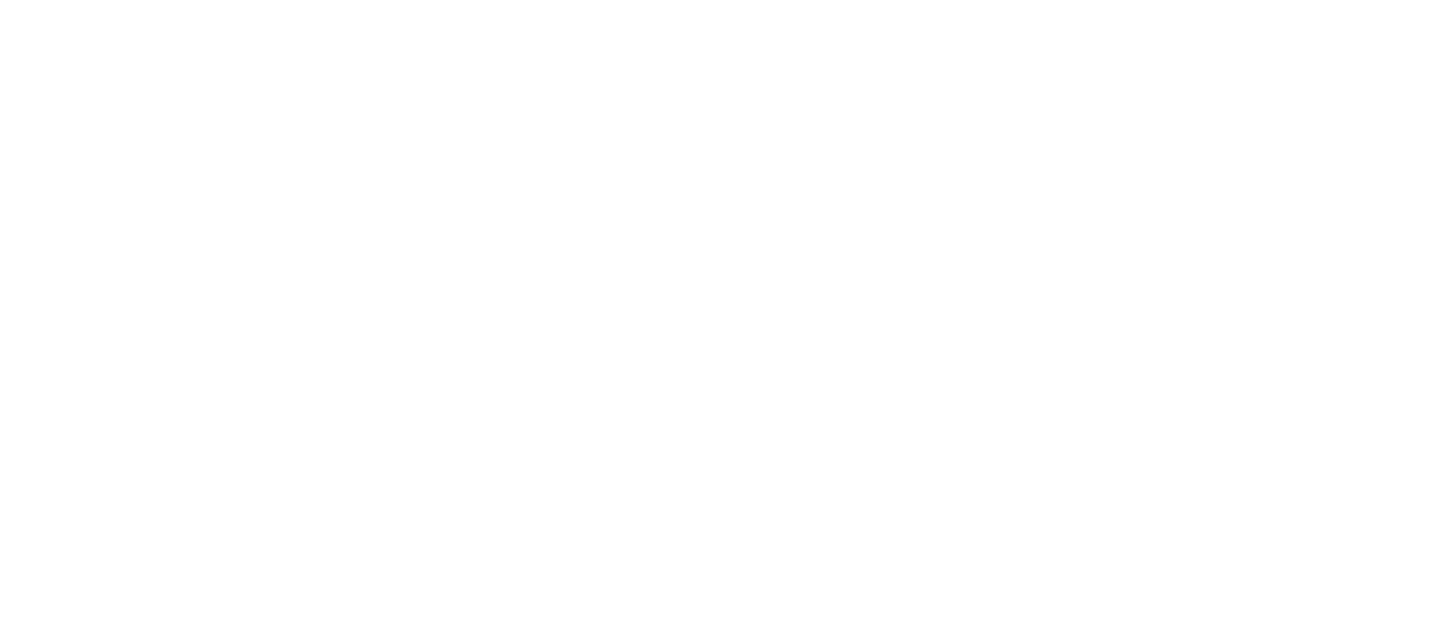 scroll, scrollTop: 0, scrollLeft: 0, axis: both 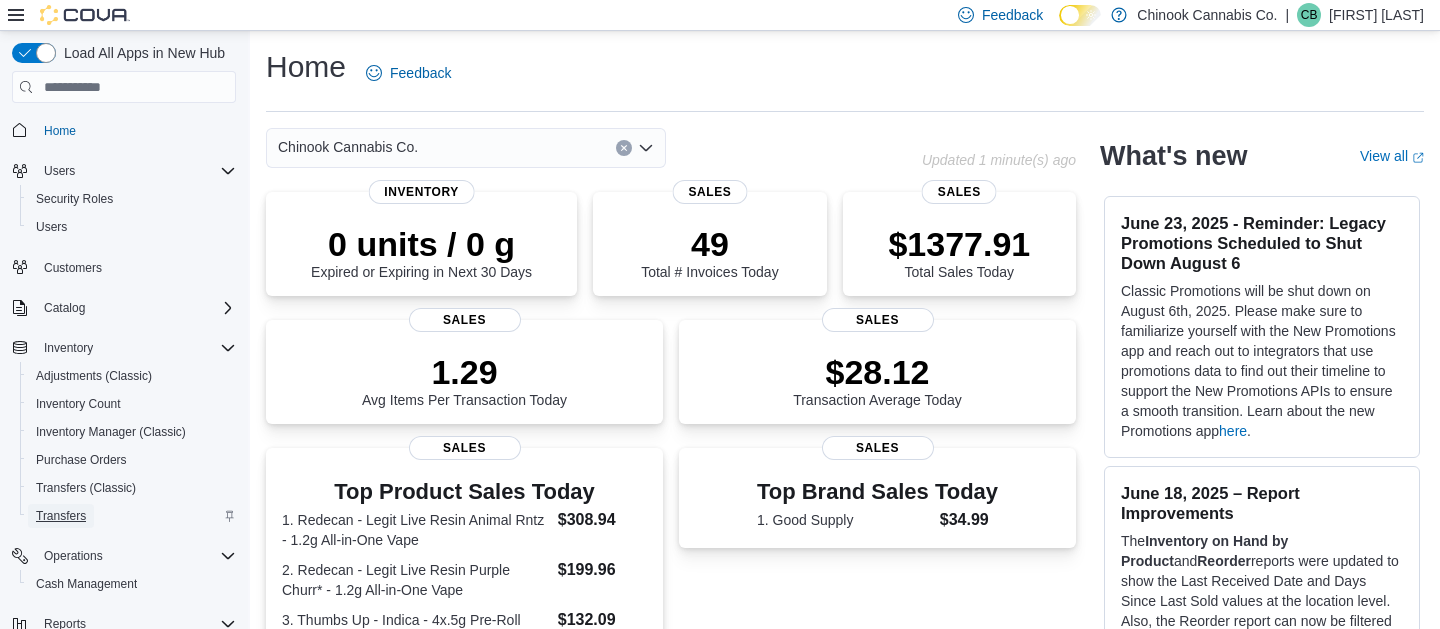 click on "Transfers" at bounding box center [61, 516] 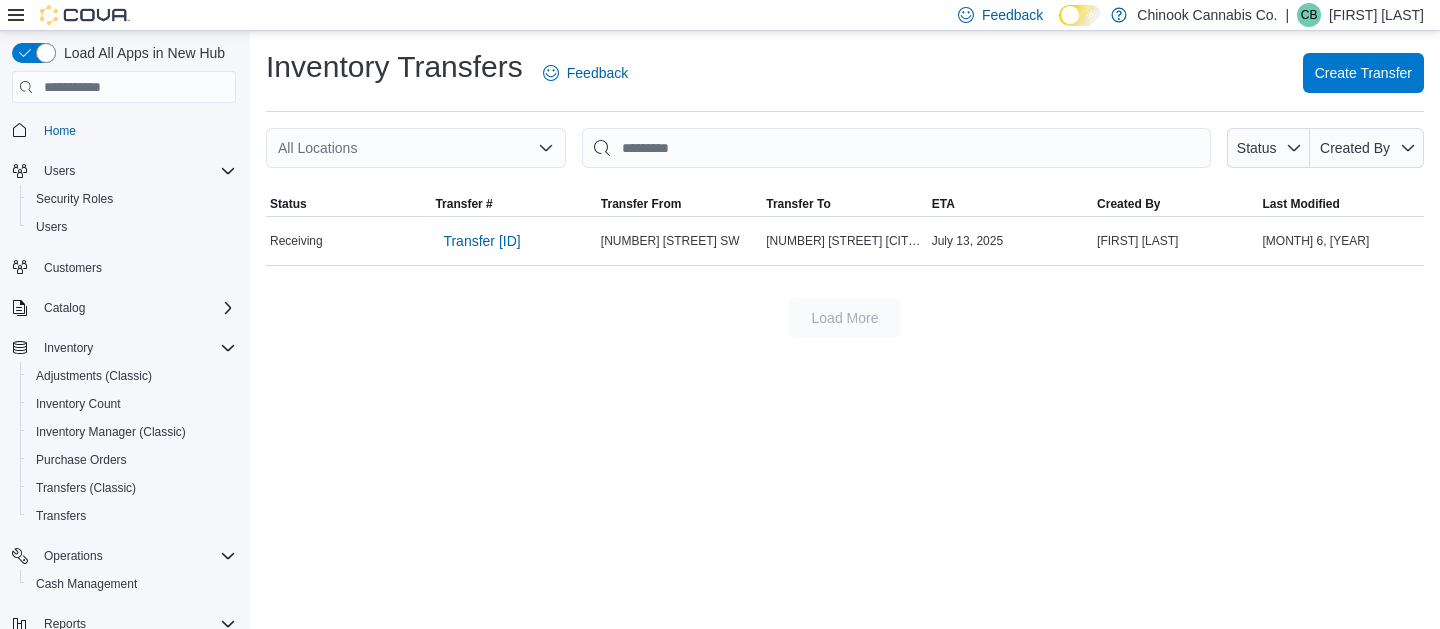 click on "All Locations" at bounding box center (416, 148) 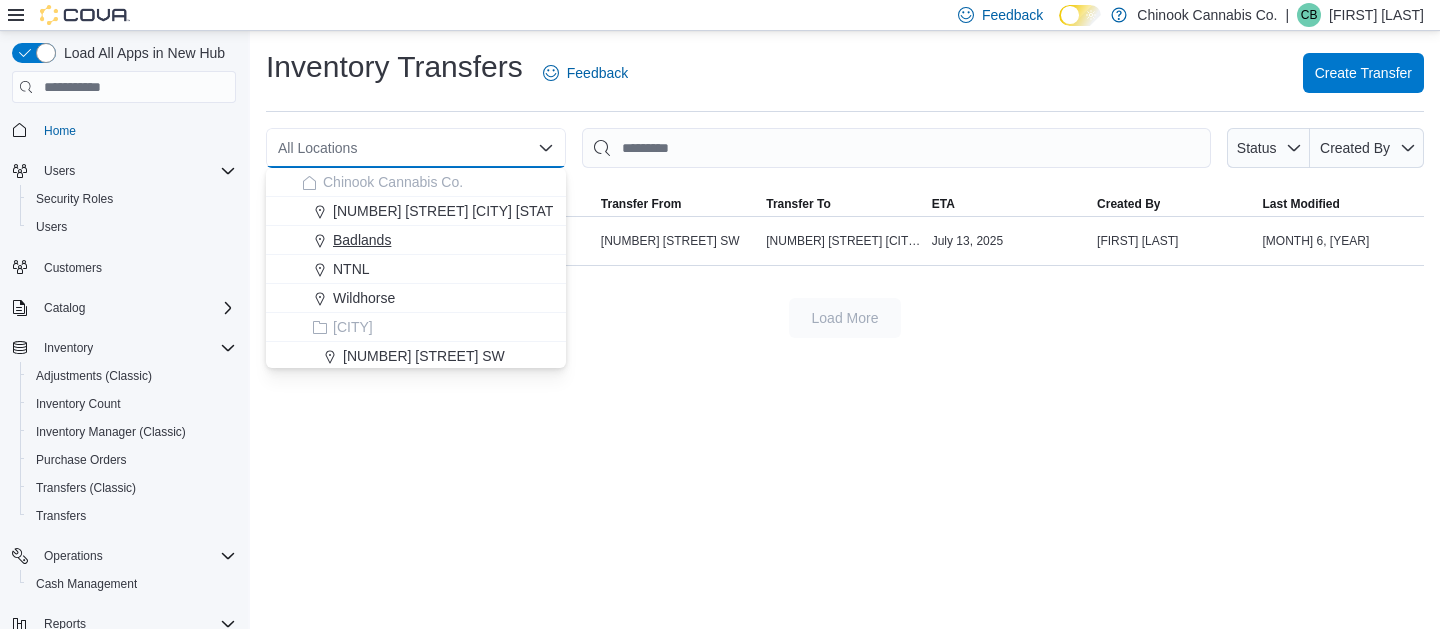 click on "Badlands" at bounding box center (428, 240) 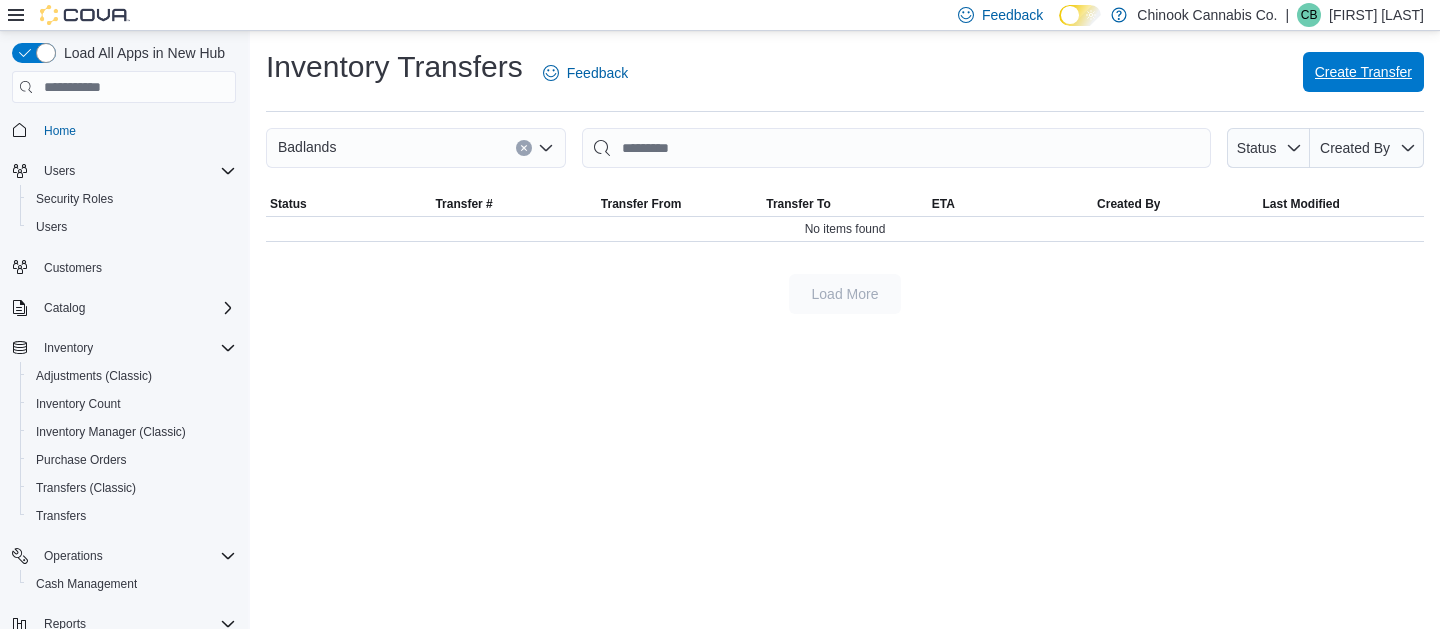 click on "Create Transfer" at bounding box center (1363, 72) 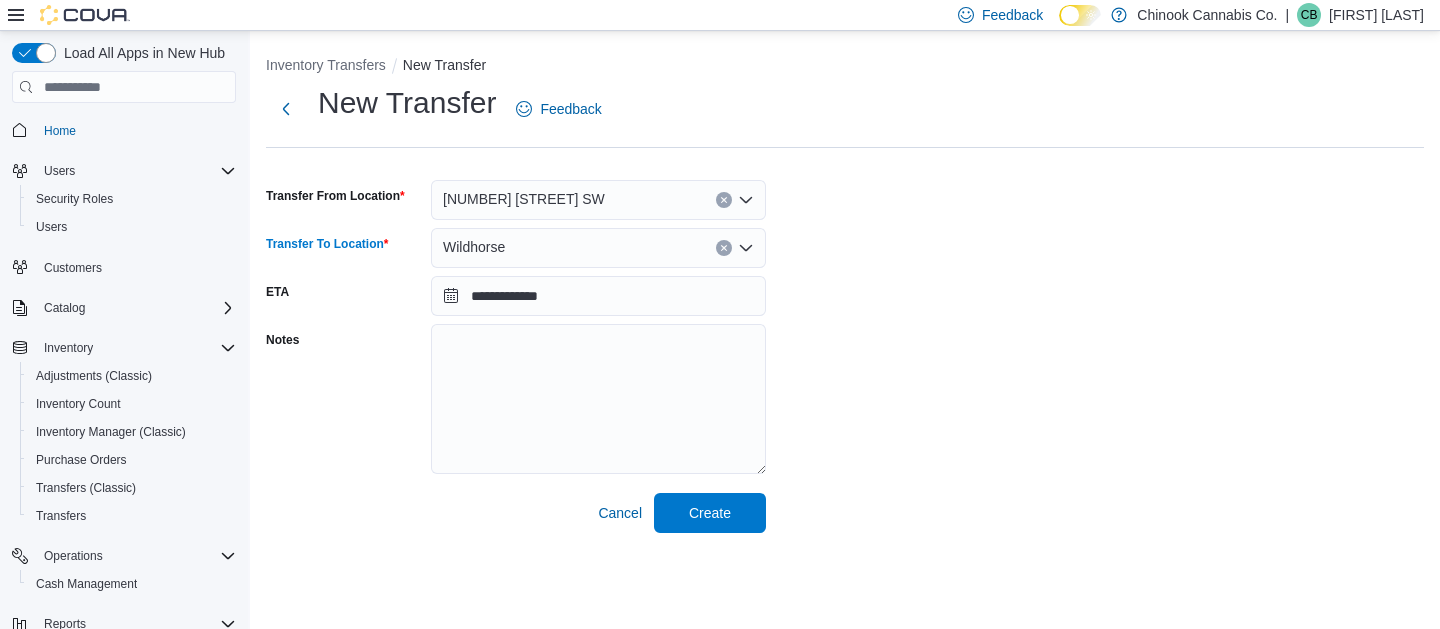 click on "Wildhorse" at bounding box center [474, 247] 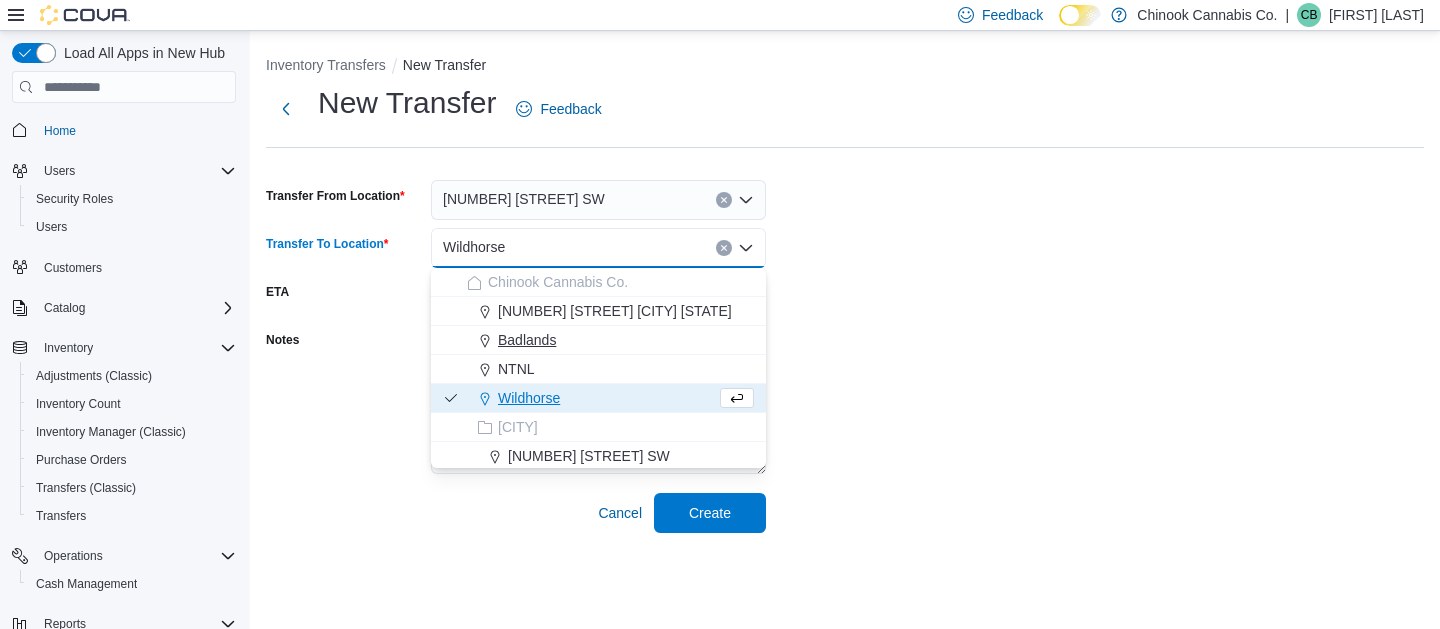 click on "Badlands" at bounding box center [527, 340] 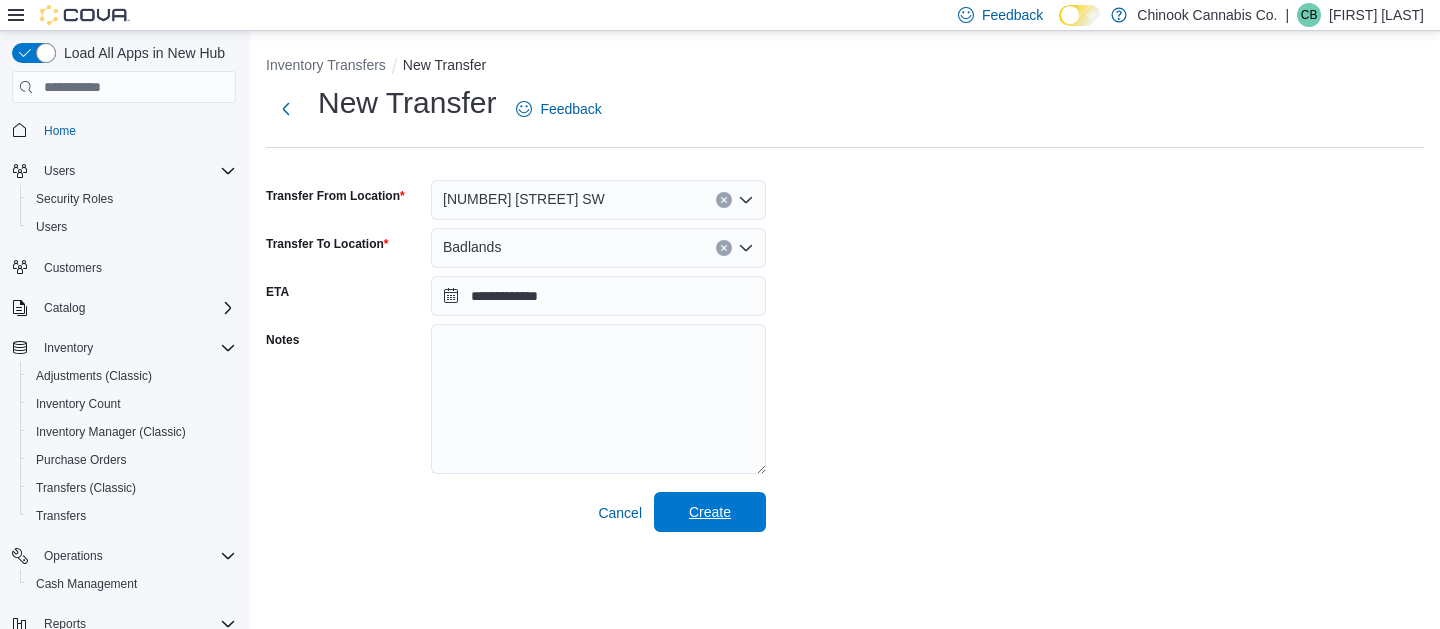 click on "Create" at bounding box center (710, 512) 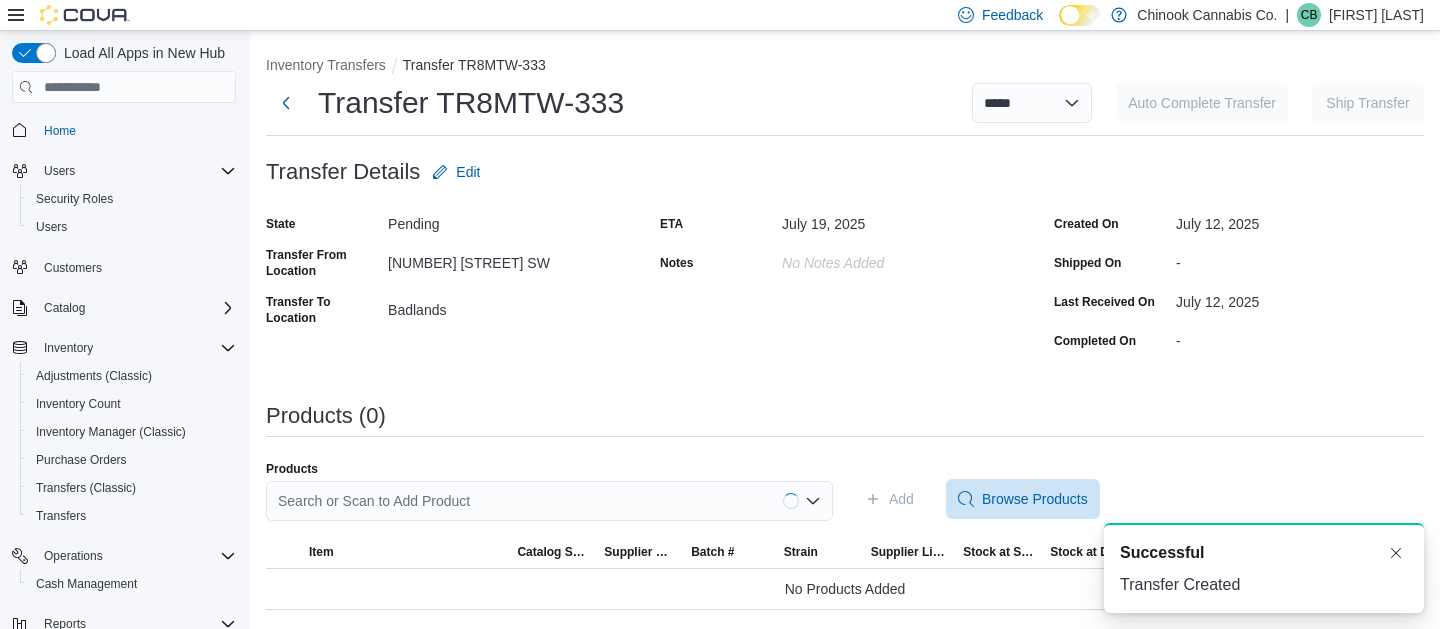 scroll, scrollTop: 0, scrollLeft: 0, axis: both 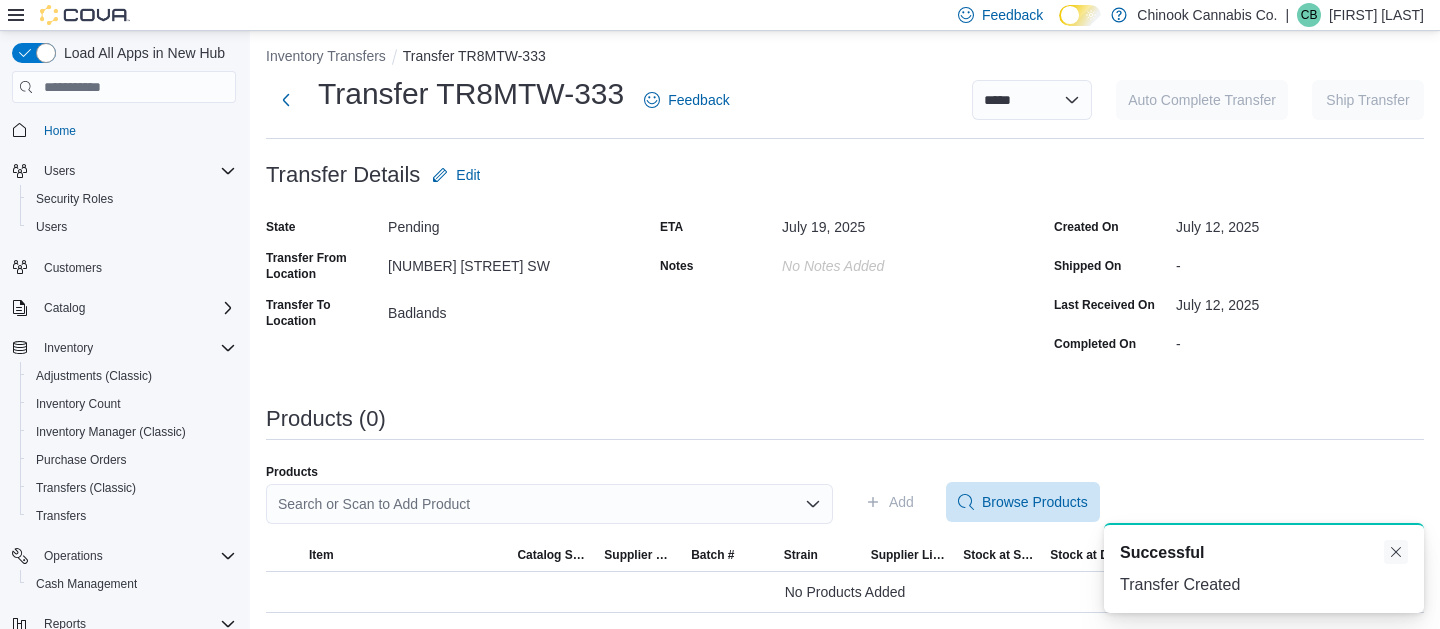 click at bounding box center [1396, 552] 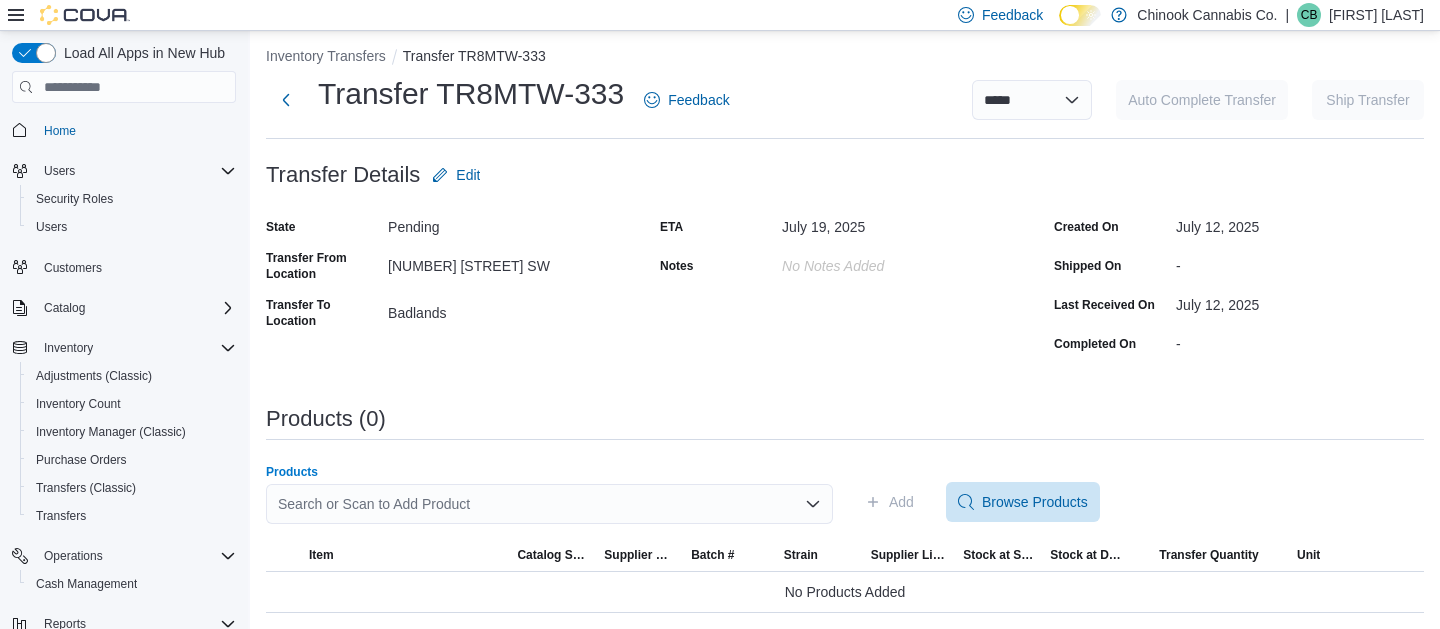 click on "Search or Scan to Add Product" at bounding box center (549, 504) 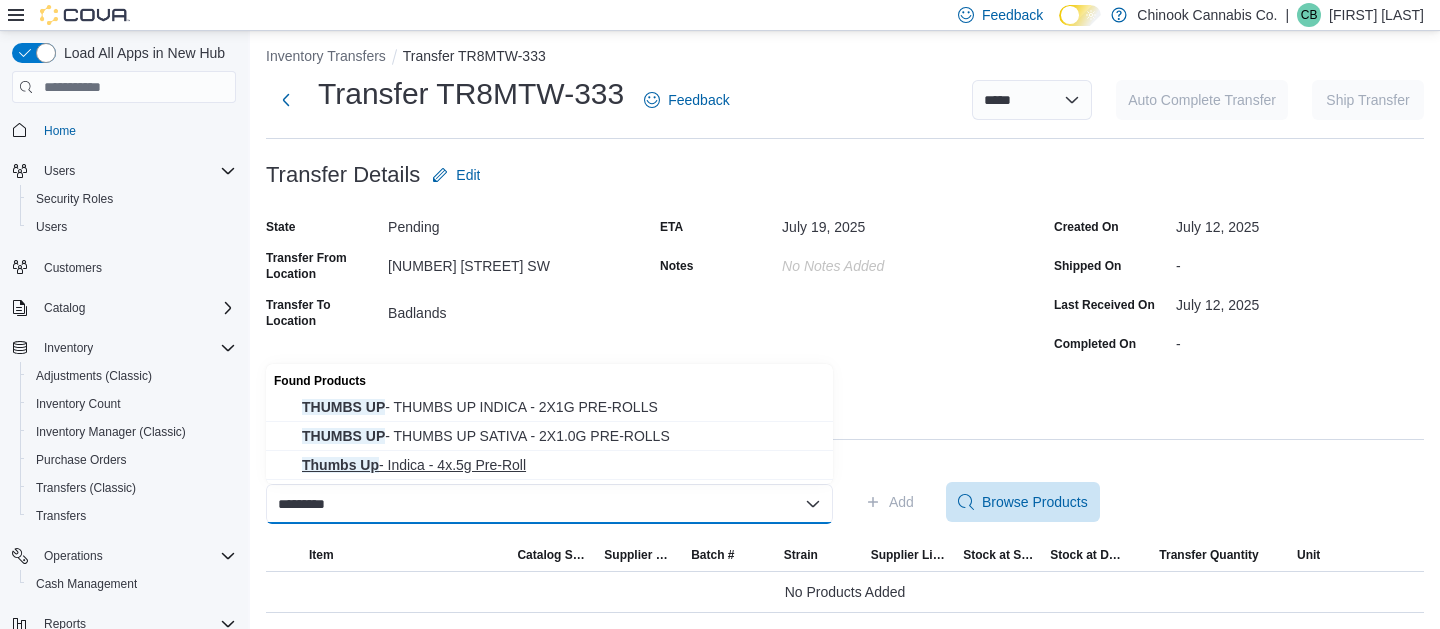 type on "*********" 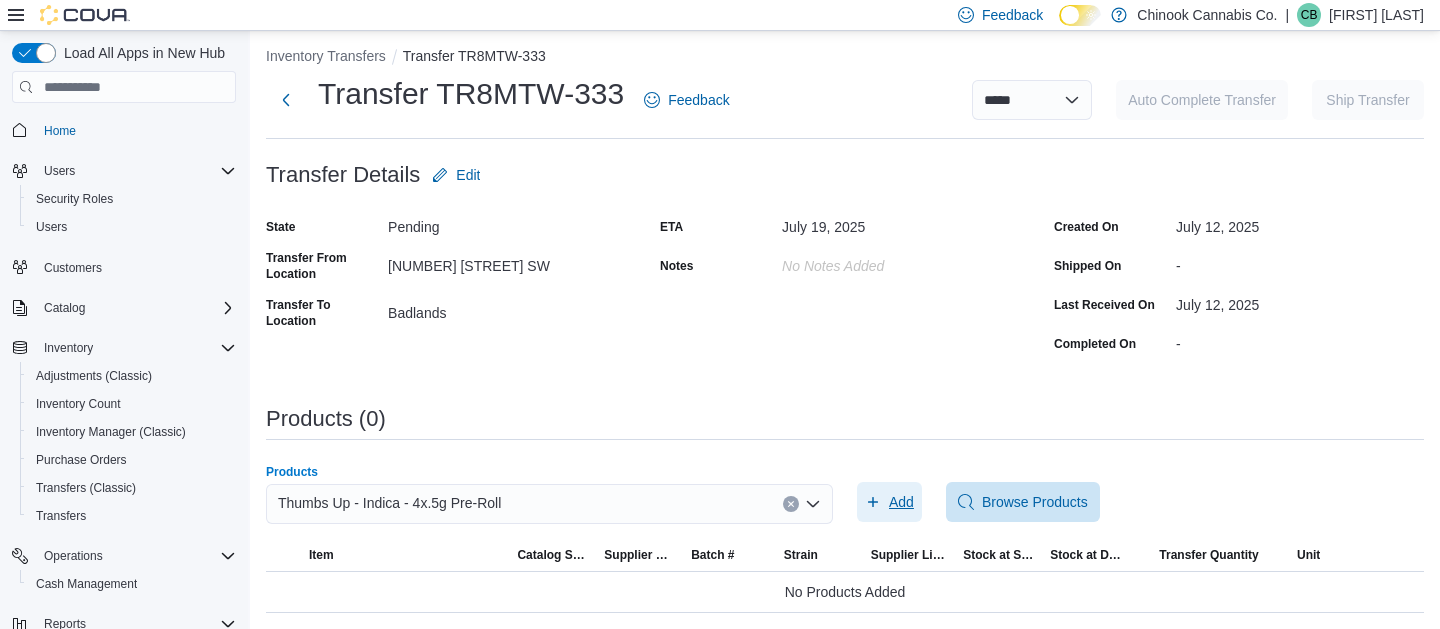 click on "Add" at bounding box center [901, 502] 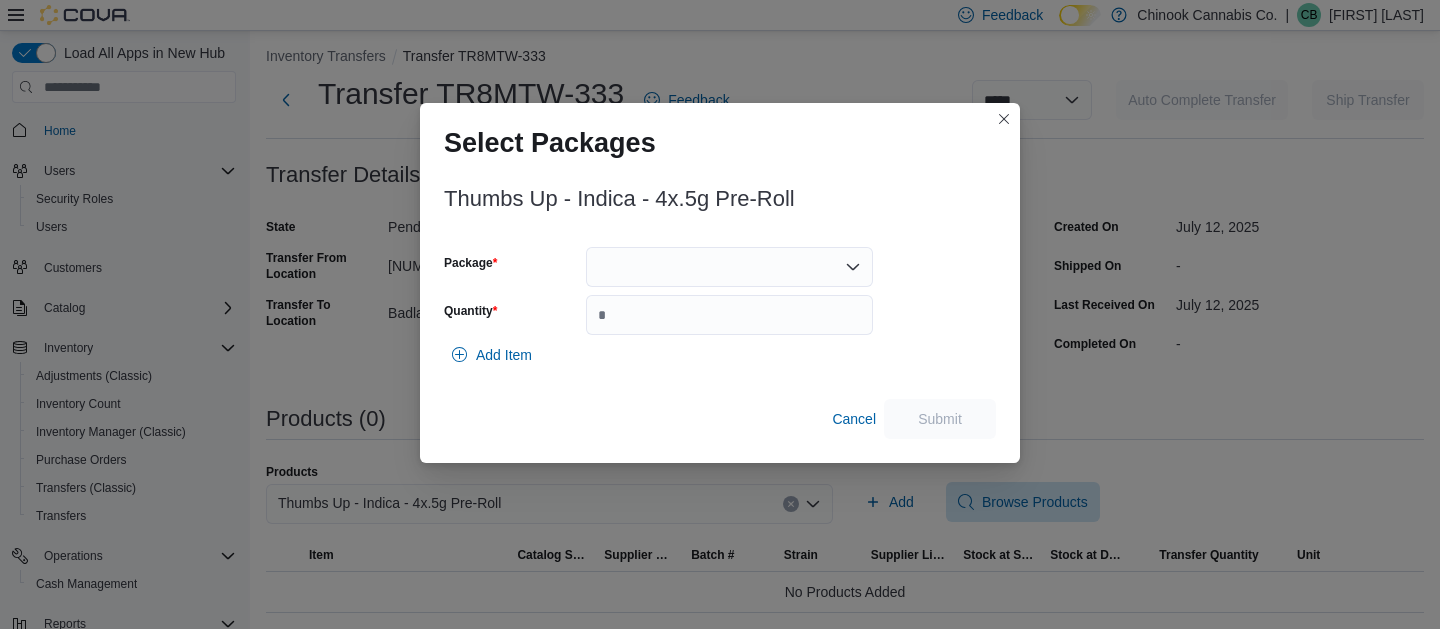click at bounding box center [729, 267] 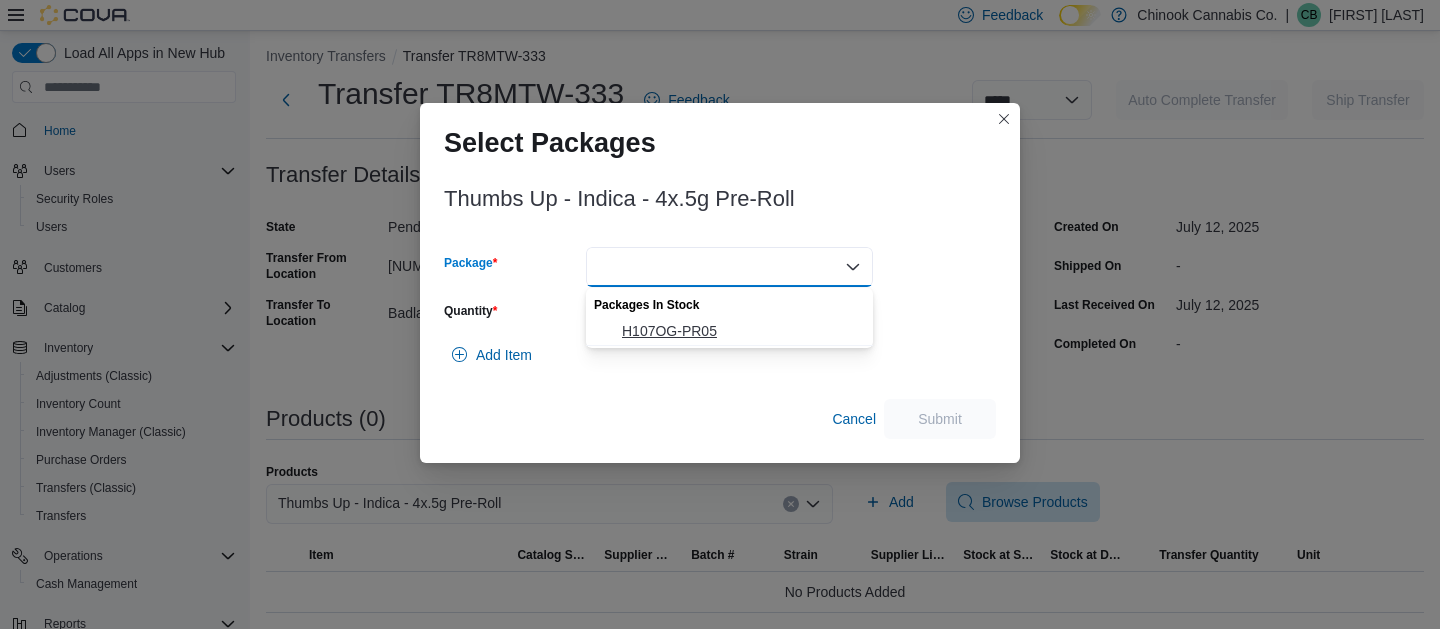 click on "H107OG-PR05" at bounding box center [741, 331] 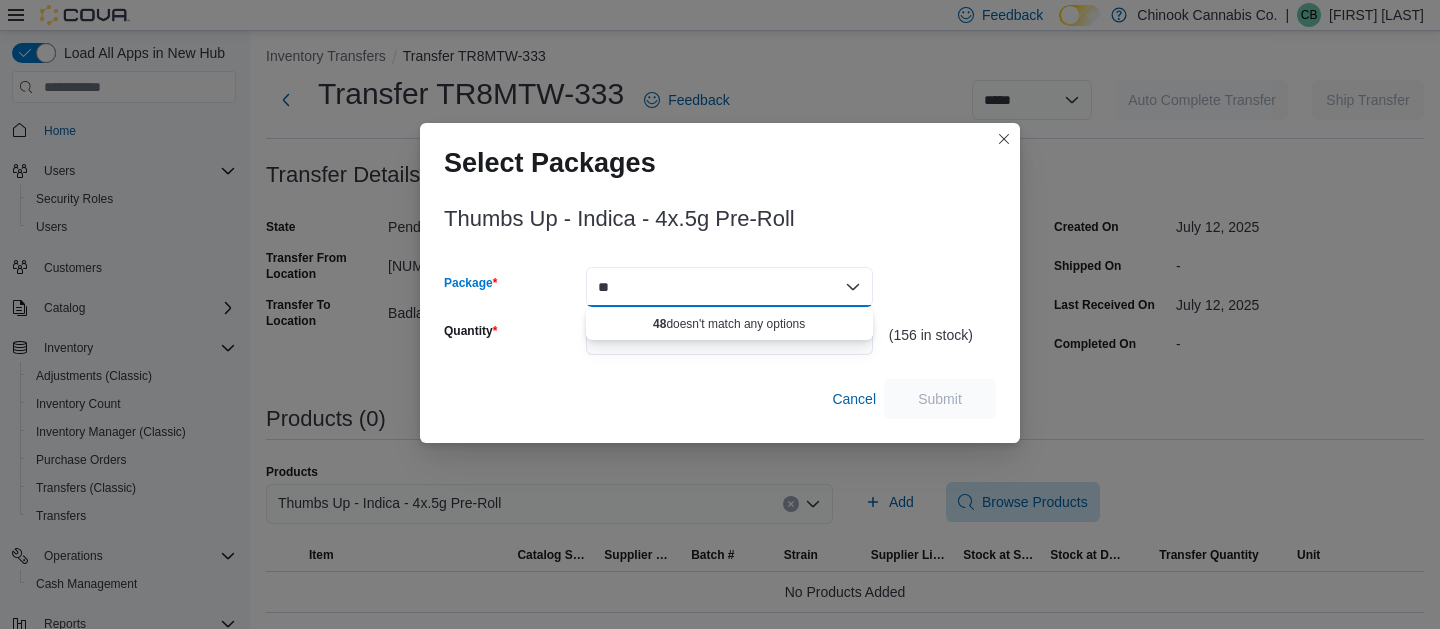 click on "Thumbs Up - Indica - 4x.5g Pre-Roll   Package ** Combo box. Selected. 48. Selected. H107OG-PR05. Press Backspace to delete H107OG-PR05. Combo box input. Select a Package. Type some text or, to display a list of choices, press Down Arrow. To exit the list of choices, press Escape. Quantity ([NUMBER] in stock) Cancel Submit" at bounding box center (720, 307) 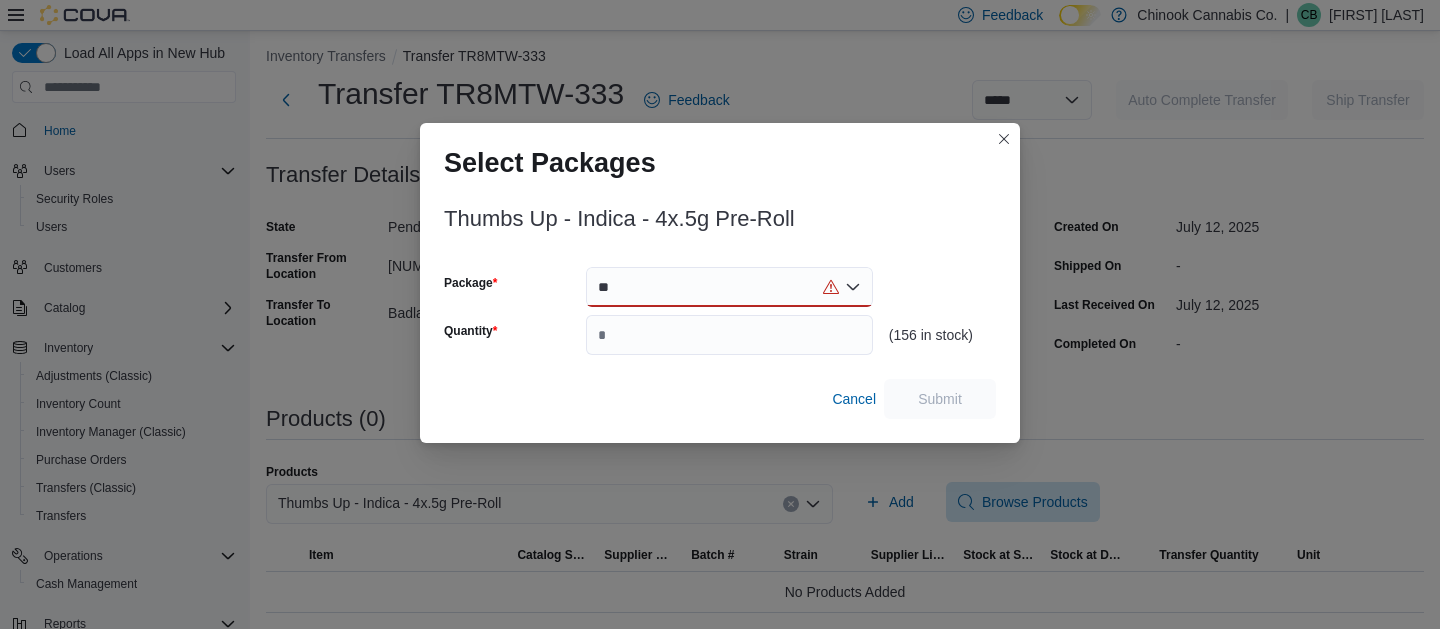 click on "**" at bounding box center (729, 287) 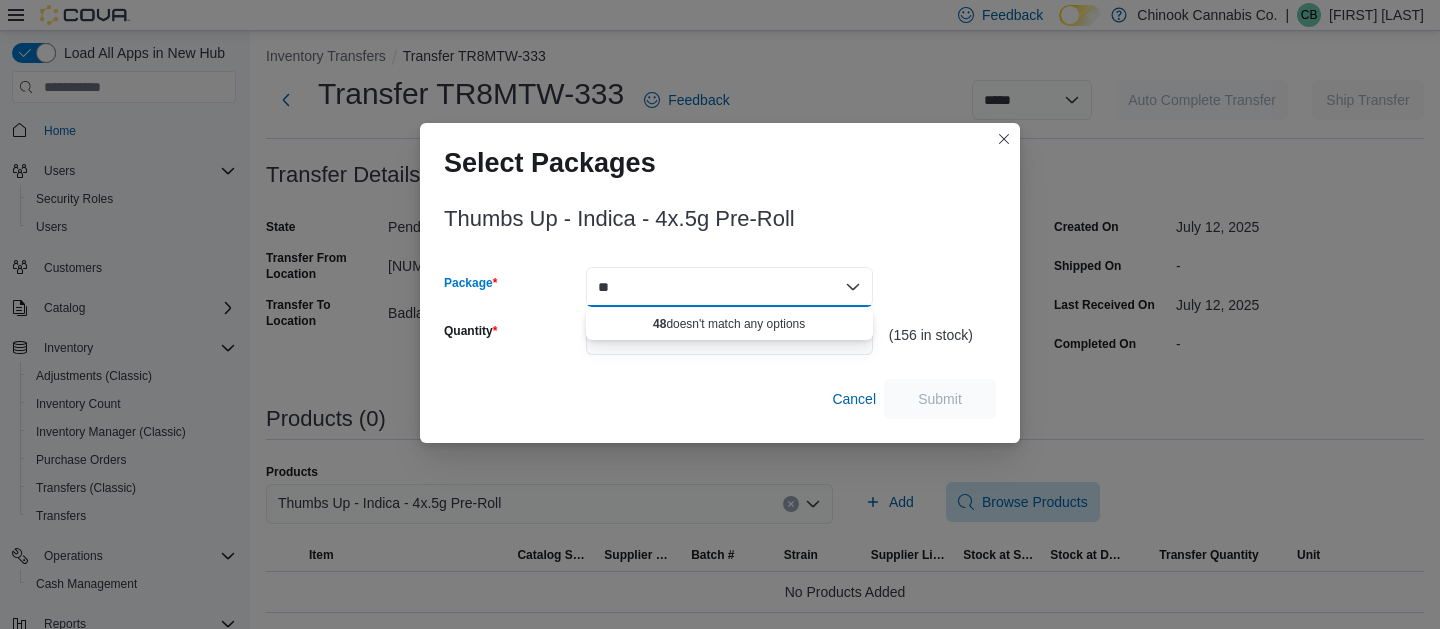 click on "Cancel Submit" at bounding box center [720, 399] 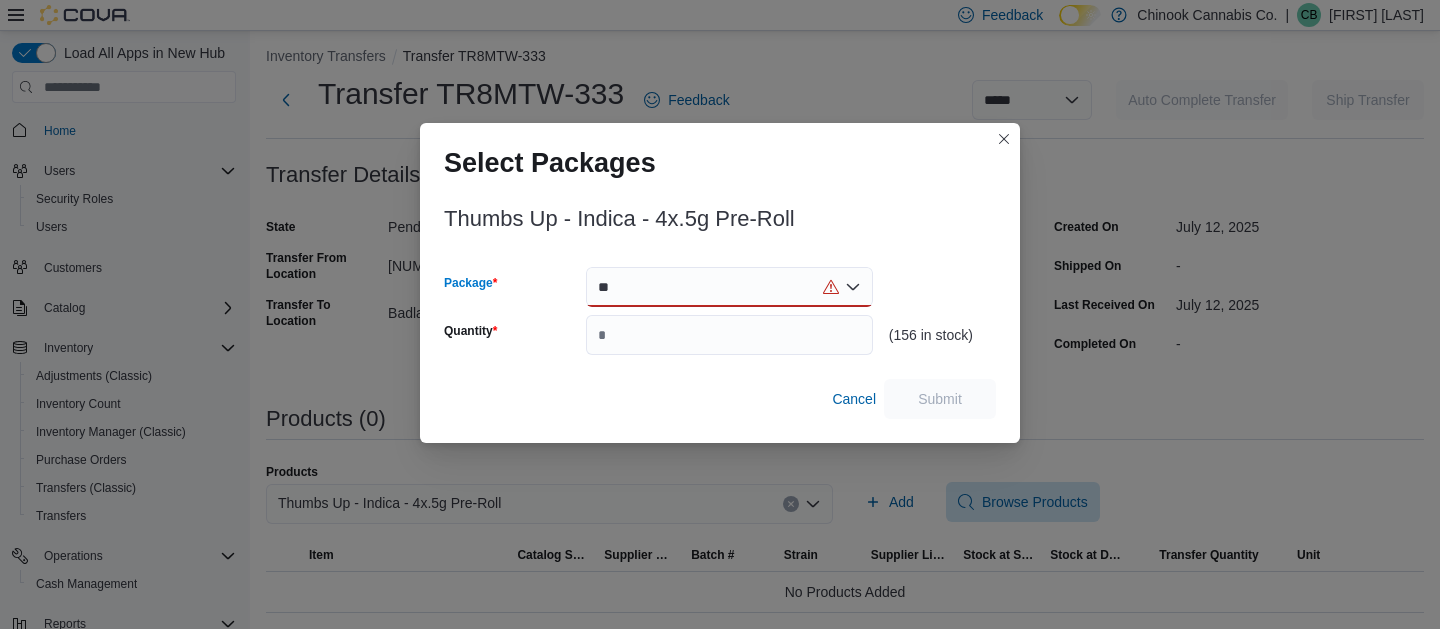 click on "**" at bounding box center [729, 287] 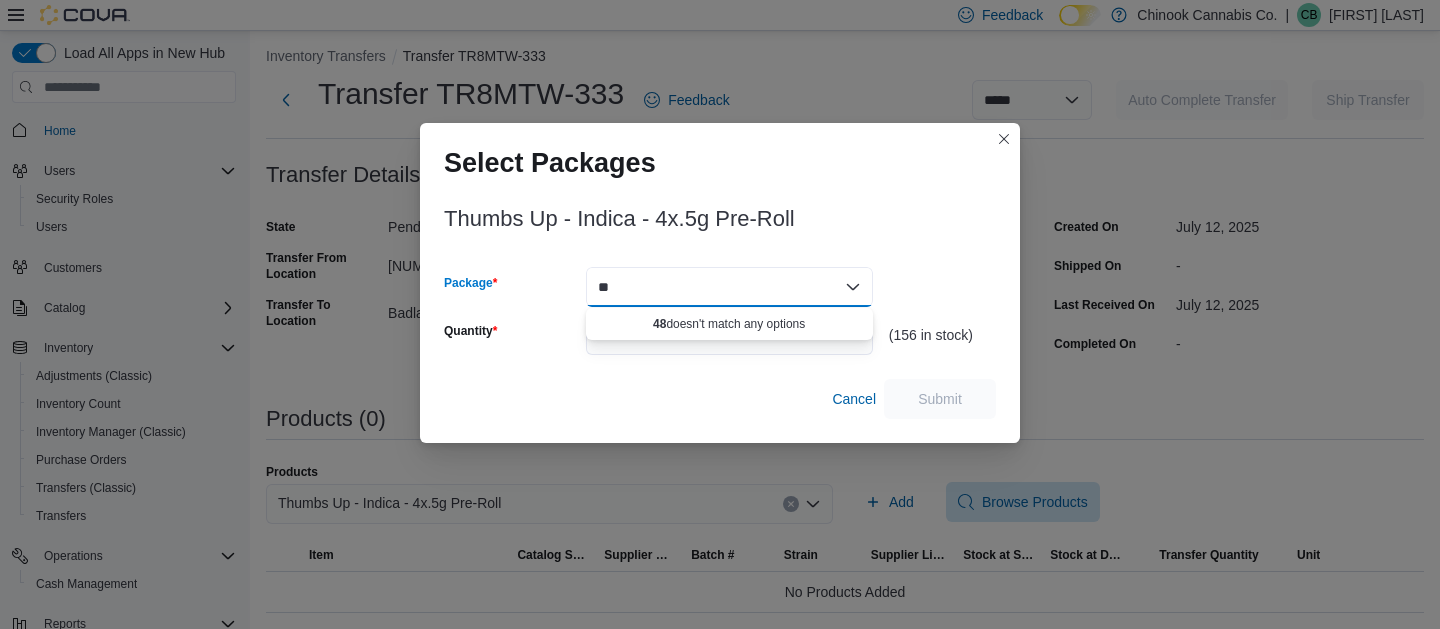 type on "*" 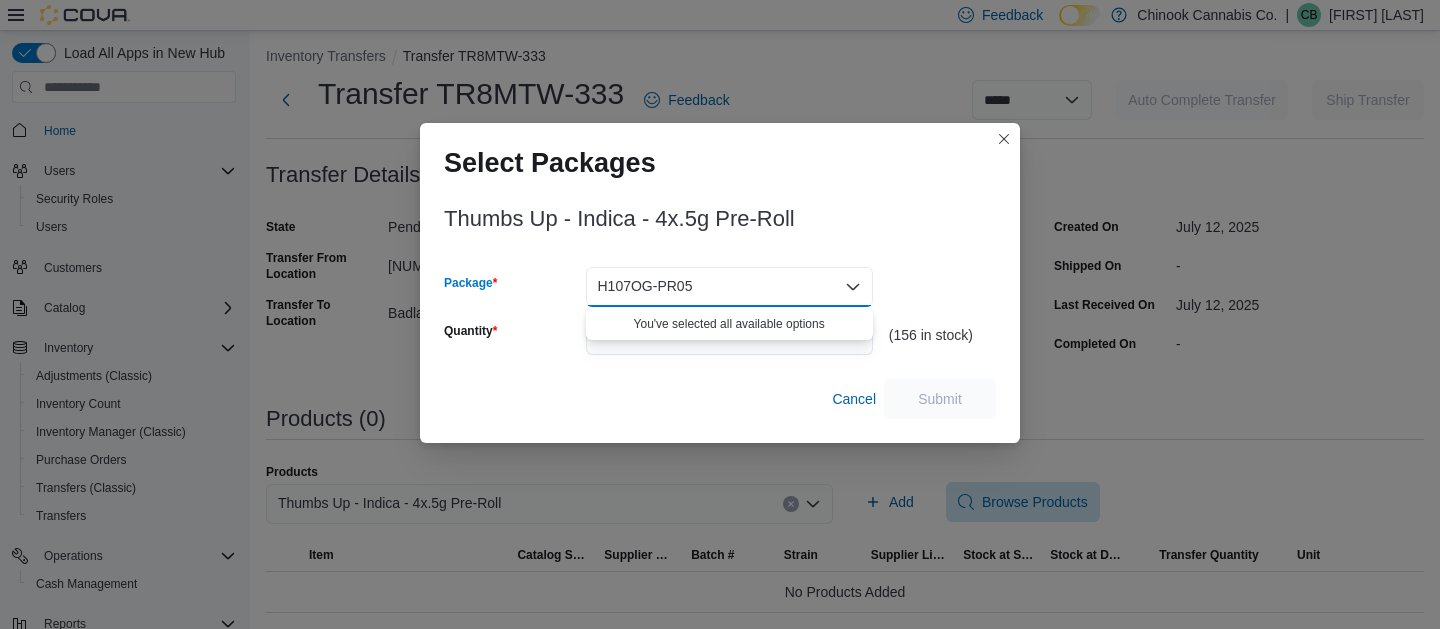 type 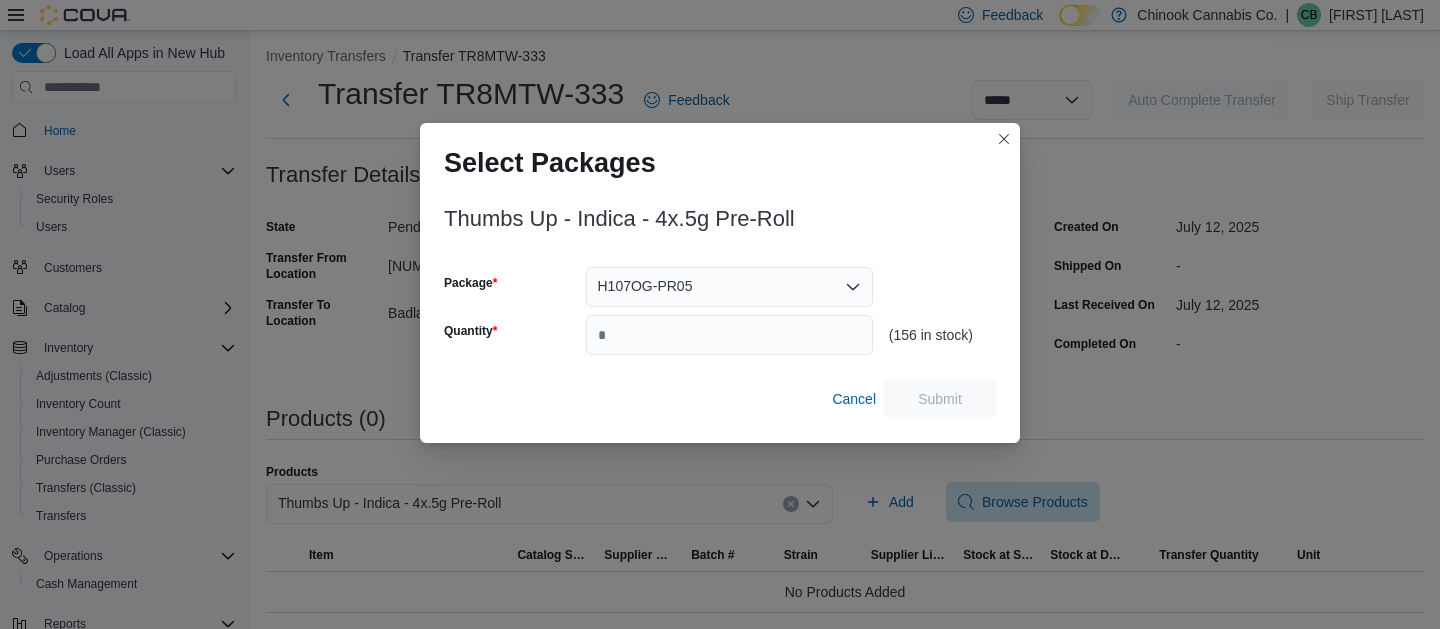 click on "Cancel Submit" at bounding box center (720, 399) 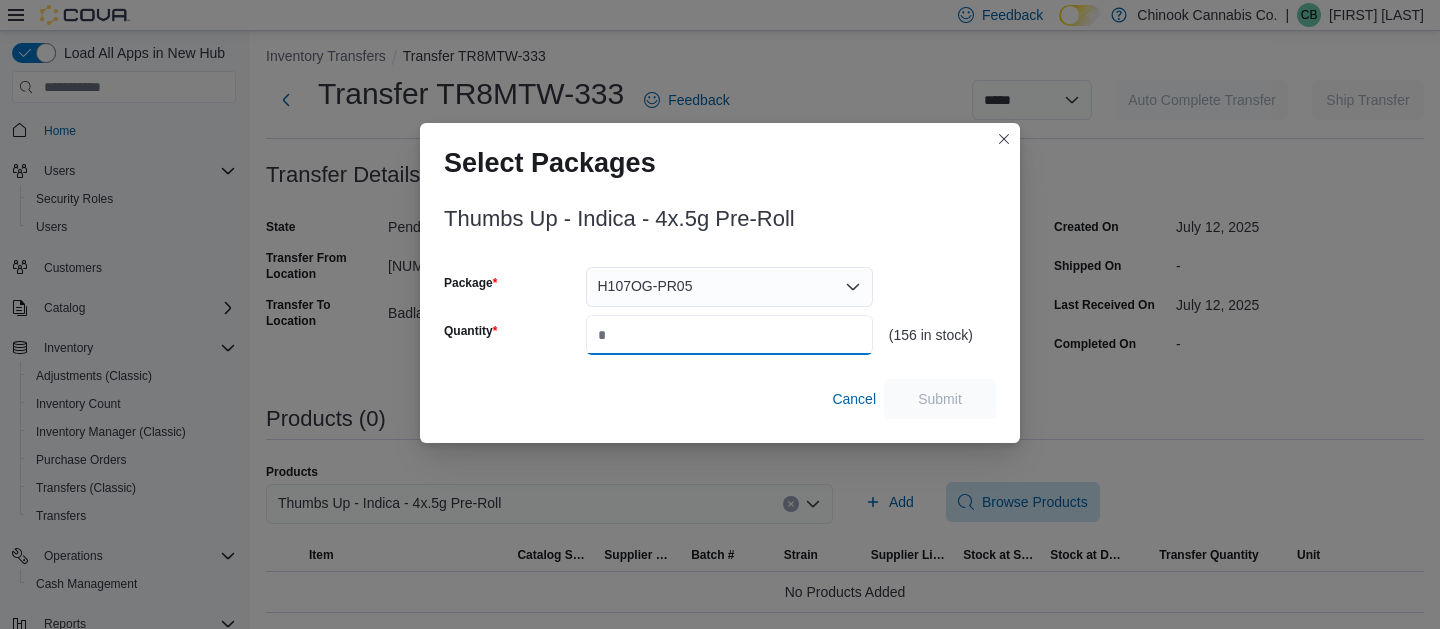 click on "Quantity" at bounding box center (729, 335) 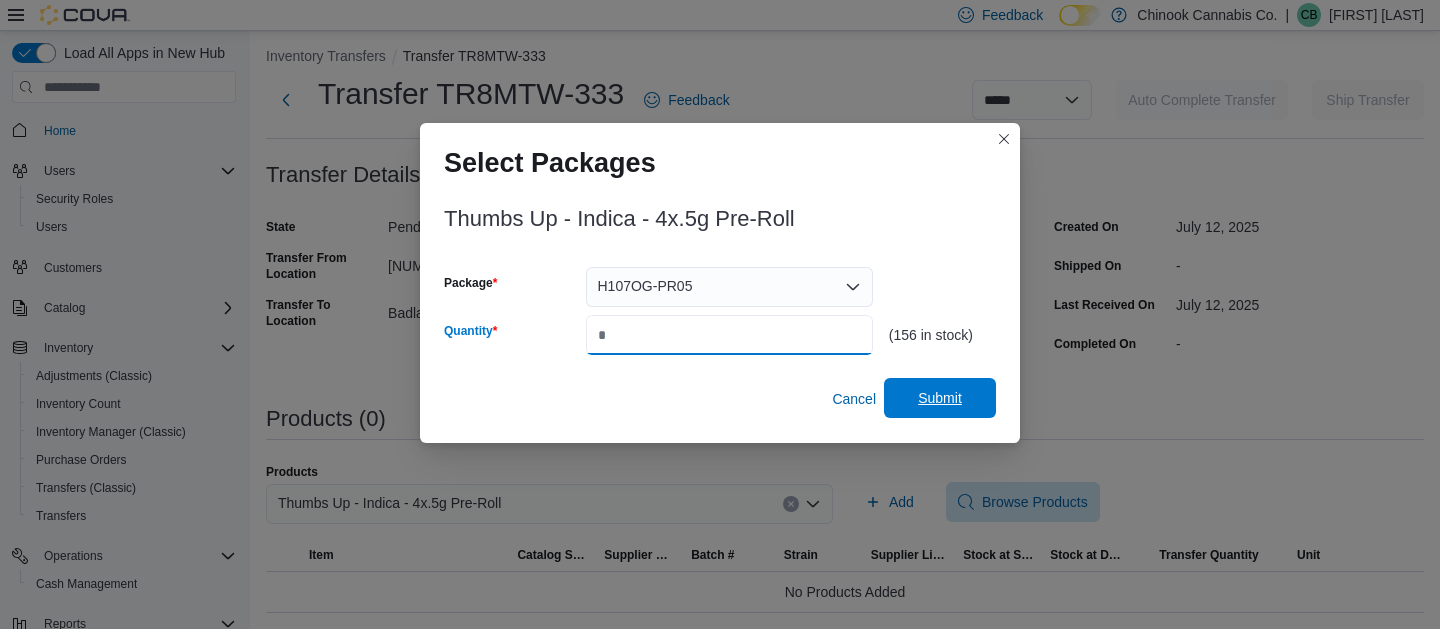 type on "**" 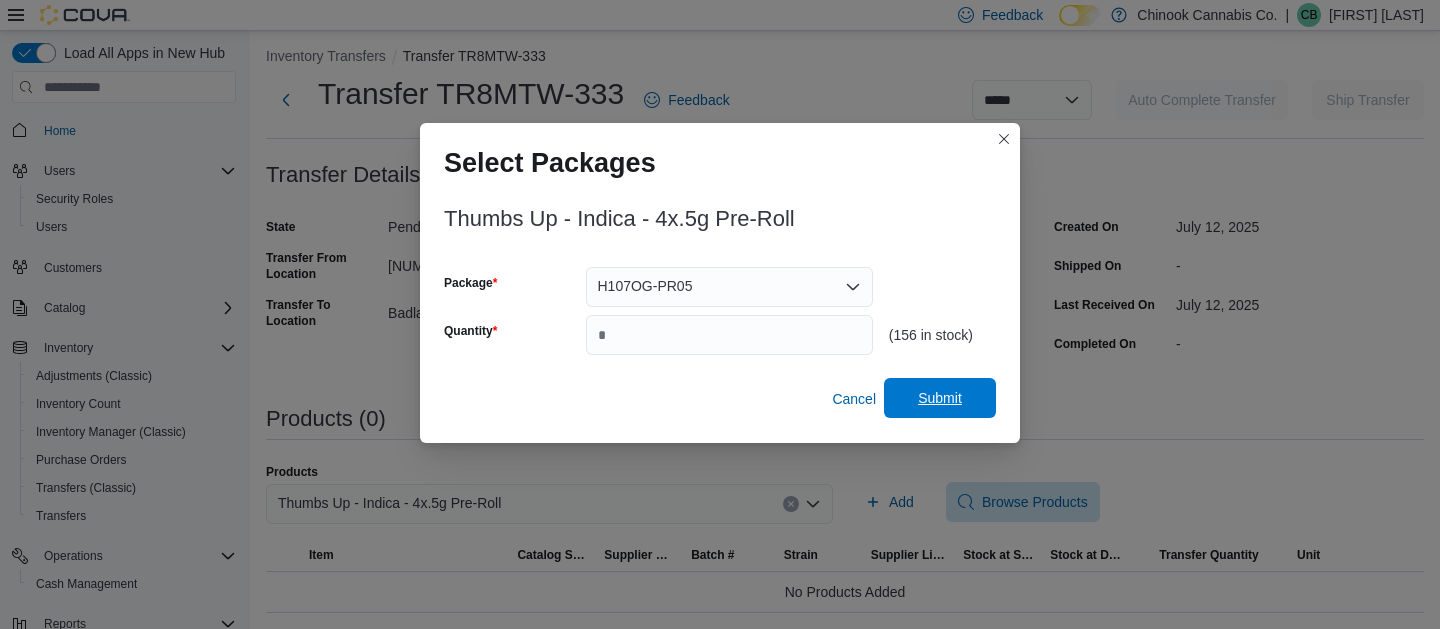 click on "Submit" at bounding box center [940, 398] 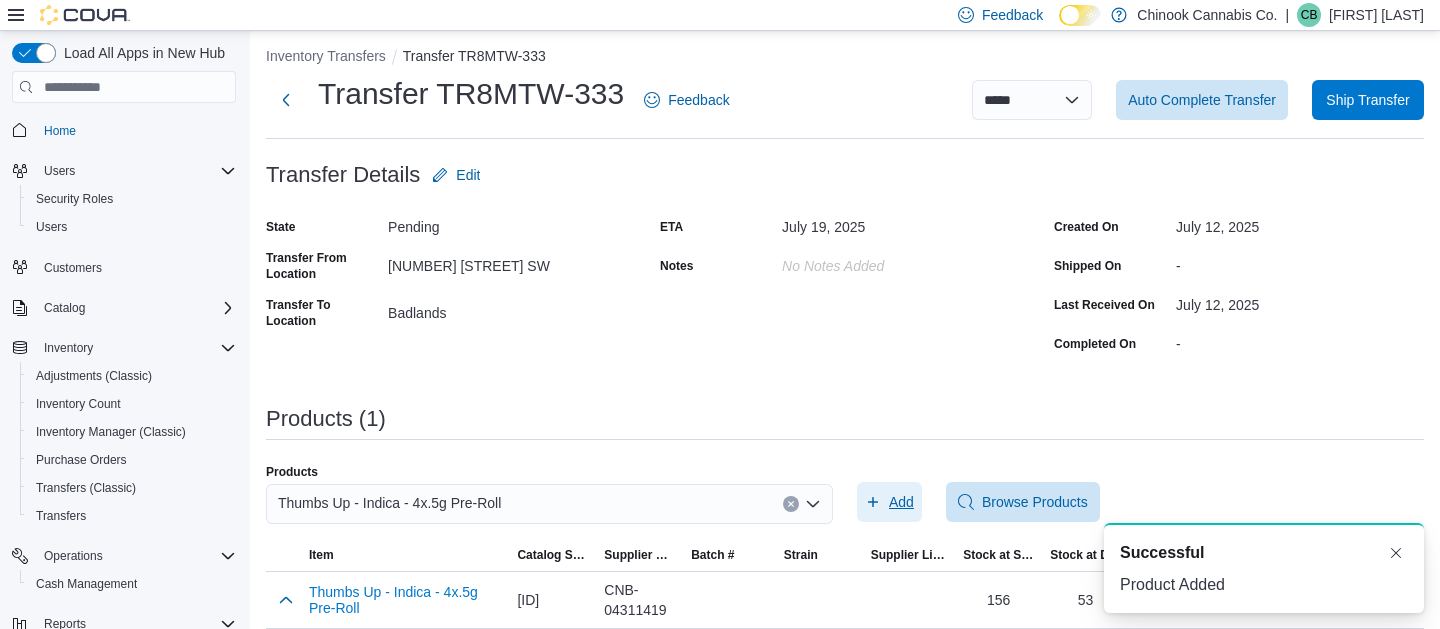 scroll, scrollTop: 25, scrollLeft: 0, axis: vertical 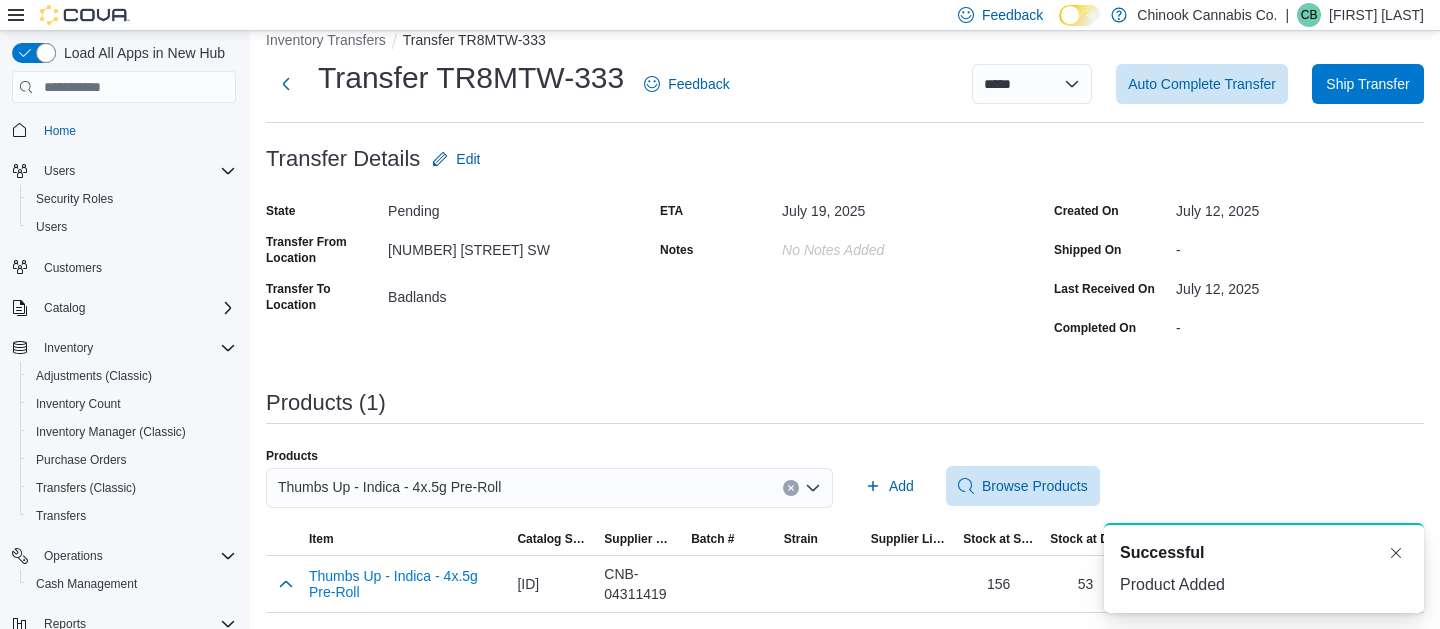 click at bounding box center (791, 488) 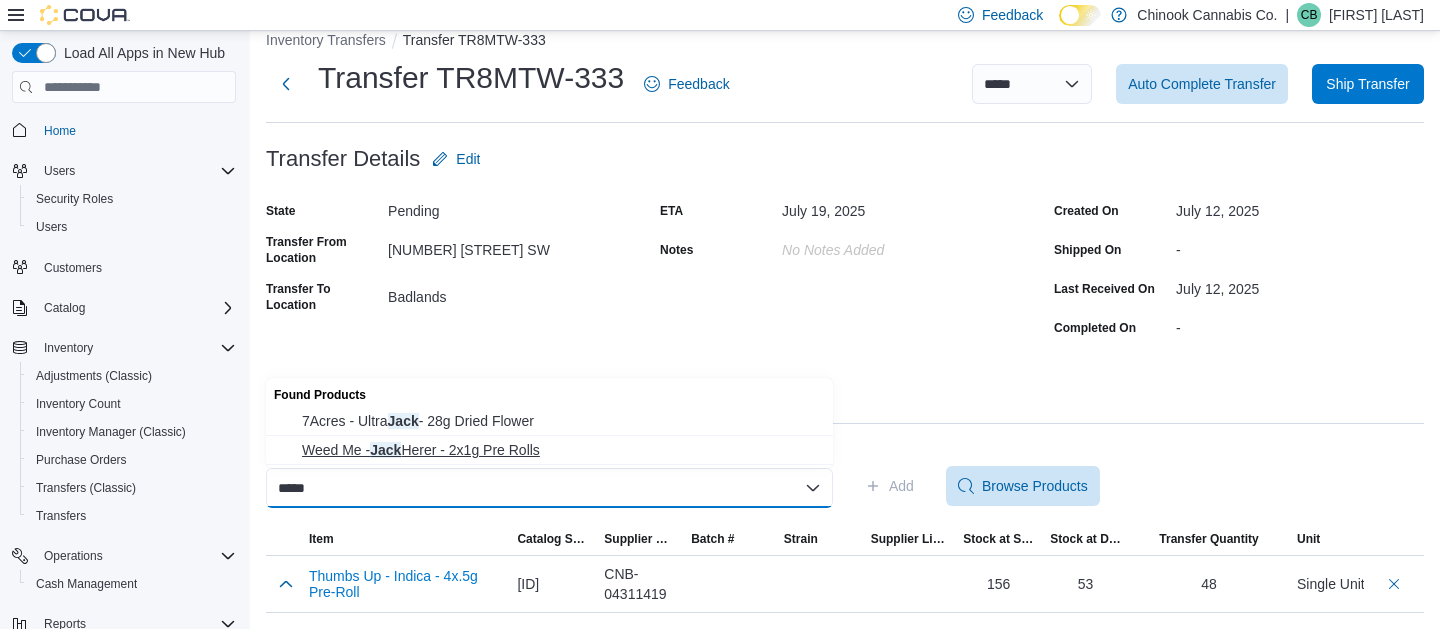 type on "****" 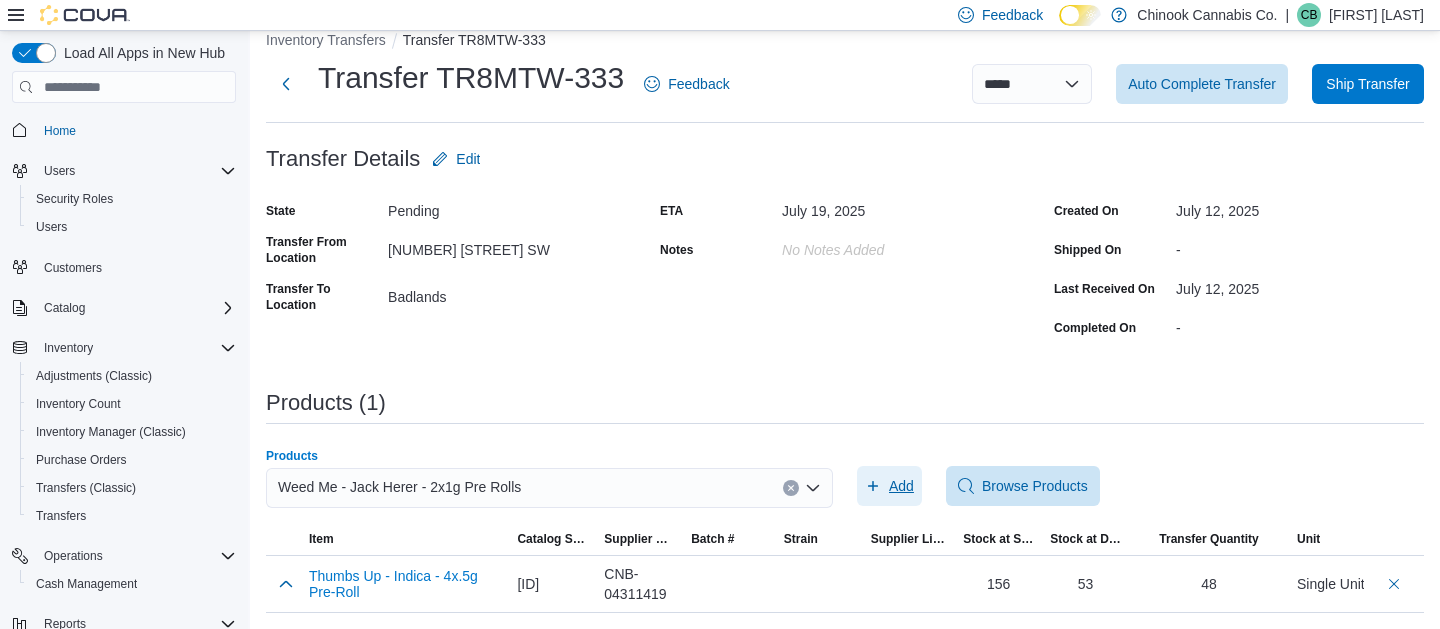 click on "Add" at bounding box center [889, 486] 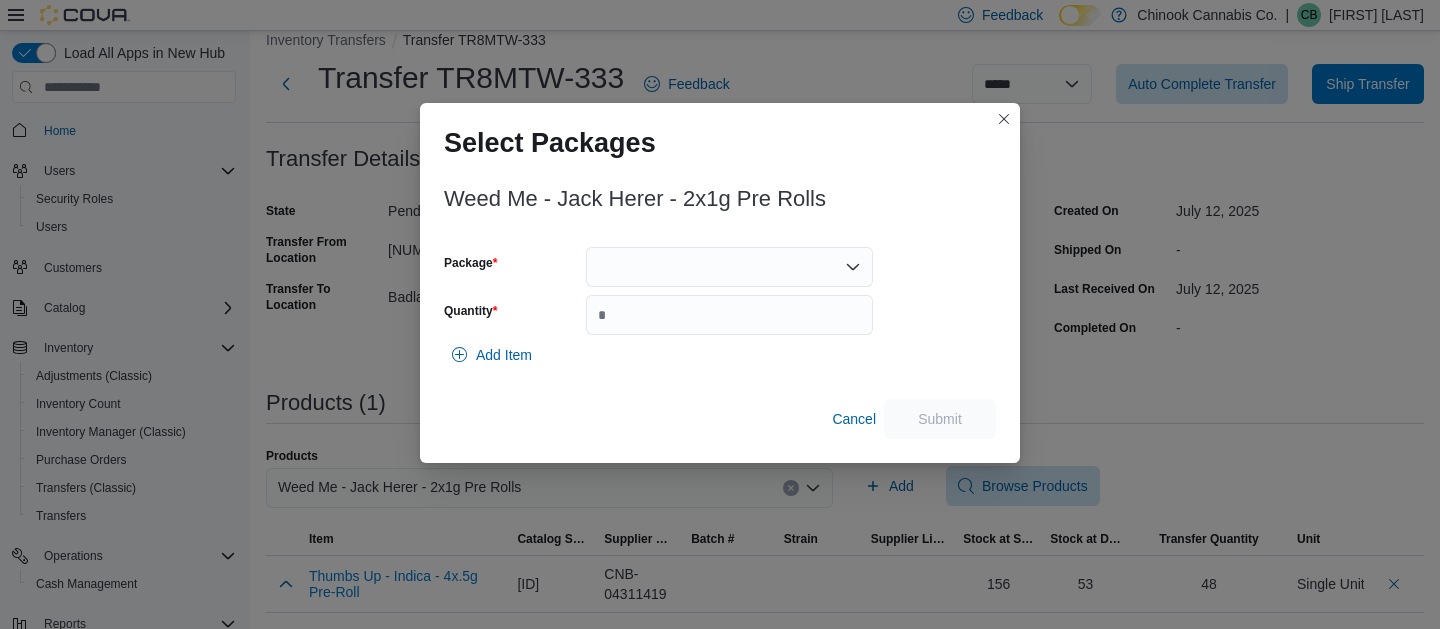 click at bounding box center (729, 267) 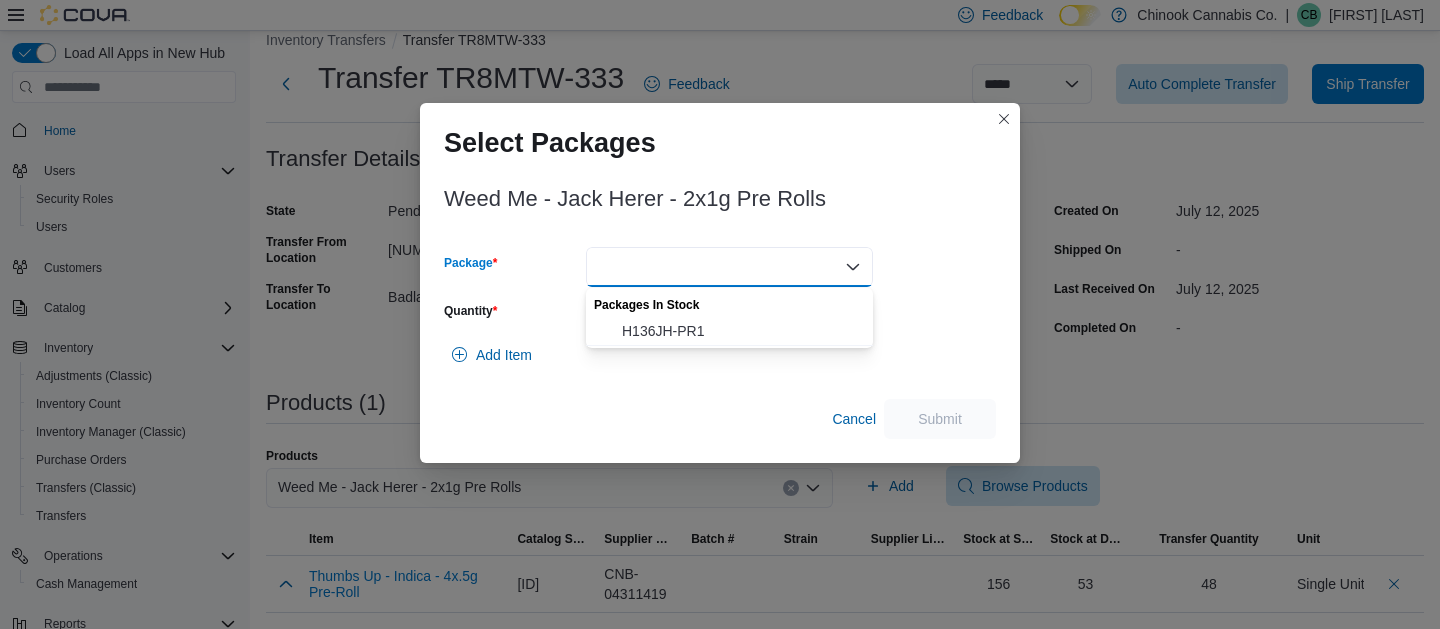 click on "Packages In Stock" at bounding box center [729, 302] 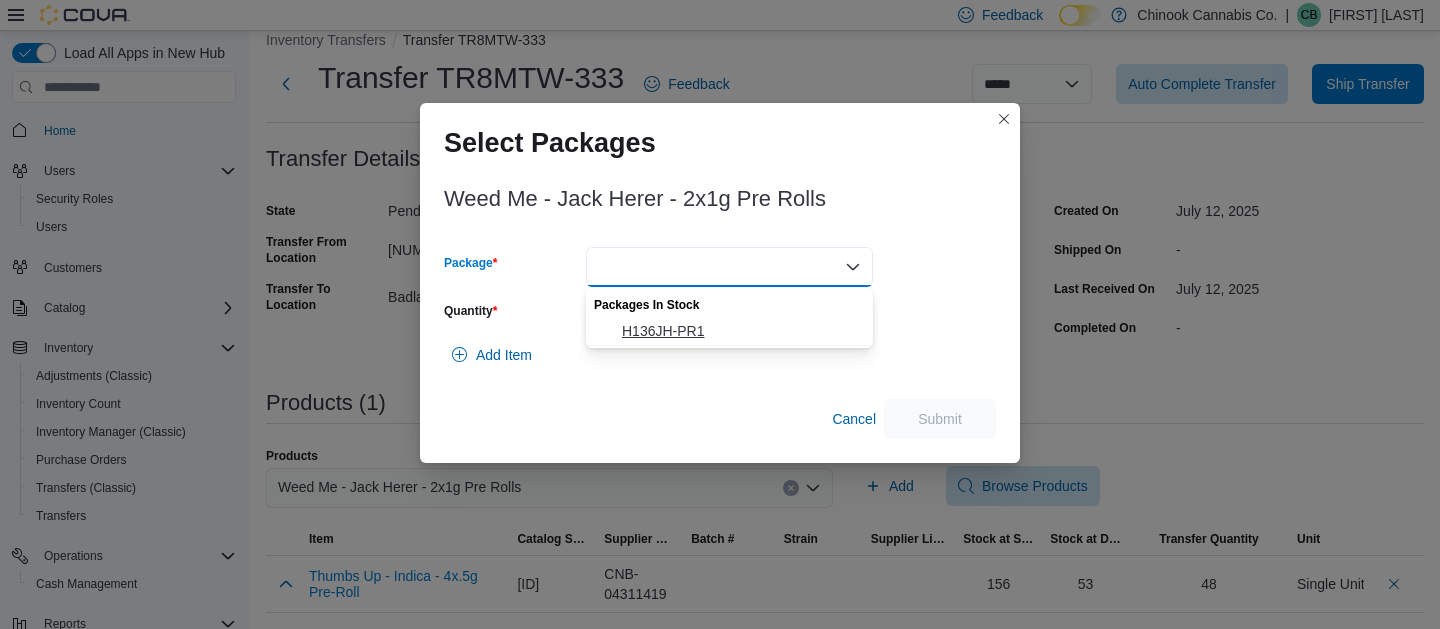 click on "H136JH-PR1" at bounding box center (741, 331) 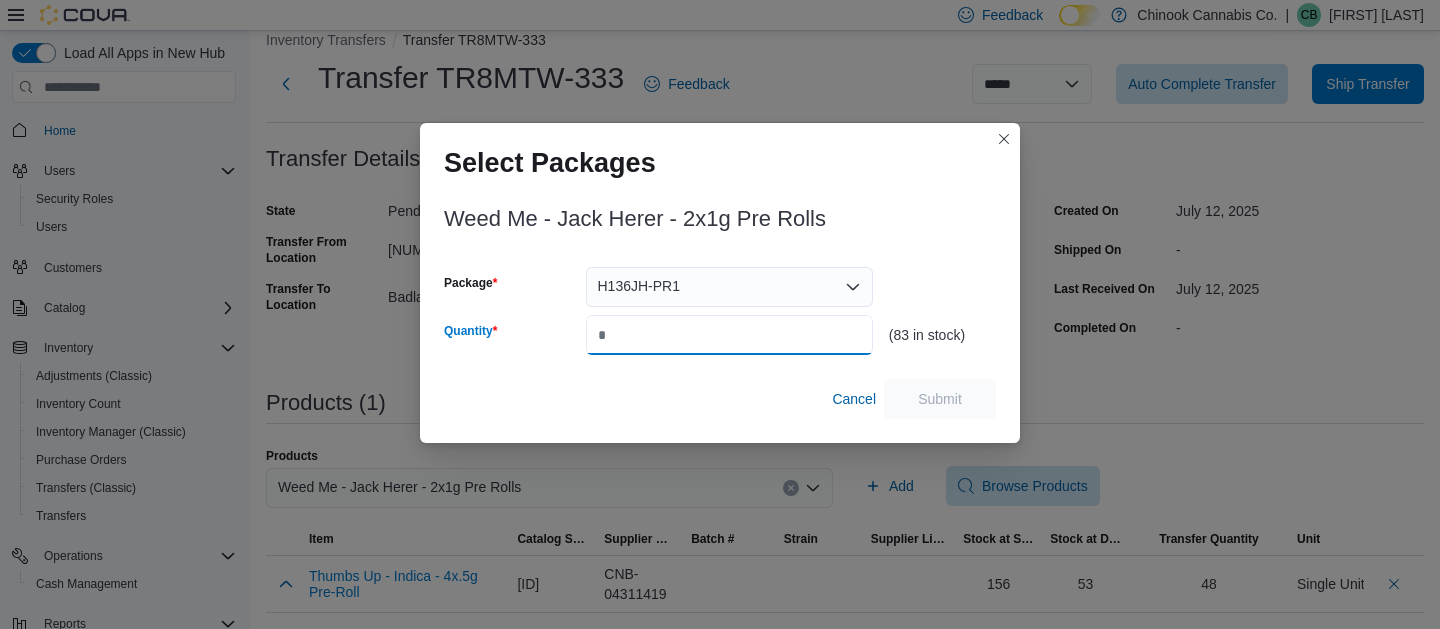 click on "Quantity" at bounding box center [729, 335] 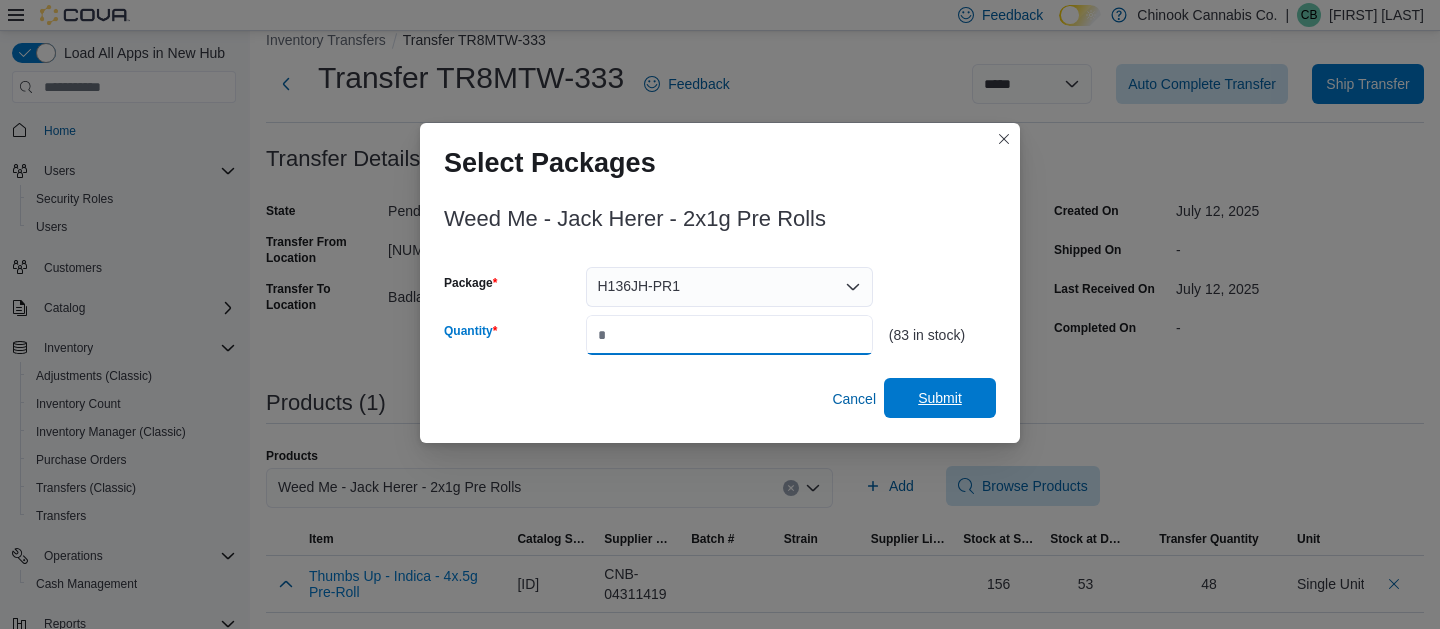 type on "**" 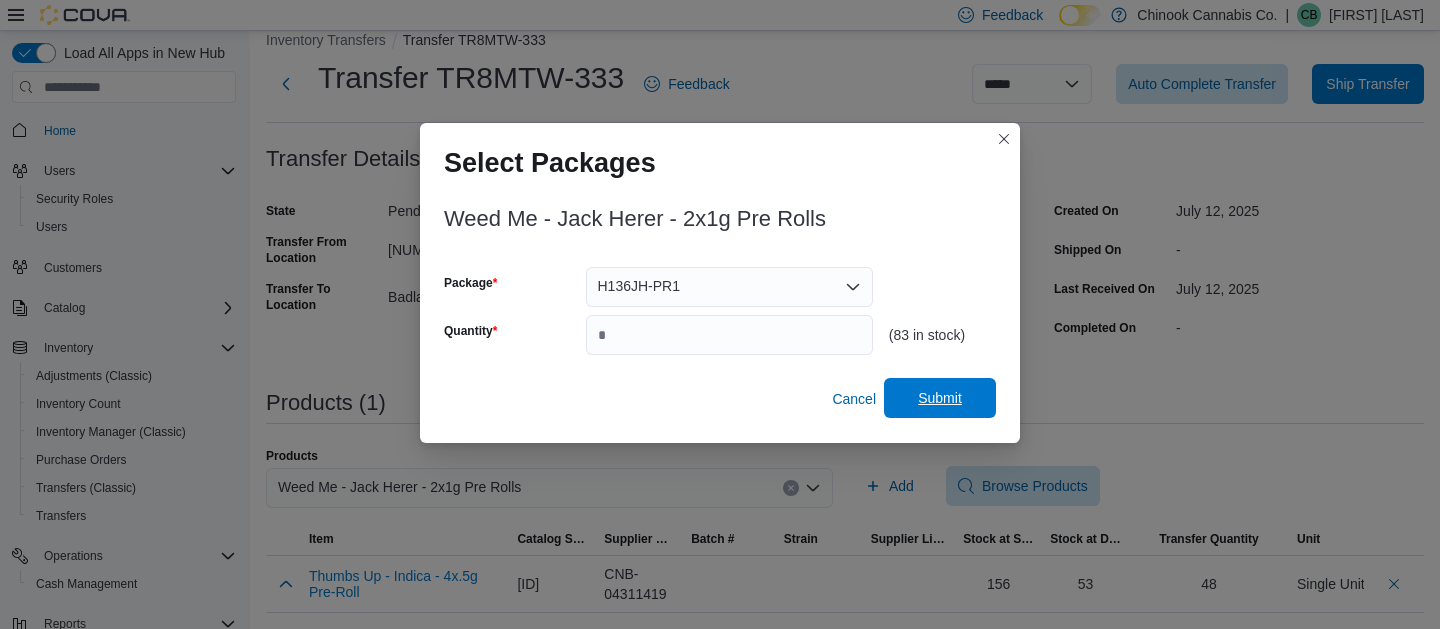 click on "Submit" at bounding box center (940, 398) 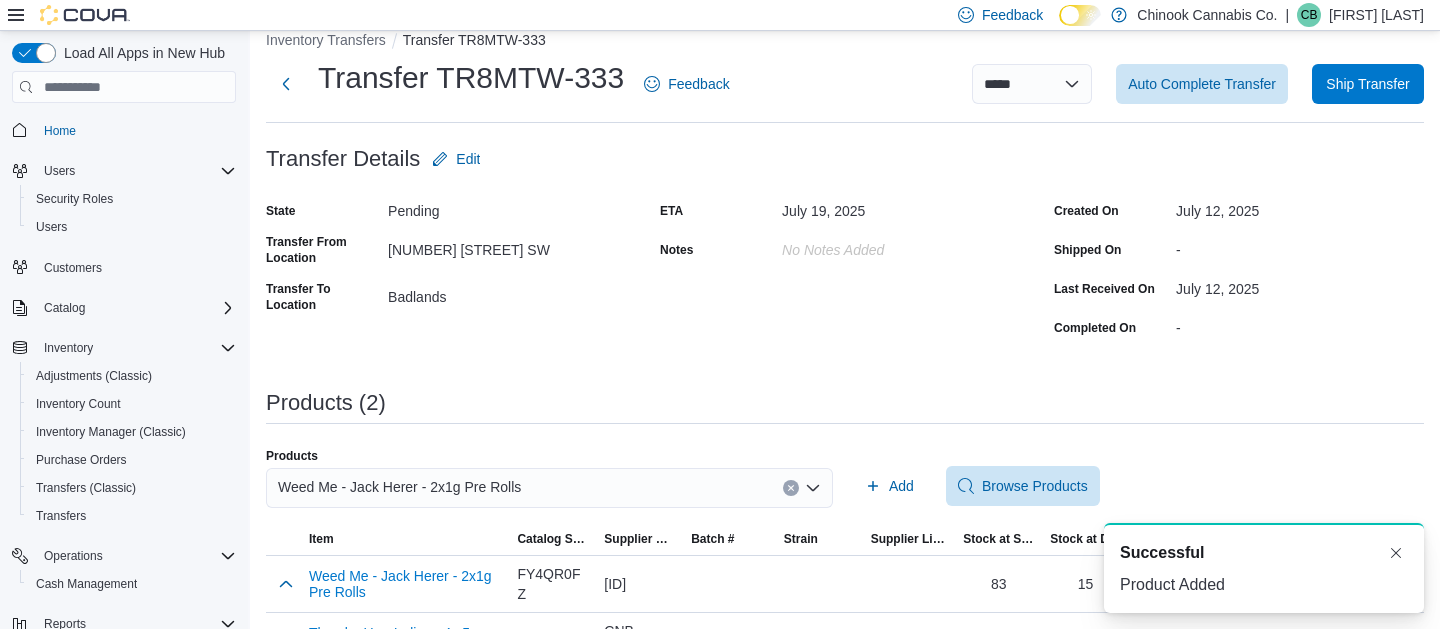 click at bounding box center [791, 488] 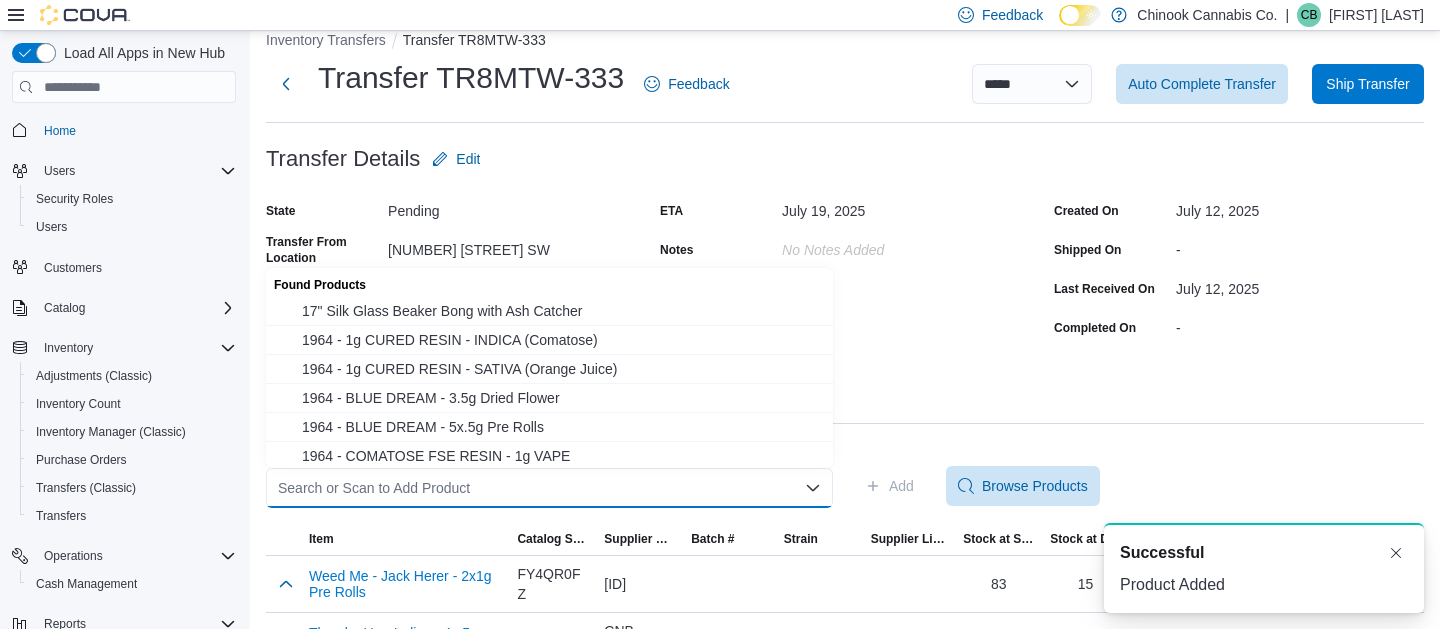 click on "Search or Scan to Add Product Combo box. Selected. Combo box input. Search or Scan to Add Product. Type some text or, to display a list of choices, press Down Arrow. To exit the list of choices, press Escape." at bounding box center (549, 488) 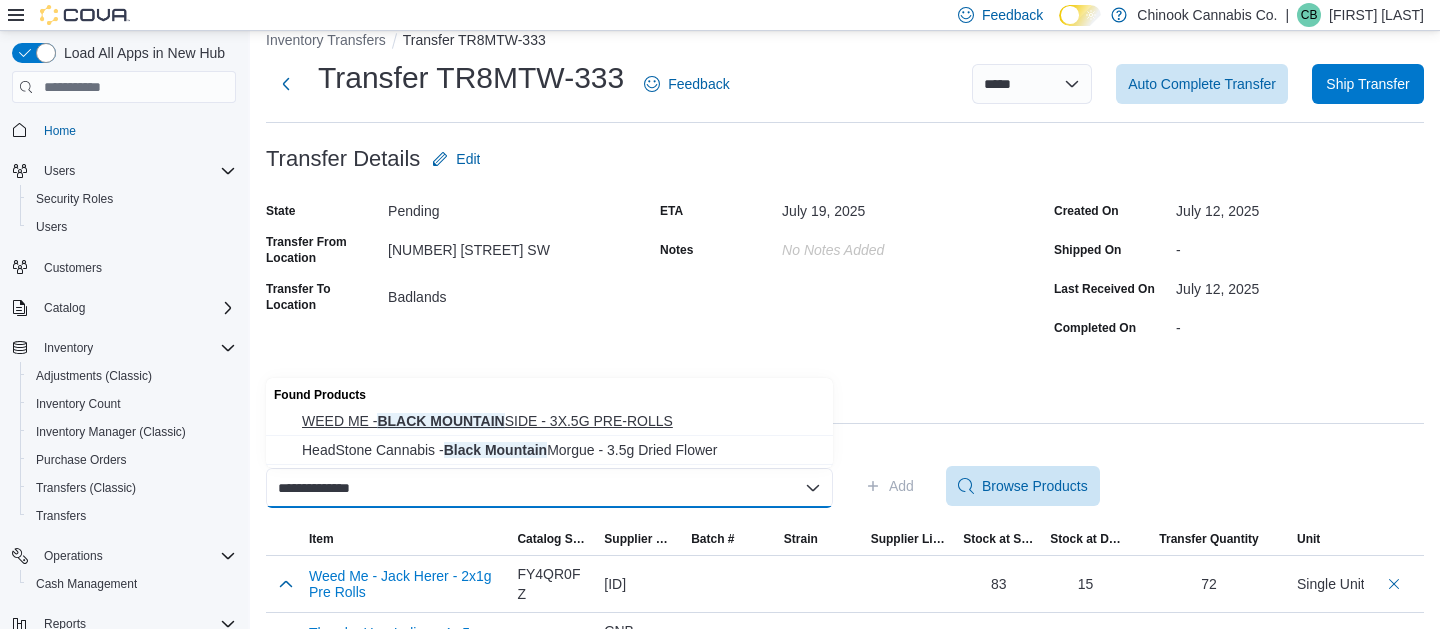 type on "**********" 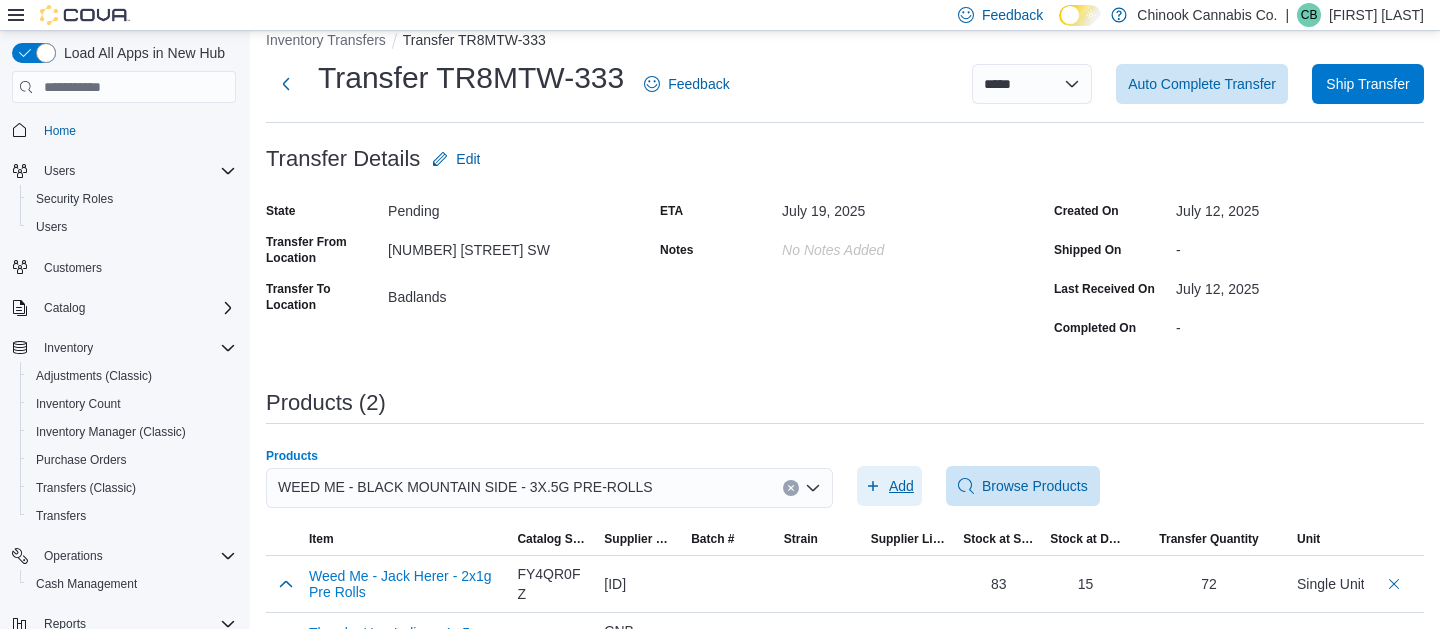 click on "Add" at bounding box center (901, 486) 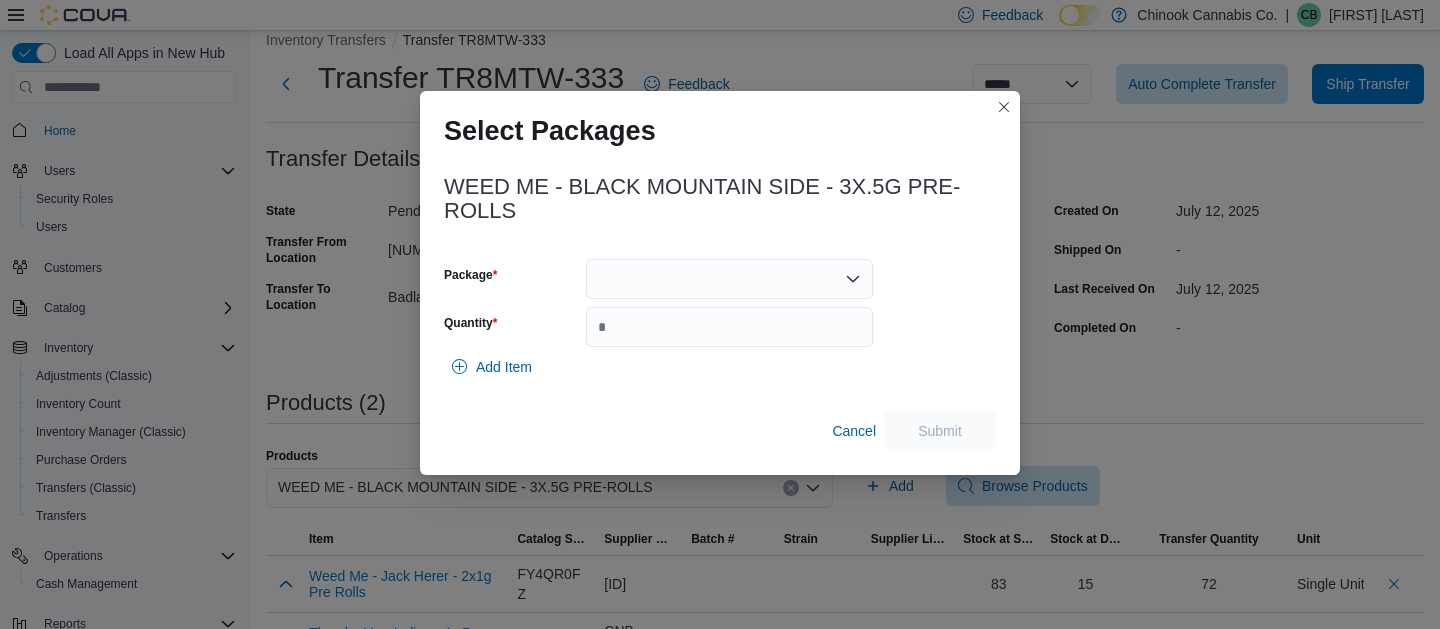 click at bounding box center (729, 279) 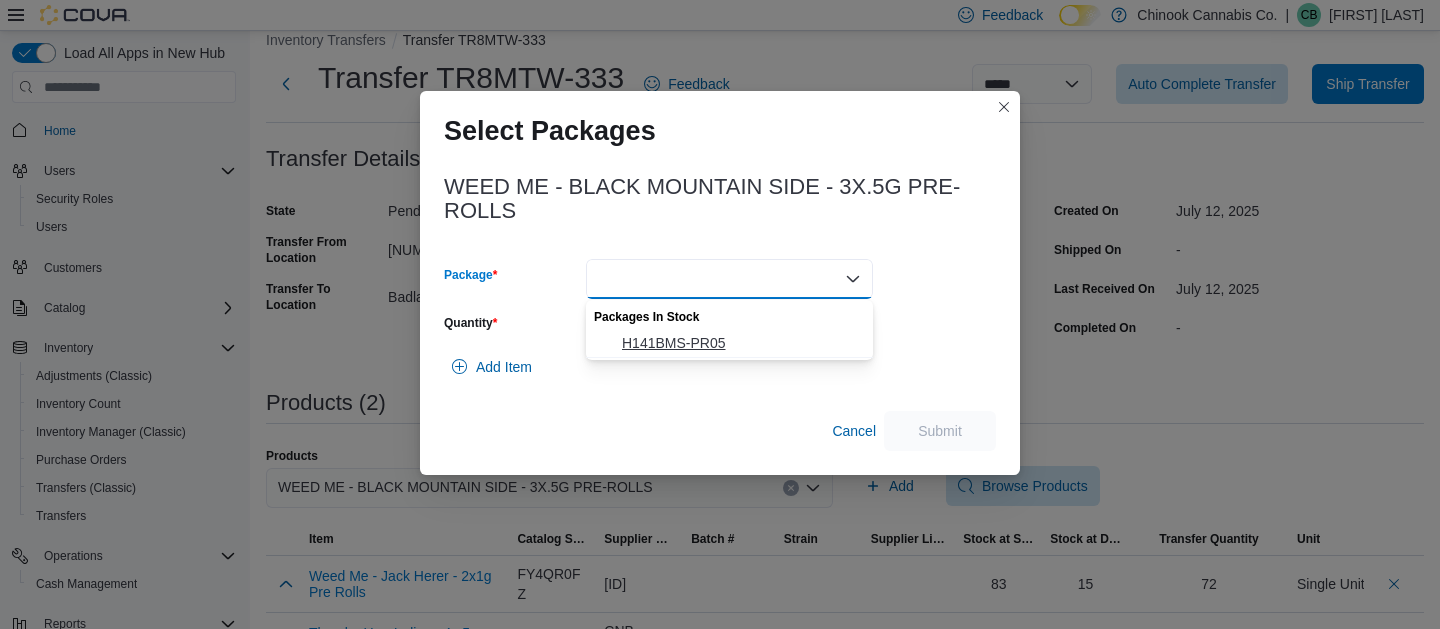 click on "H141BMS-PR05" at bounding box center [741, 343] 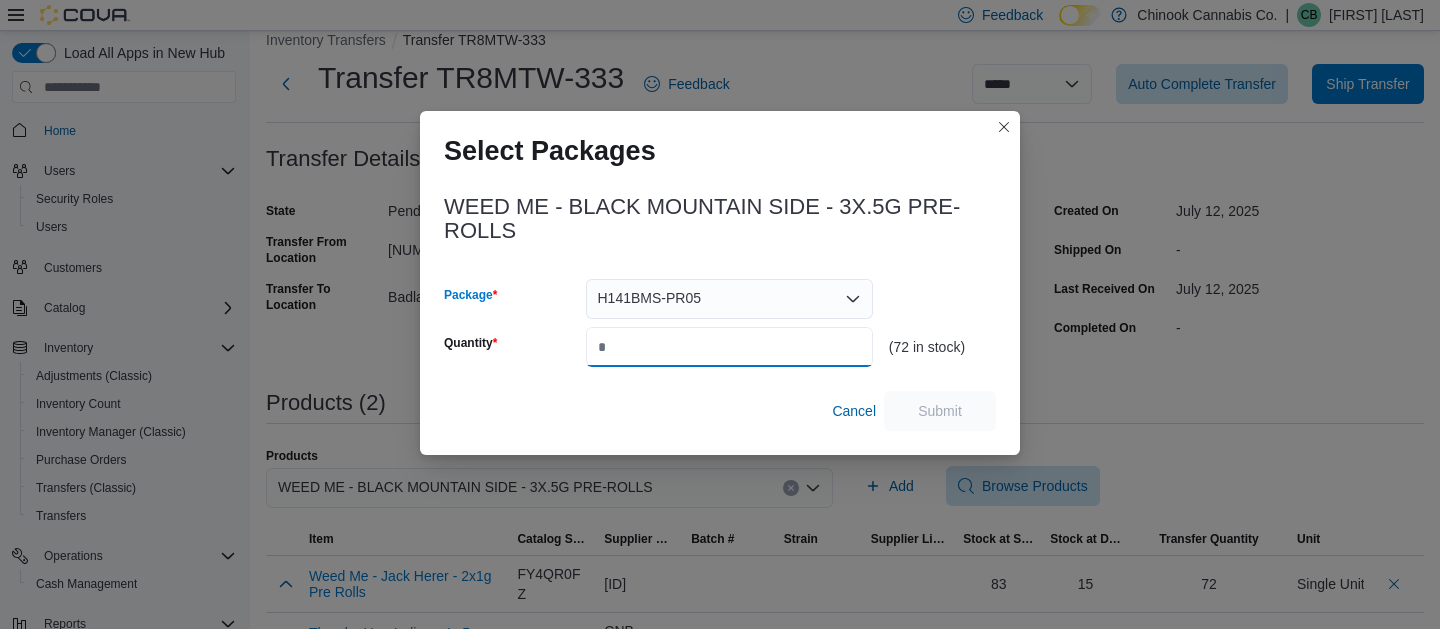 click on "Quantity" at bounding box center [729, 347] 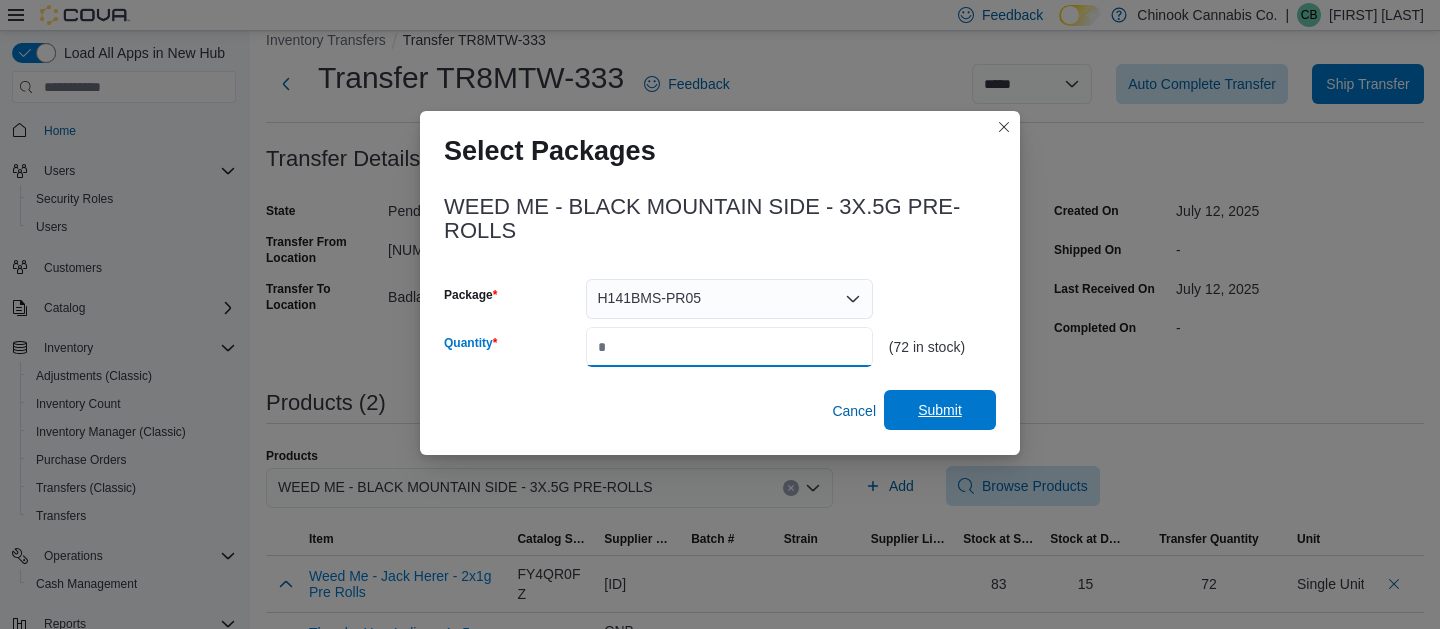 type on "**" 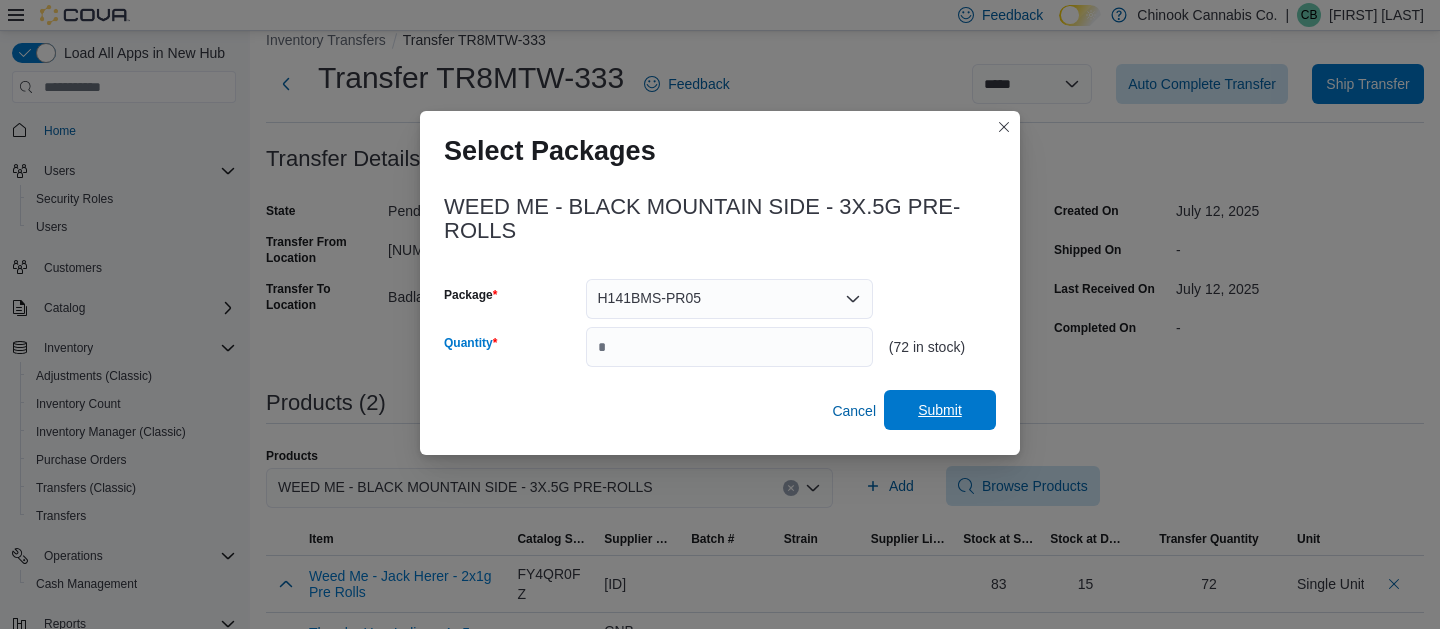 click on "Submit" at bounding box center [940, 410] 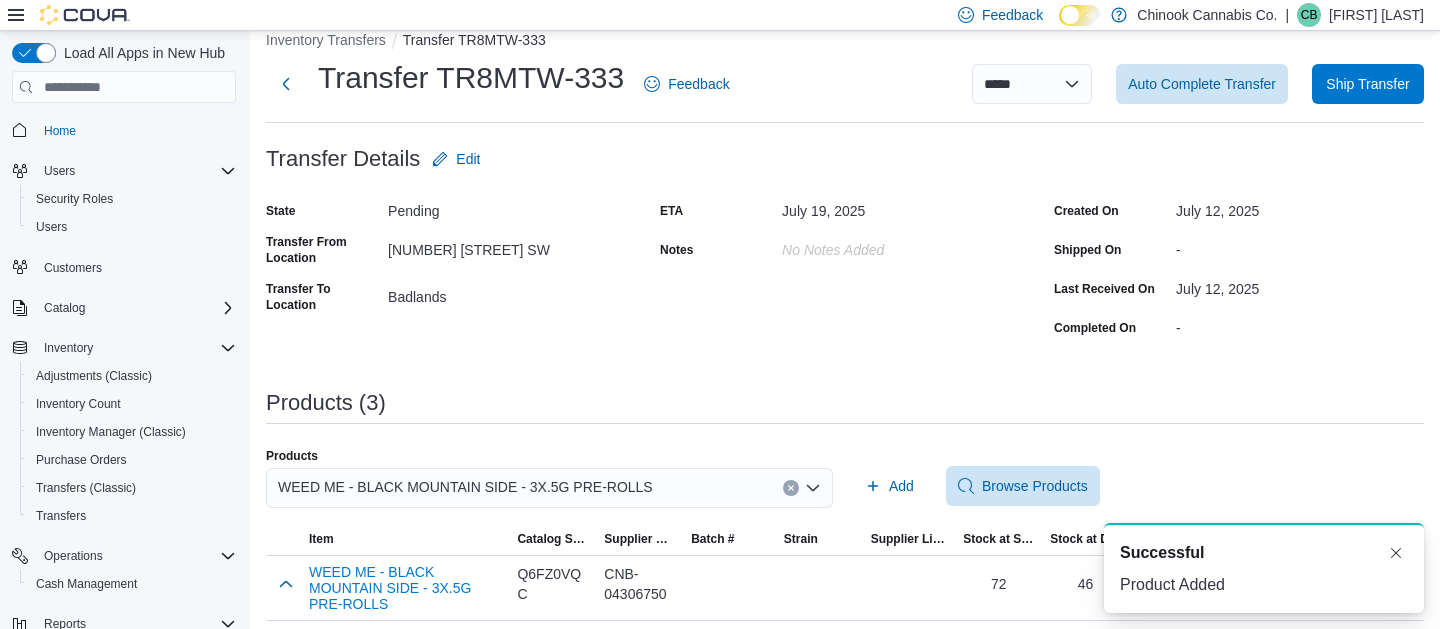 click at bounding box center (791, 488) 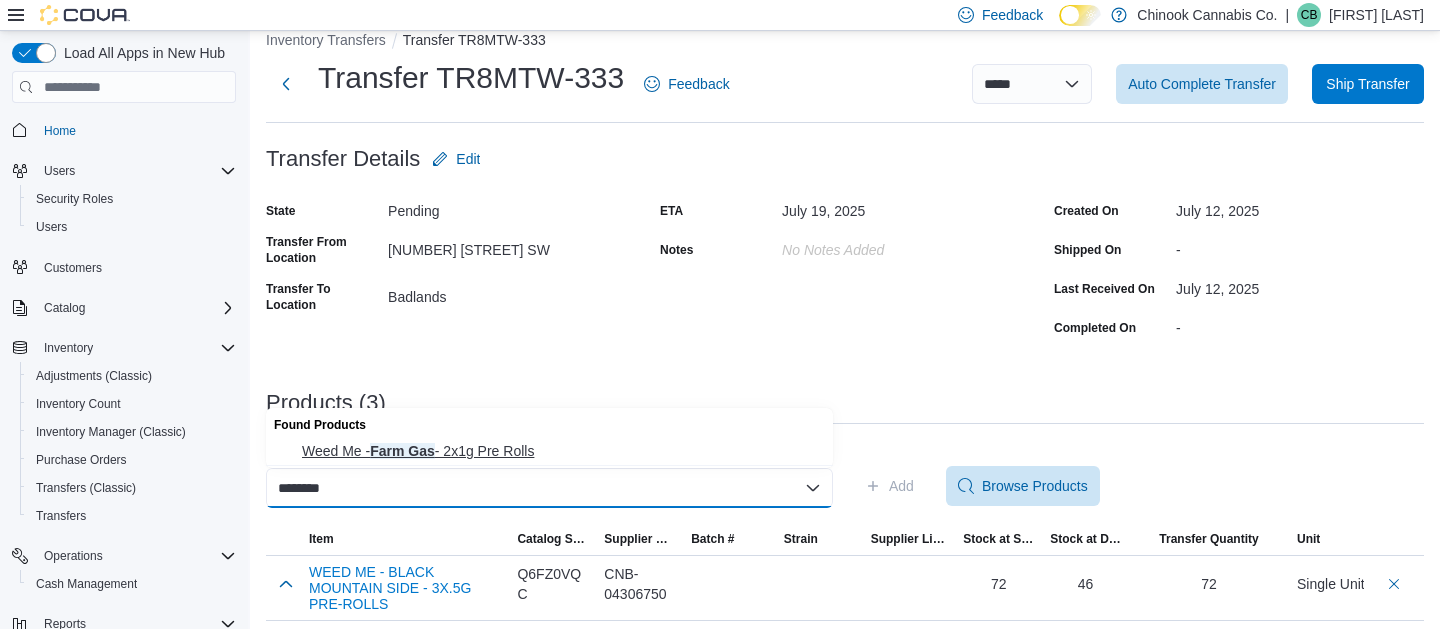 type on "********" 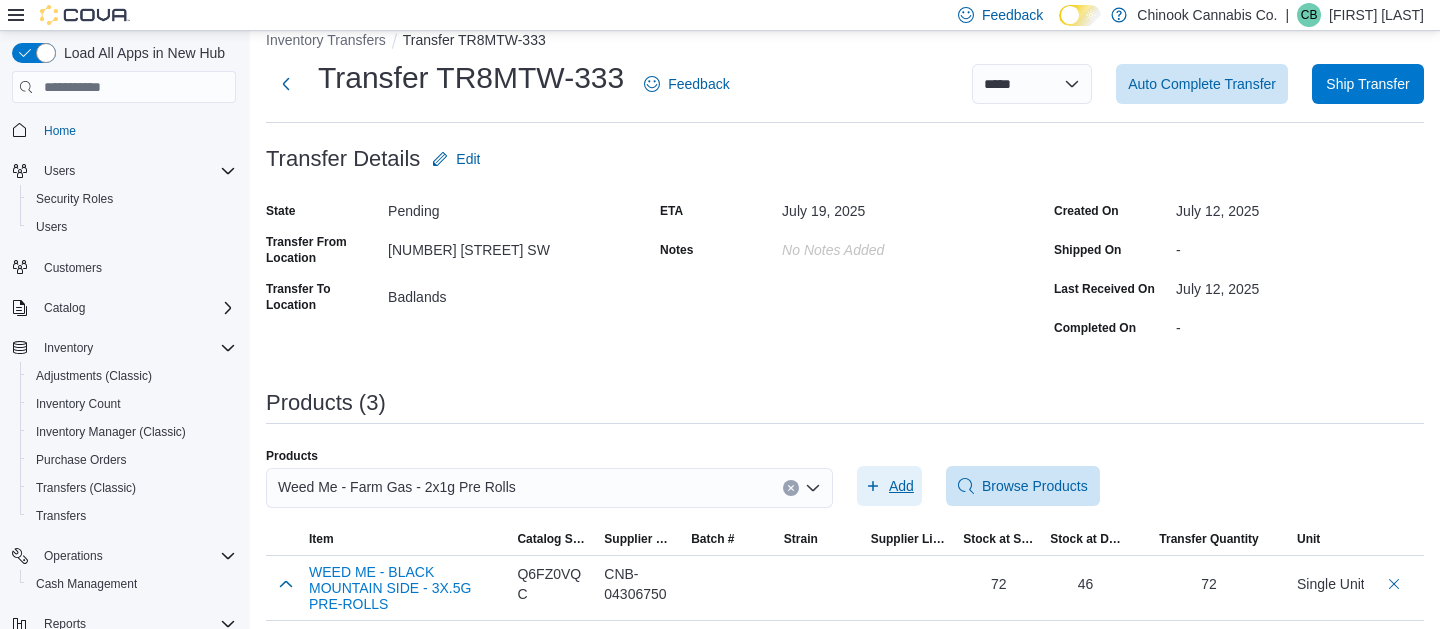 click on "Add" at bounding box center (901, 486) 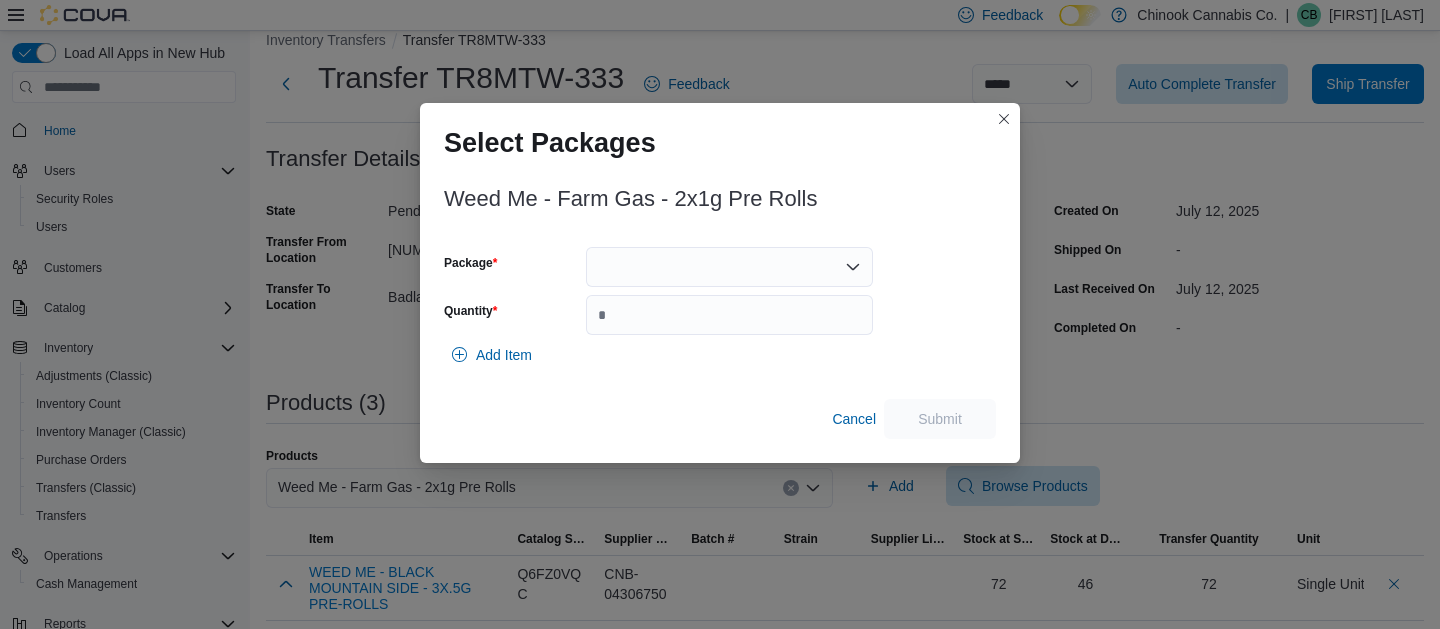 click at bounding box center [729, 267] 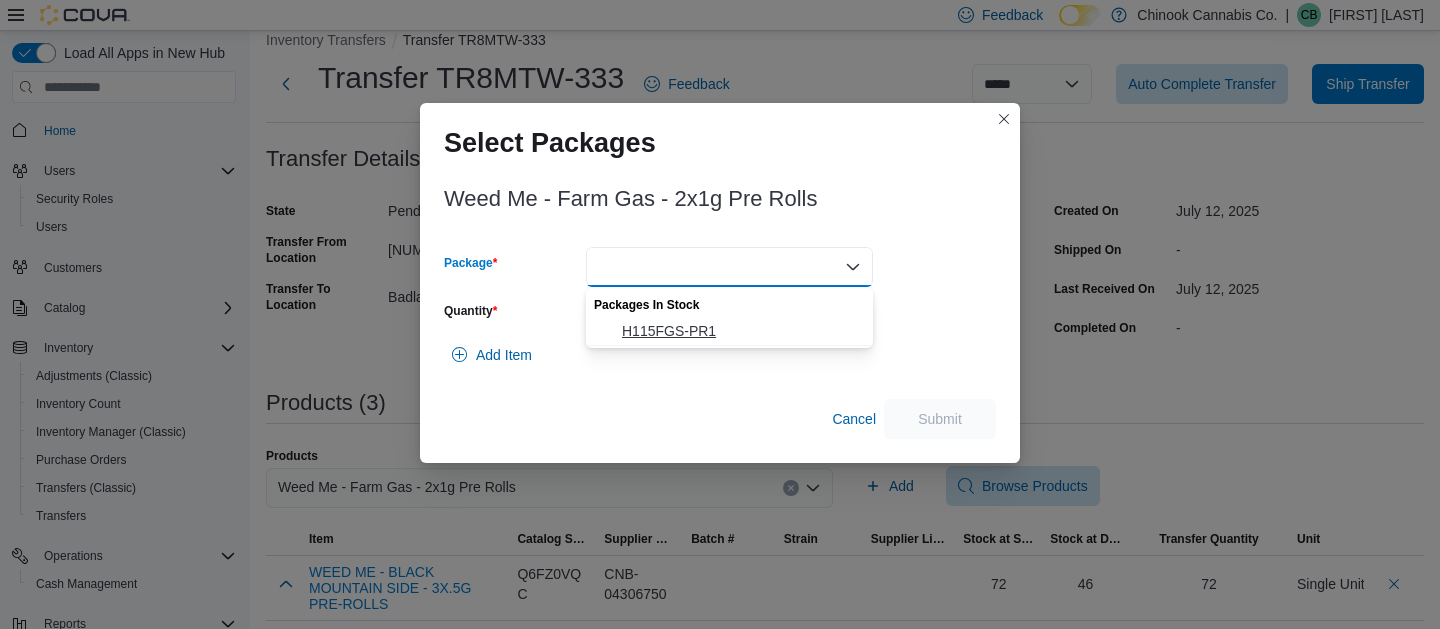 click on "H115FGS-PR1" at bounding box center [741, 331] 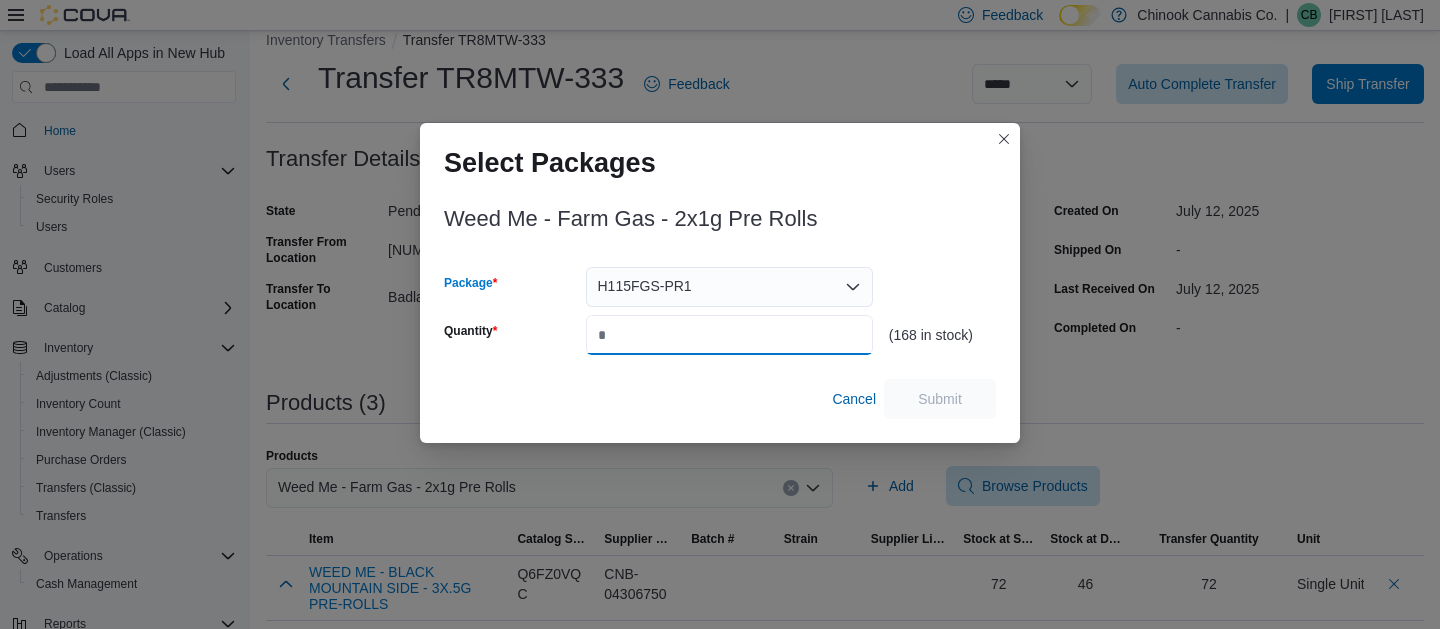 click on "Quantity" at bounding box center [729, 335] 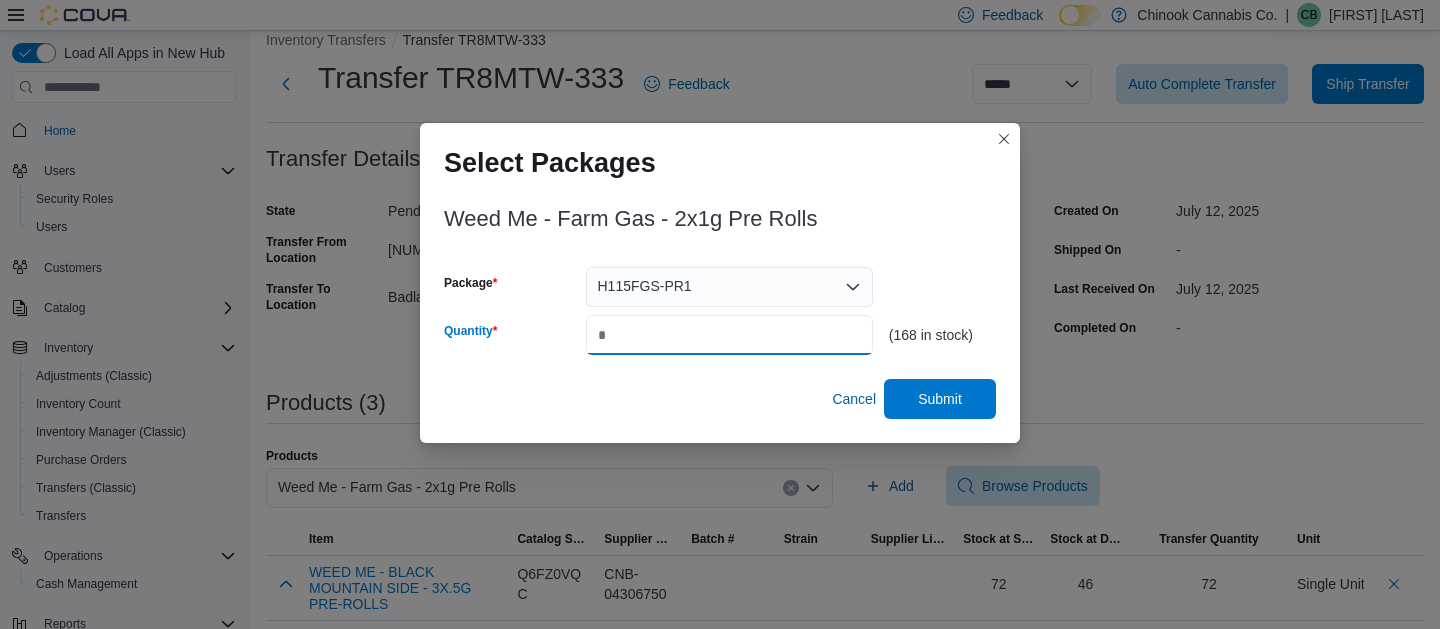type on "**" 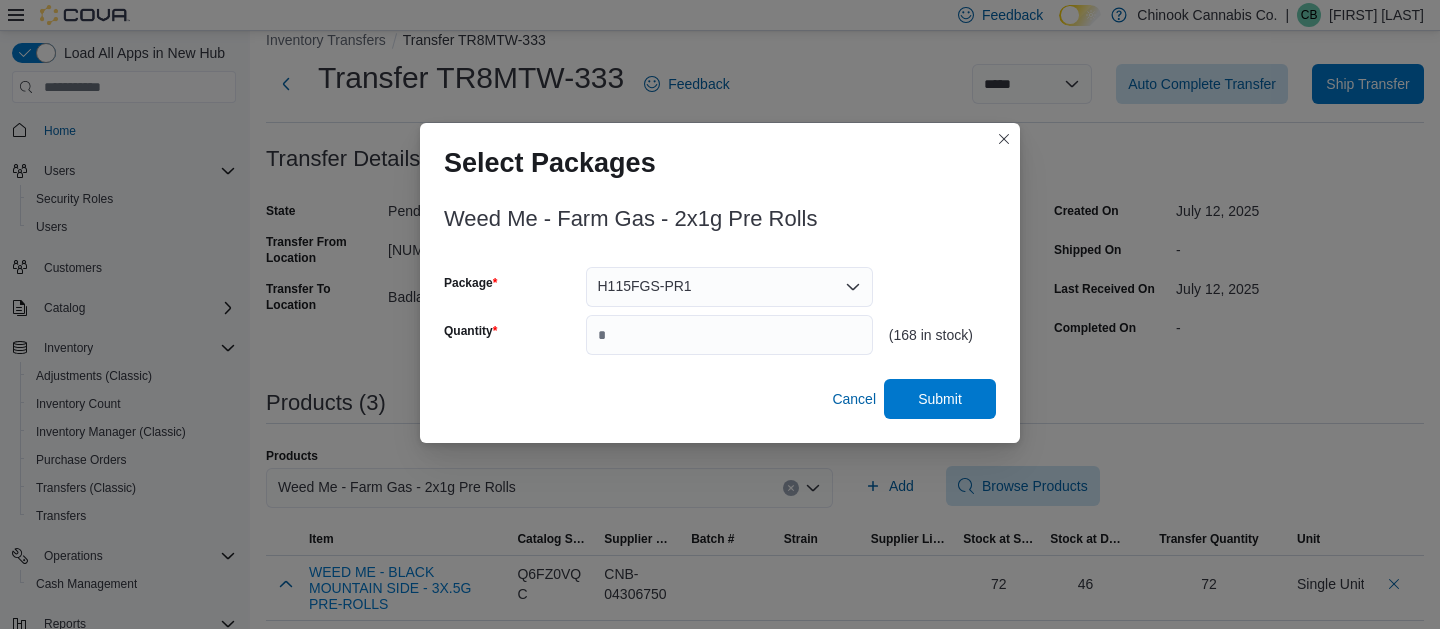click on "Weed Me - Farm Gas - 2x1g Pre Rolls Package H115FGS-PR1 Quantity ** (168 in stock) Cancel Submit" at bounding box center [720, 307] 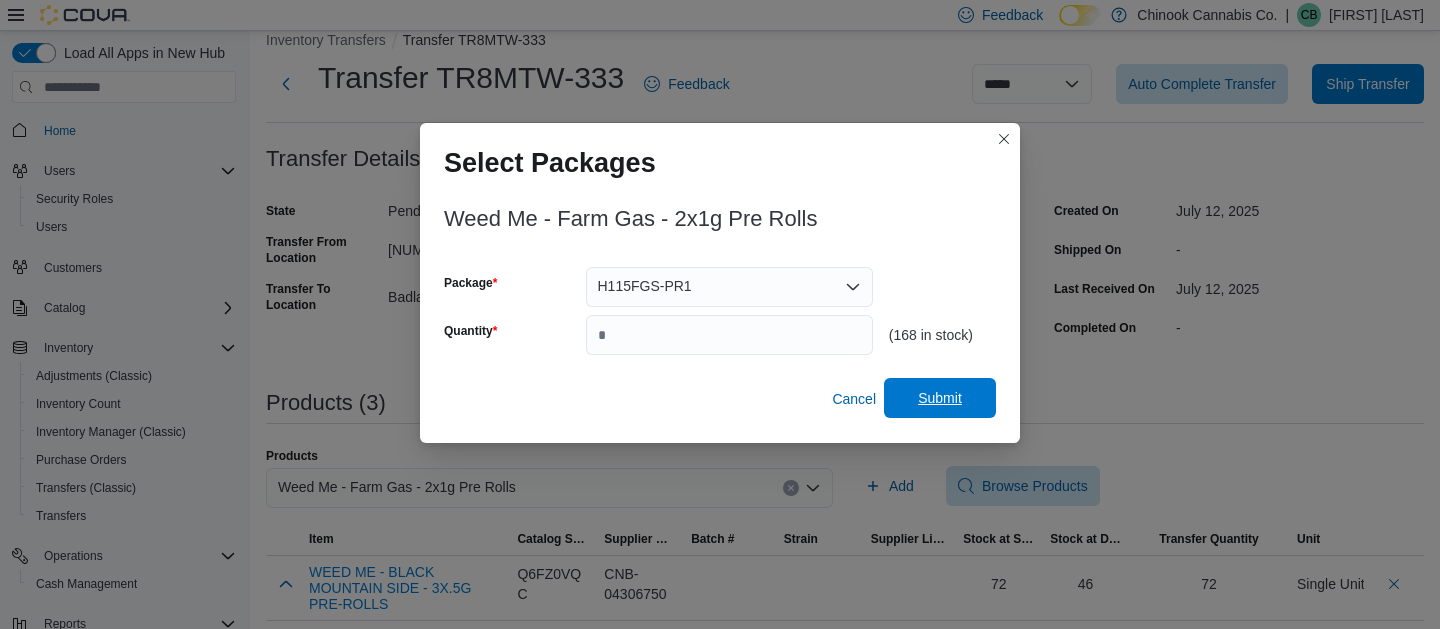 click on "Submit" at bounding box center (940, 398) 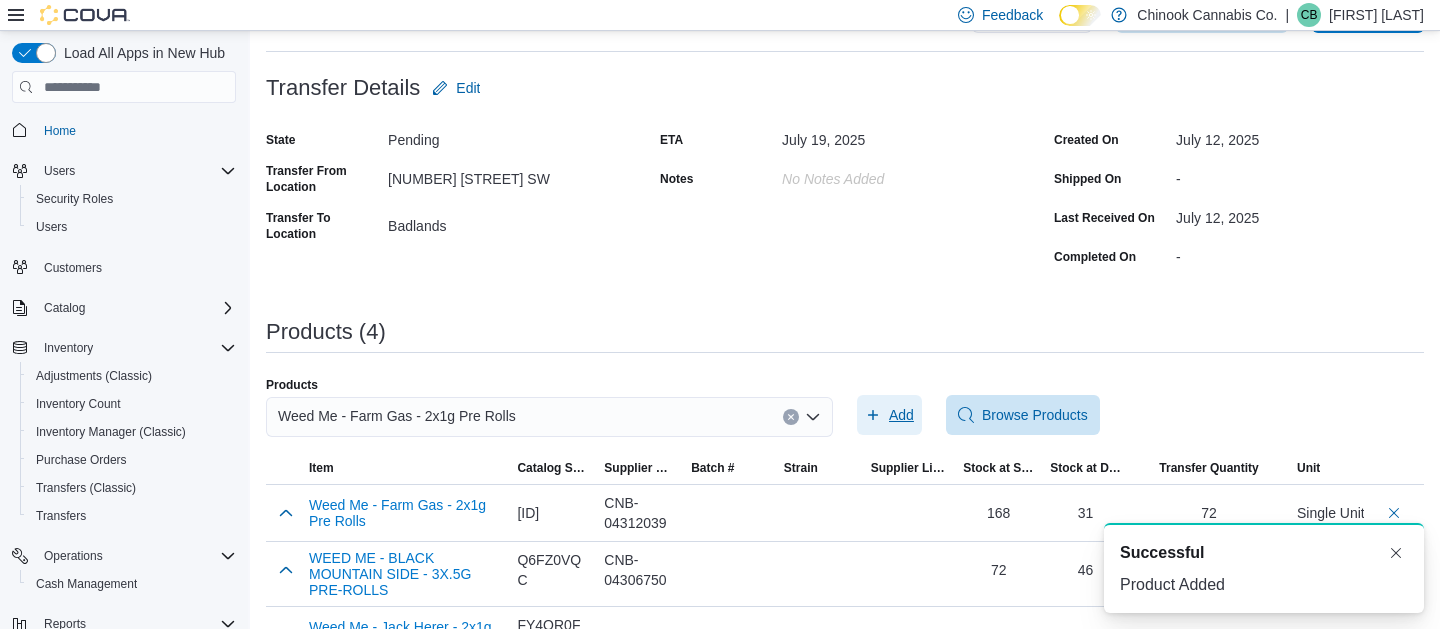 scroll, scrollTop: 206, scrollLeft: 0, axis: vertical 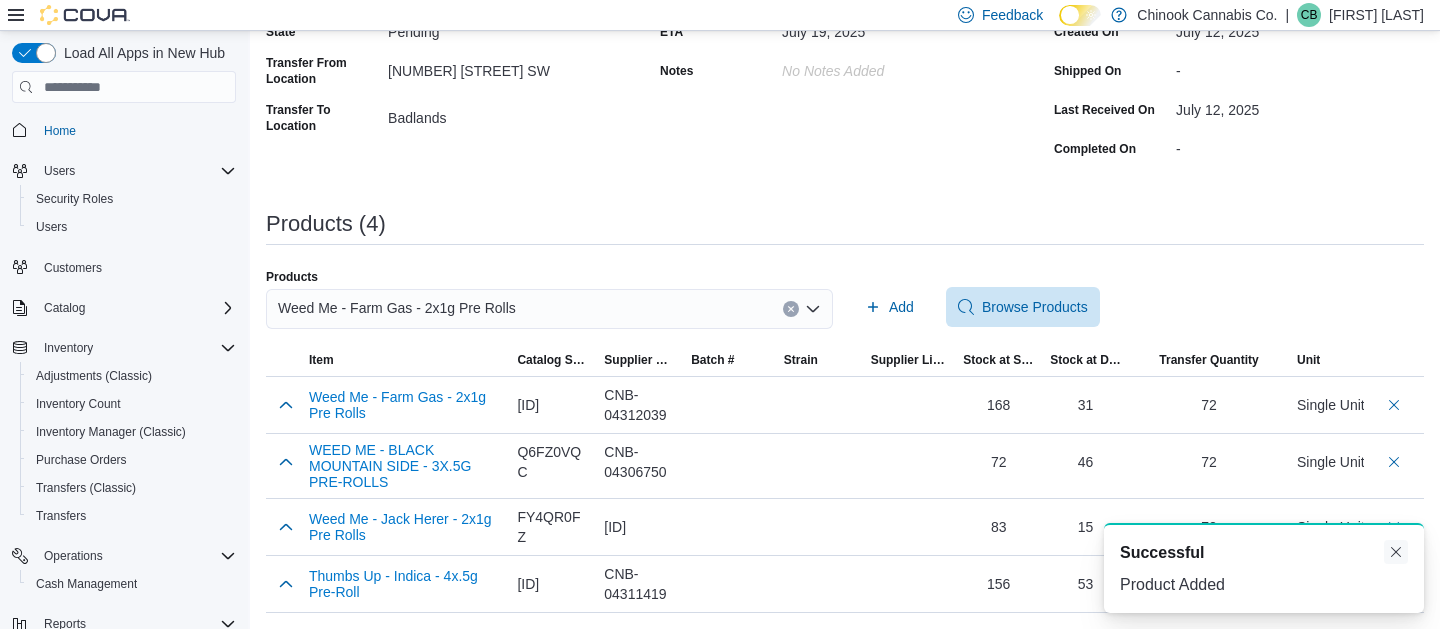 click at bounding box center (1396, 552) 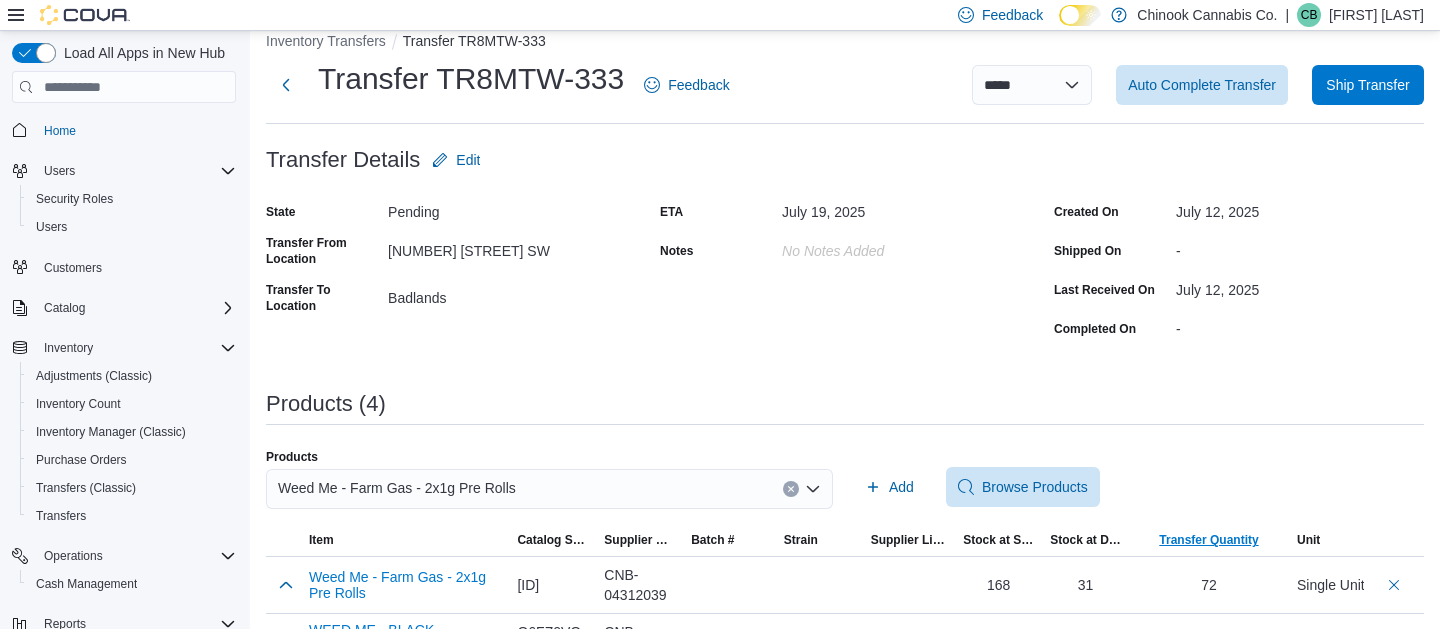 scroll, scrollTop: 0, scrollLeft: 0, axis: both 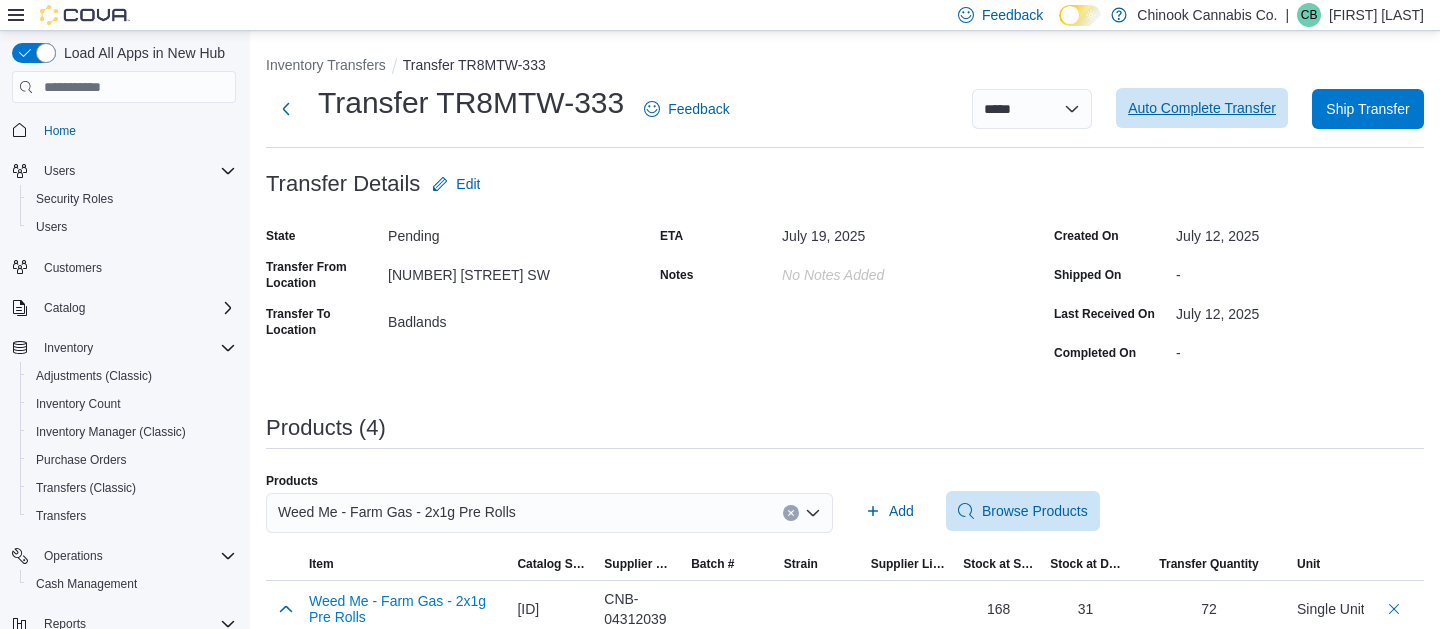click on "Auto Complete Transfer" at bounding box center (1202, 108) 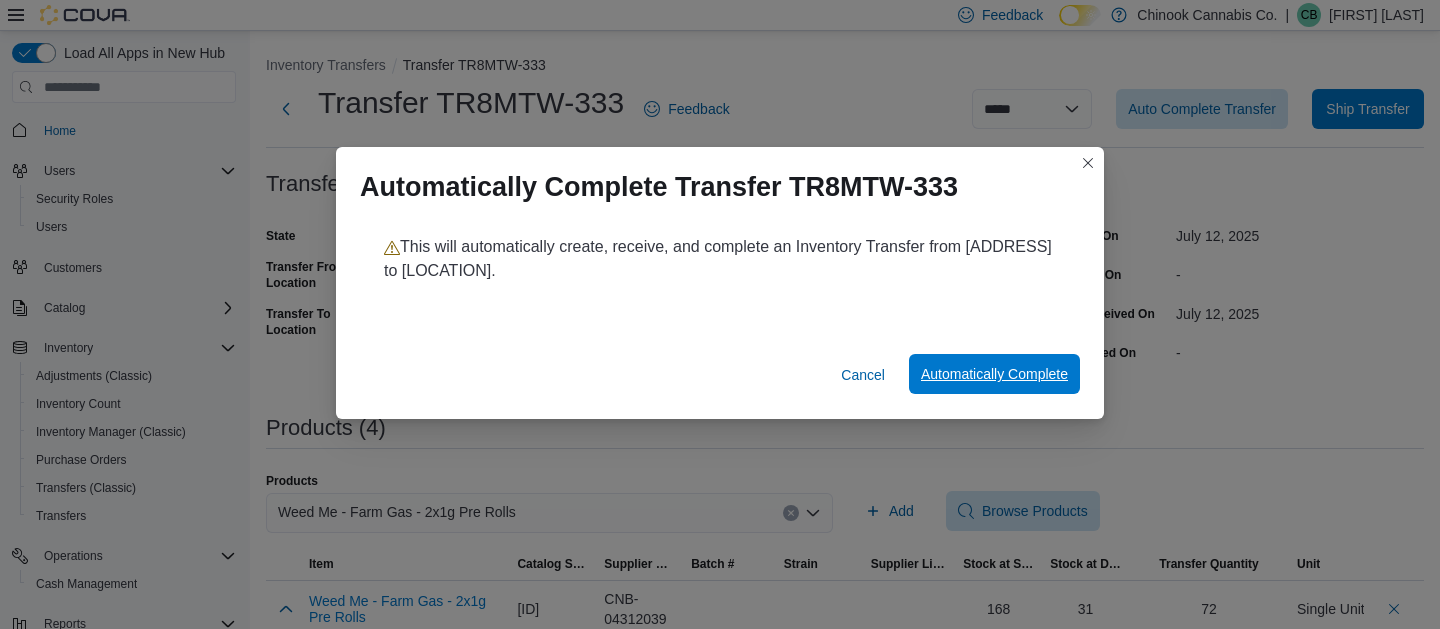 click on "Automatically Complete" at bounding box center [994, 374] 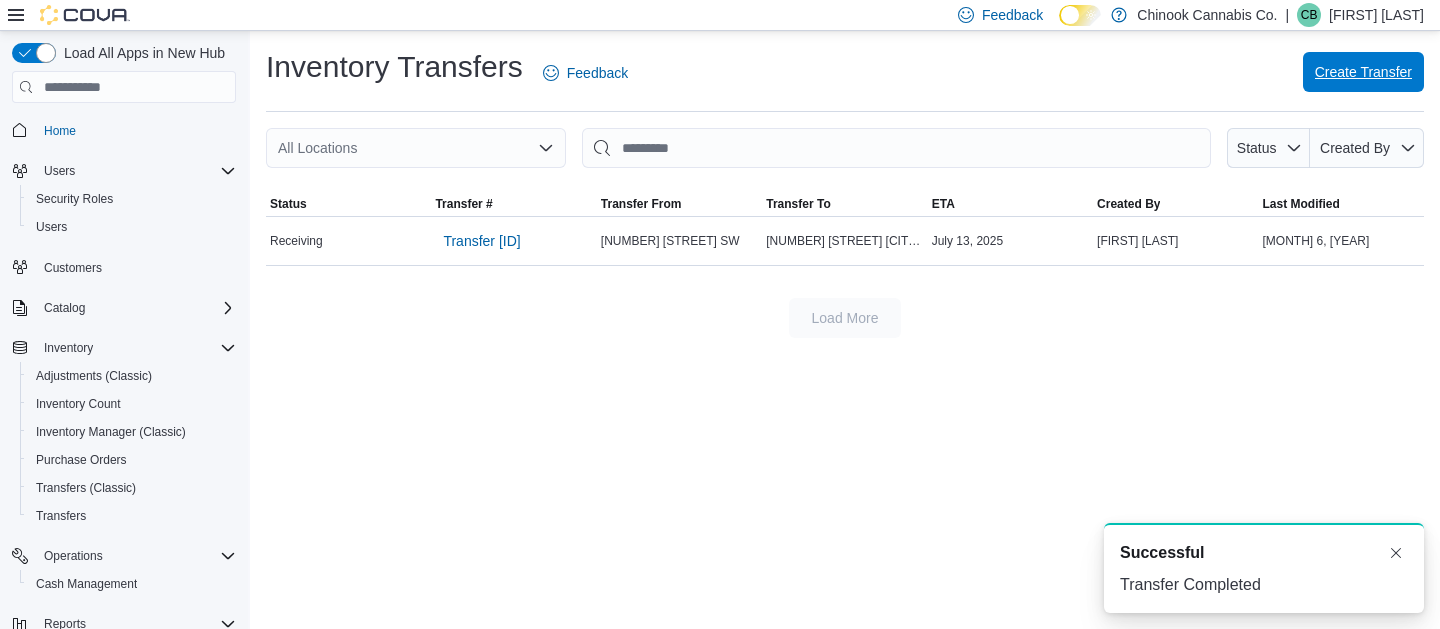 click on "Create Transfer" at bounding box center [1363, 72] 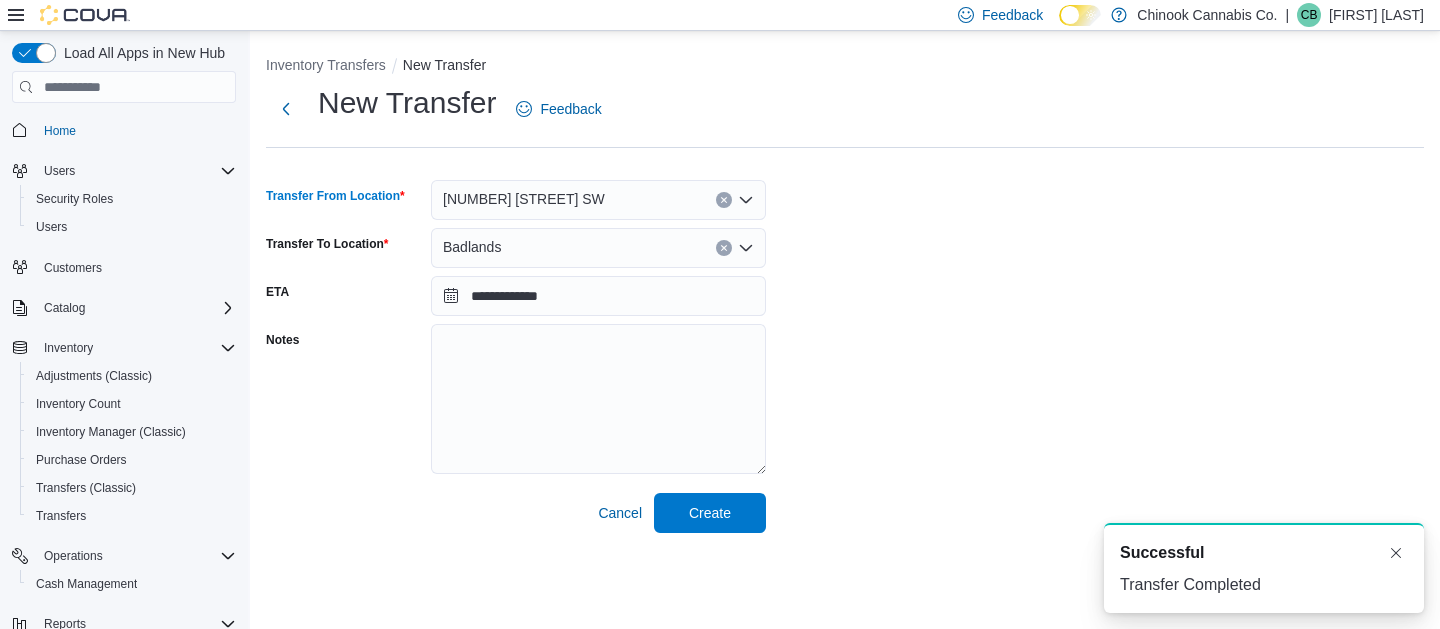 click on "[NUMBER] [STREET] SW" at bounding box center (598, 200) 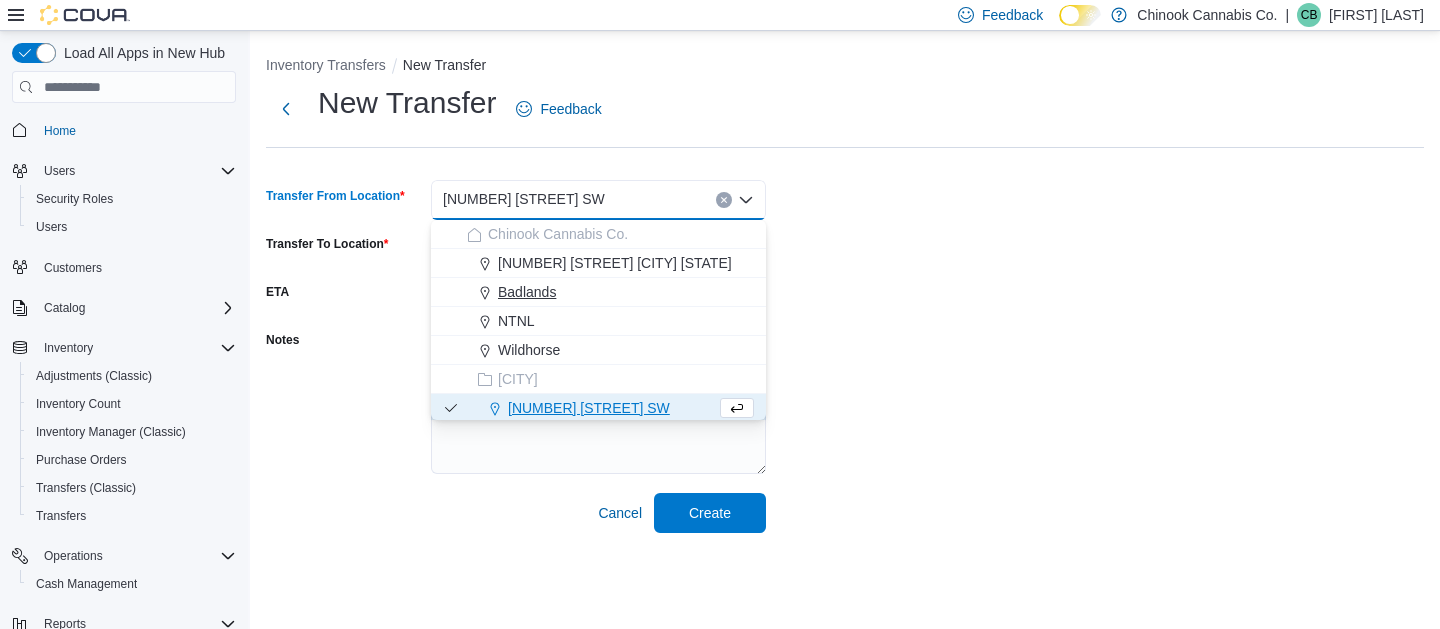 click on "Badlands" at bounding box center [610, 292] 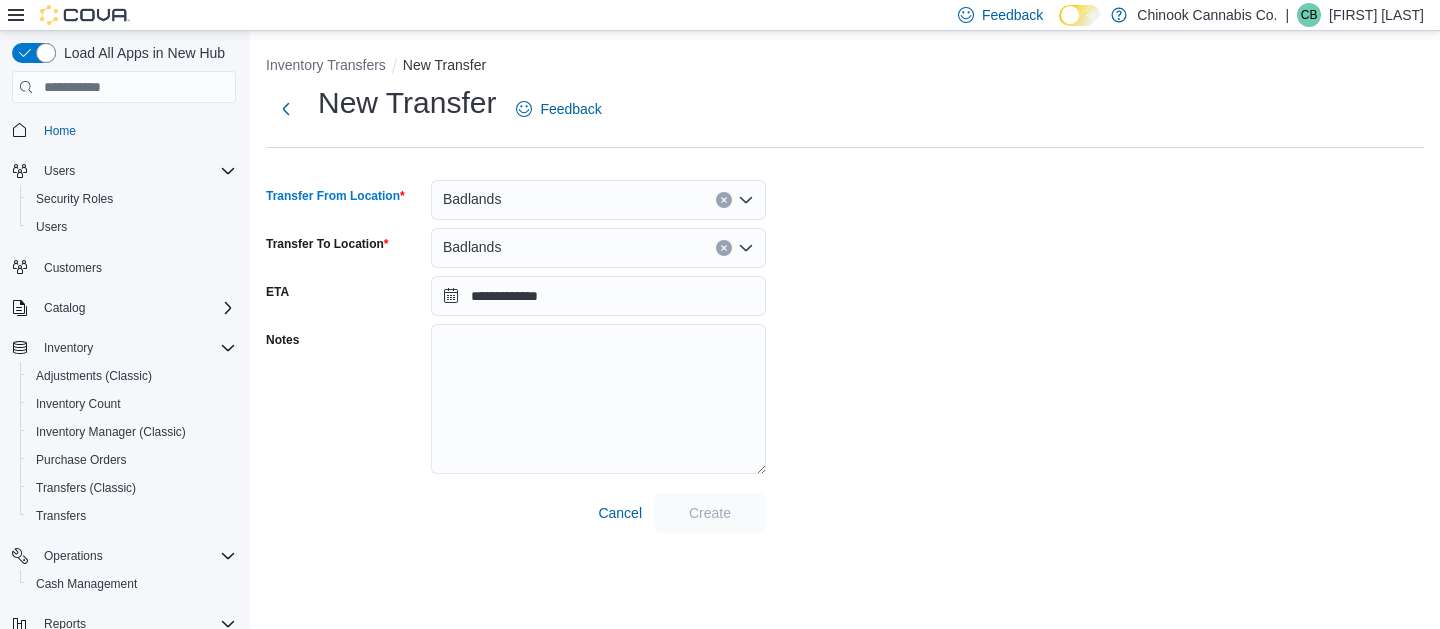 click on "Badlands" at bounding box center [598, 248] 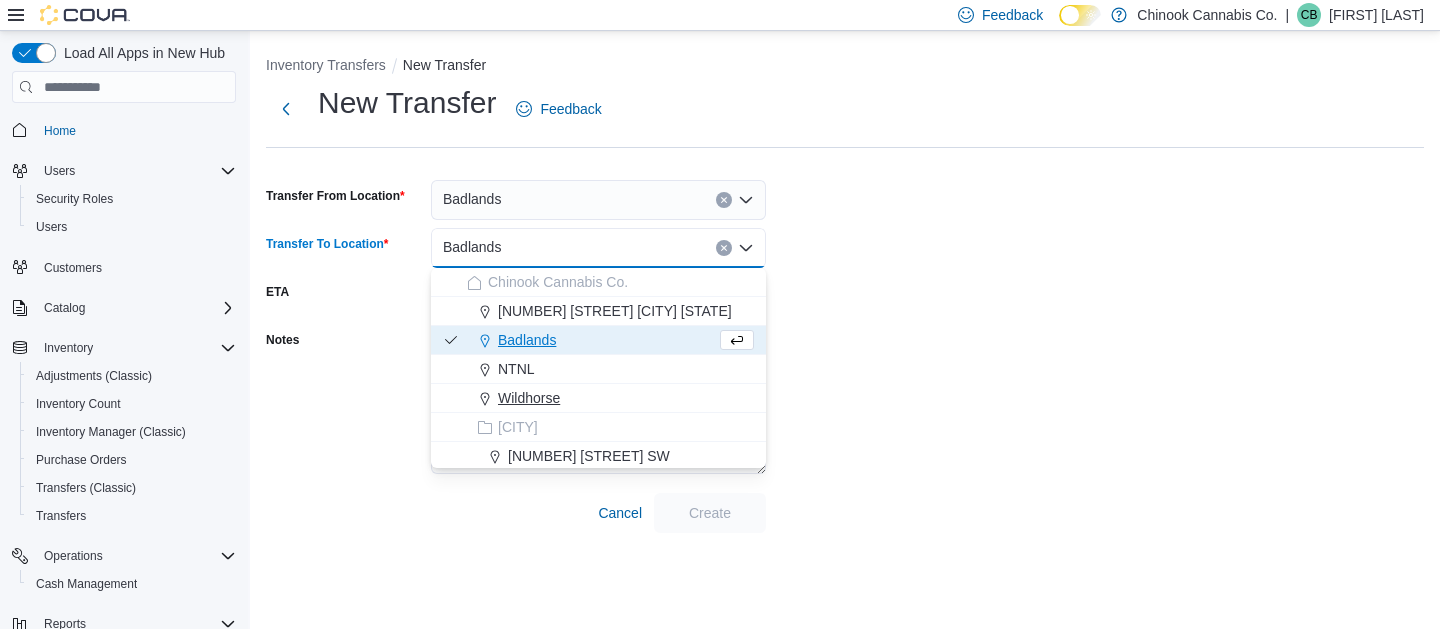 click on "Wildhorse" at bounding box center [529, 398] 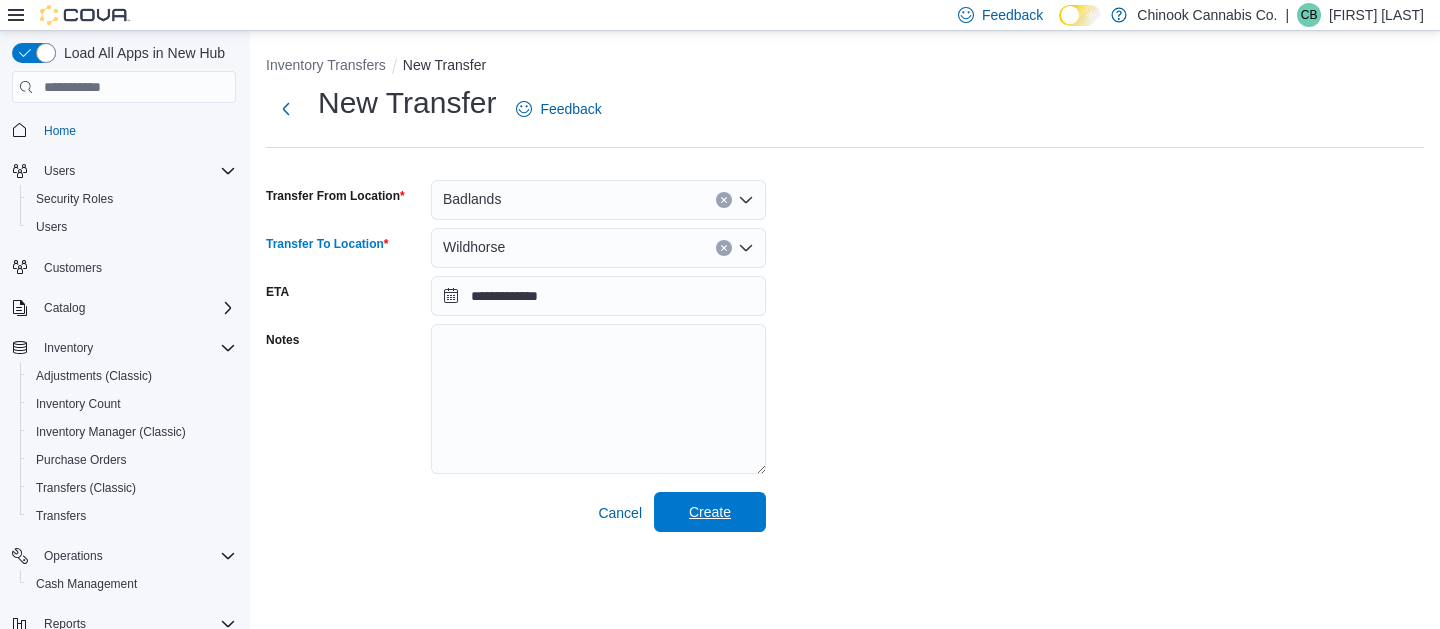 click on "Create" at bounding box center [710, 512] 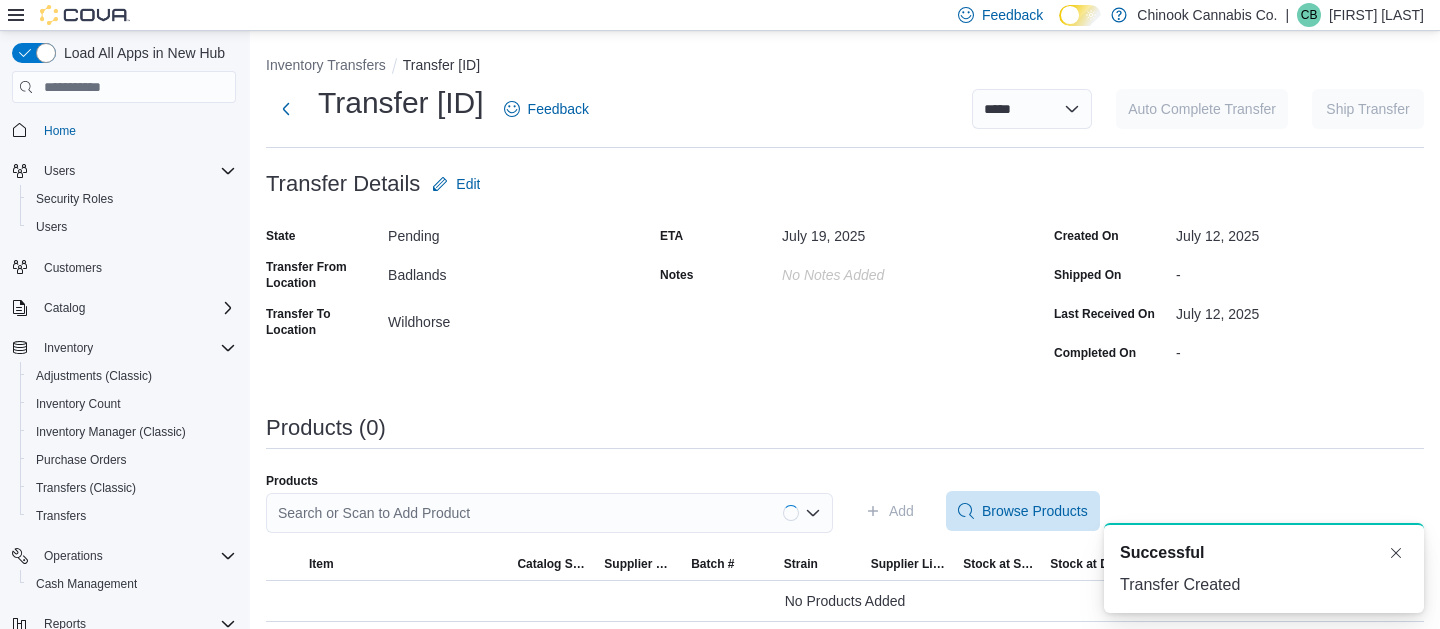 click on "Search or Scan to Add Product" at bounding box center [549, 513] 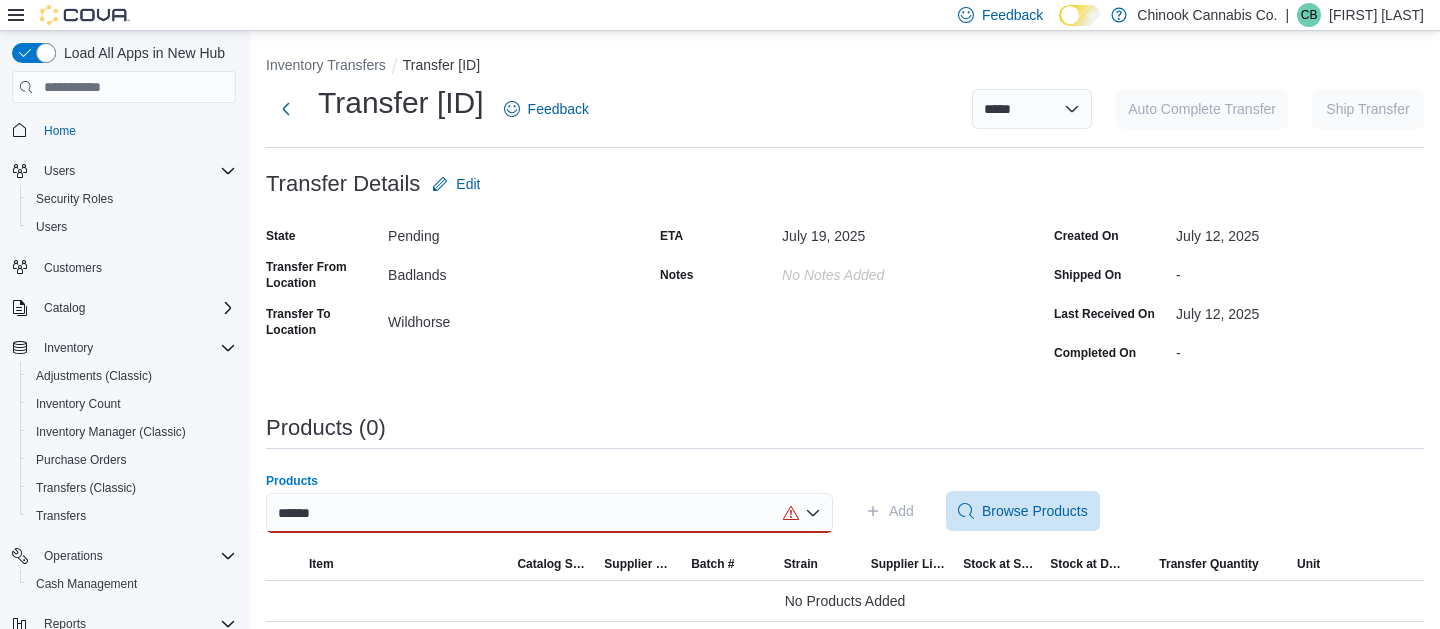 scroll, scrollTop: 9, scrollLeft: 0, axis: vertical 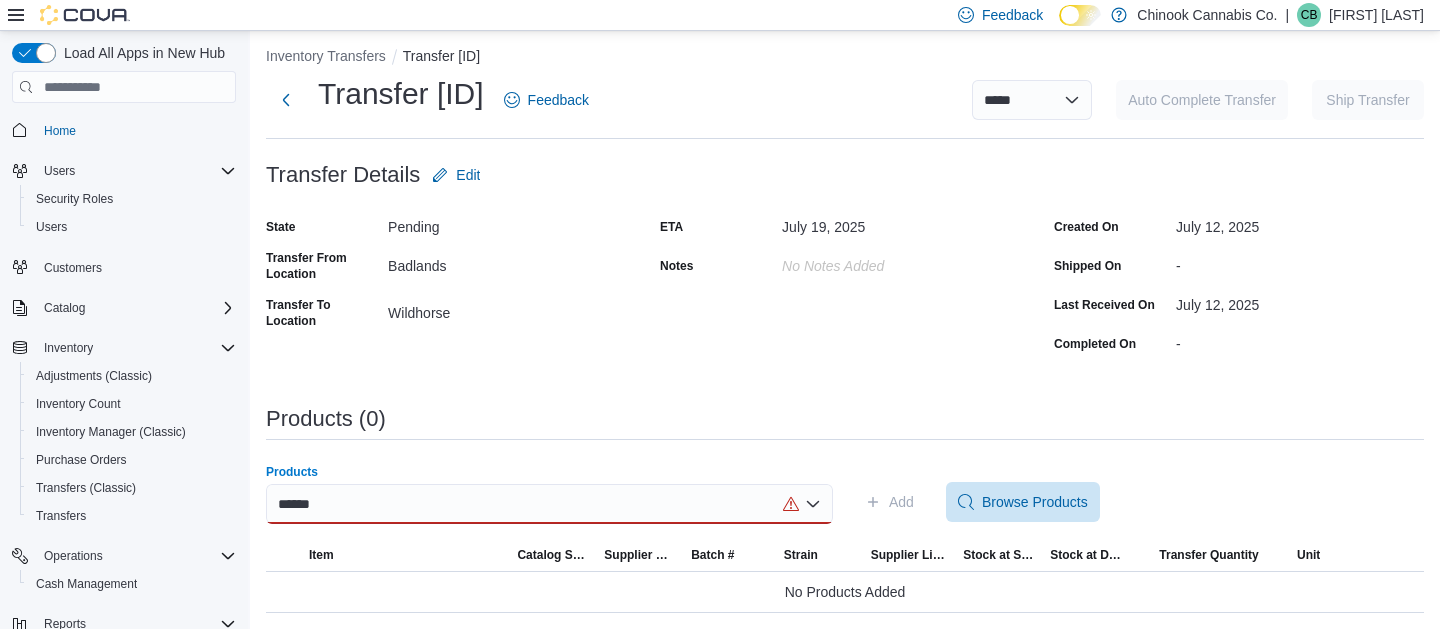 type on "******" 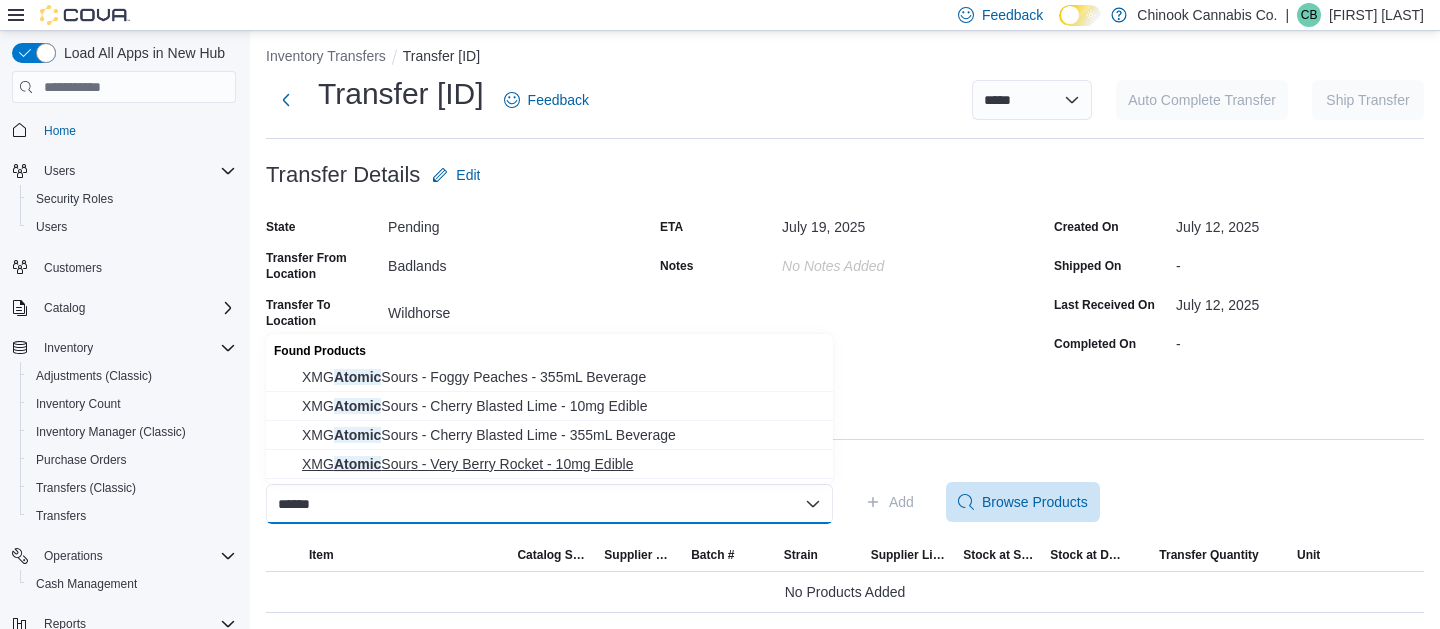 click on "XMG  Atomic  Sours - Very Berry Rocket - 10mg Edible" at bounding box center [561, 464] 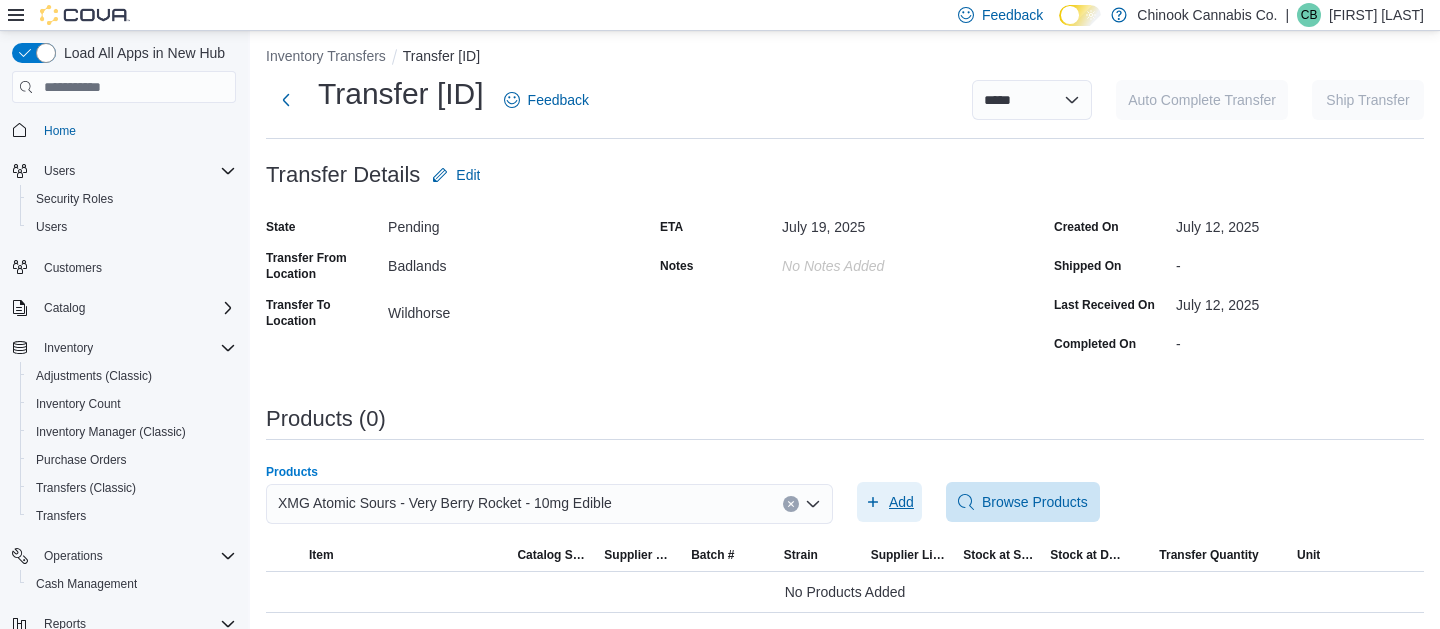 click on "Add" at bounding box center (901, 502) 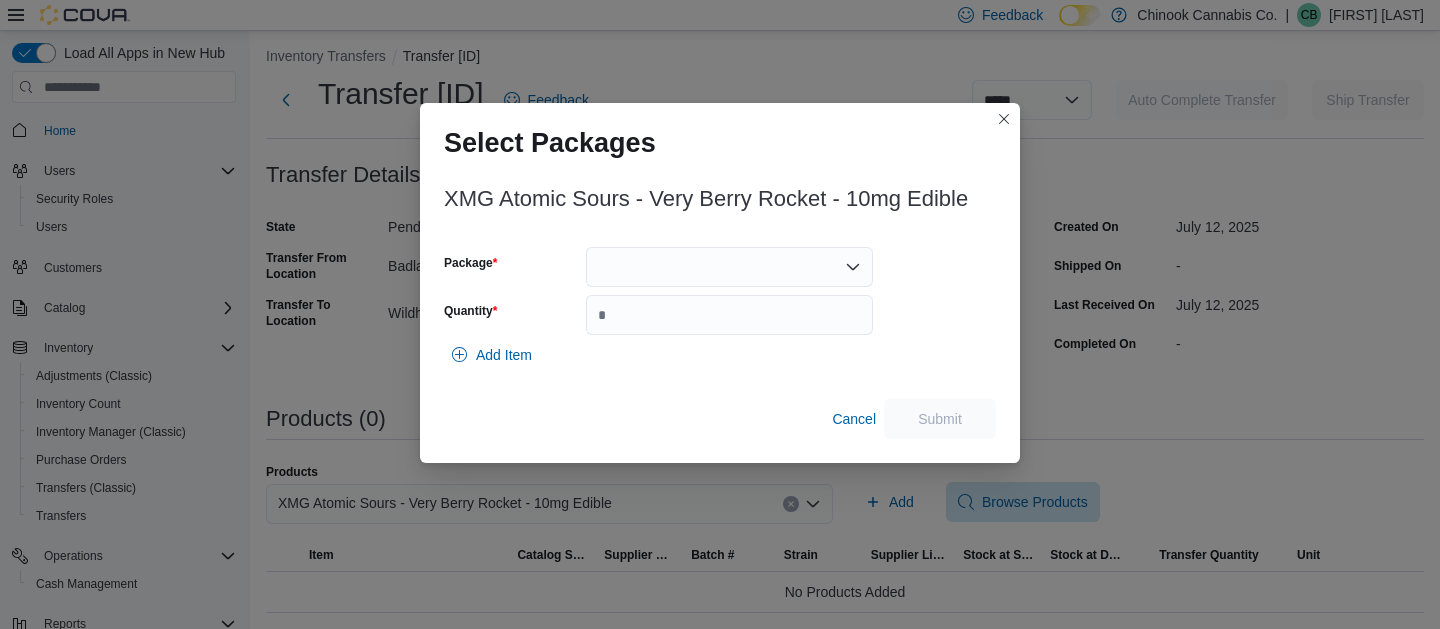 click at bounding box center (729, 267) 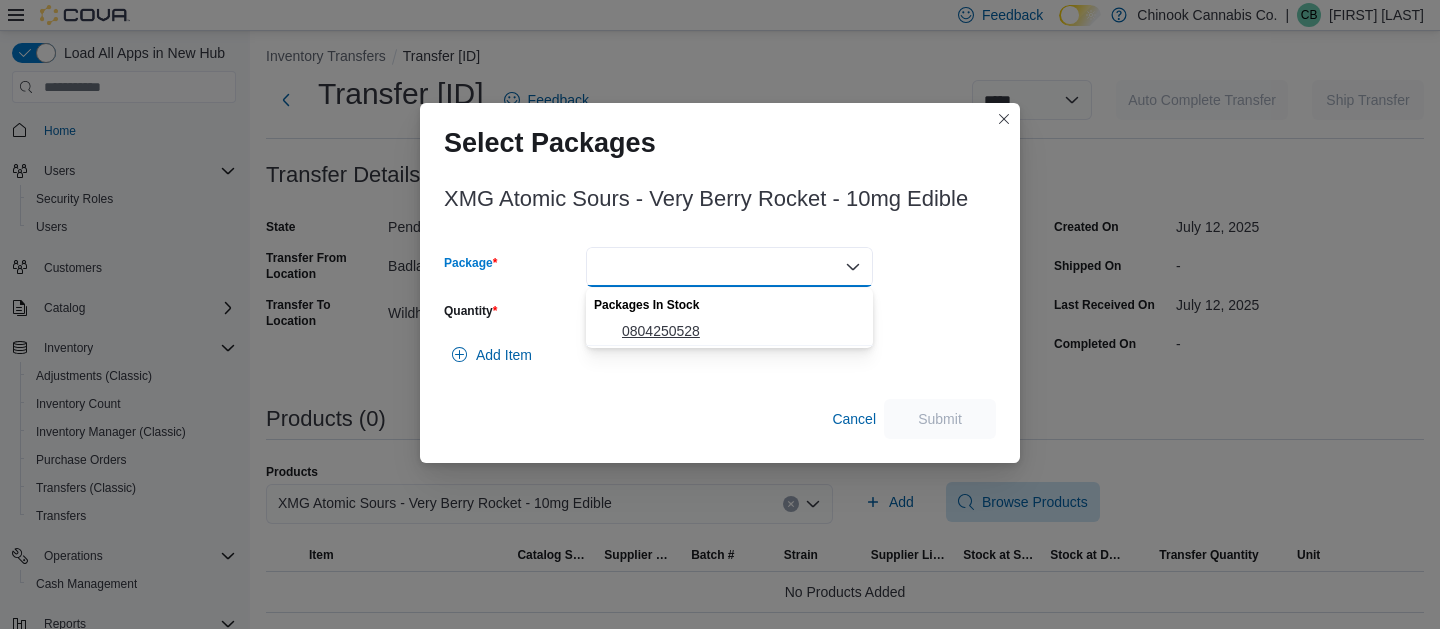 click on "0804250528" at bounding box center [741, 331] 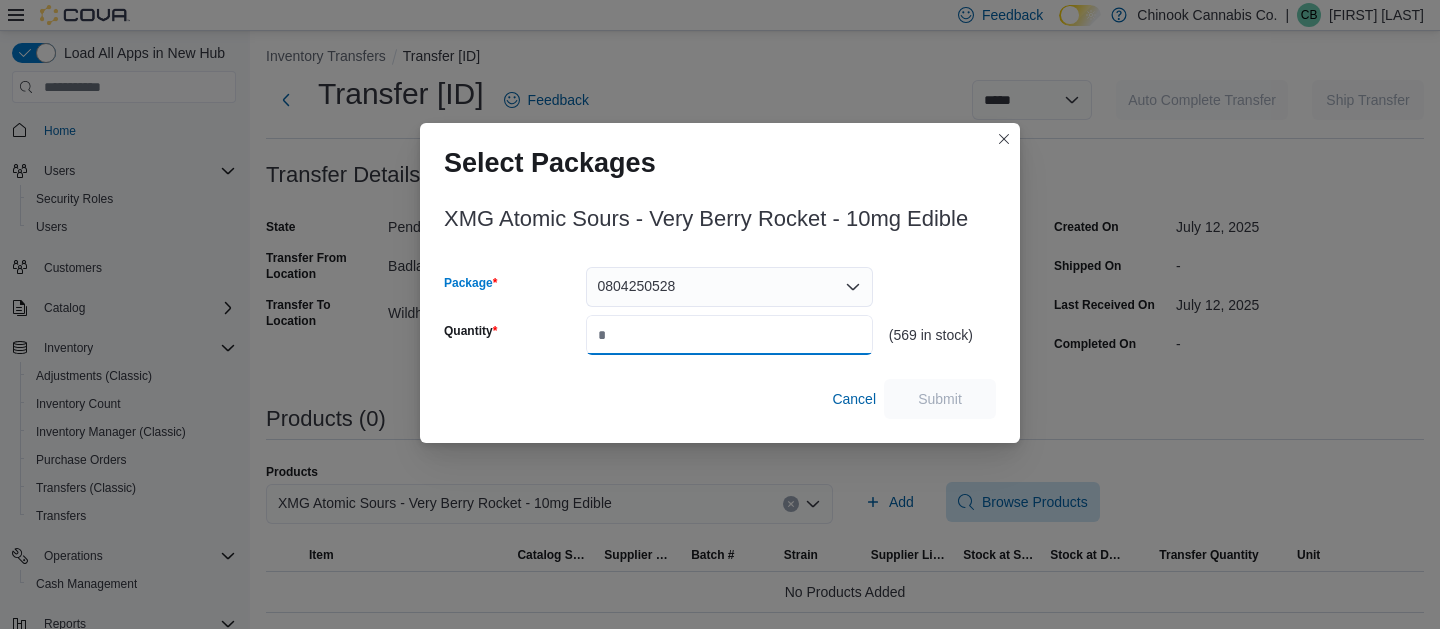 click on "Quantity" at bounding box center (729, 335) 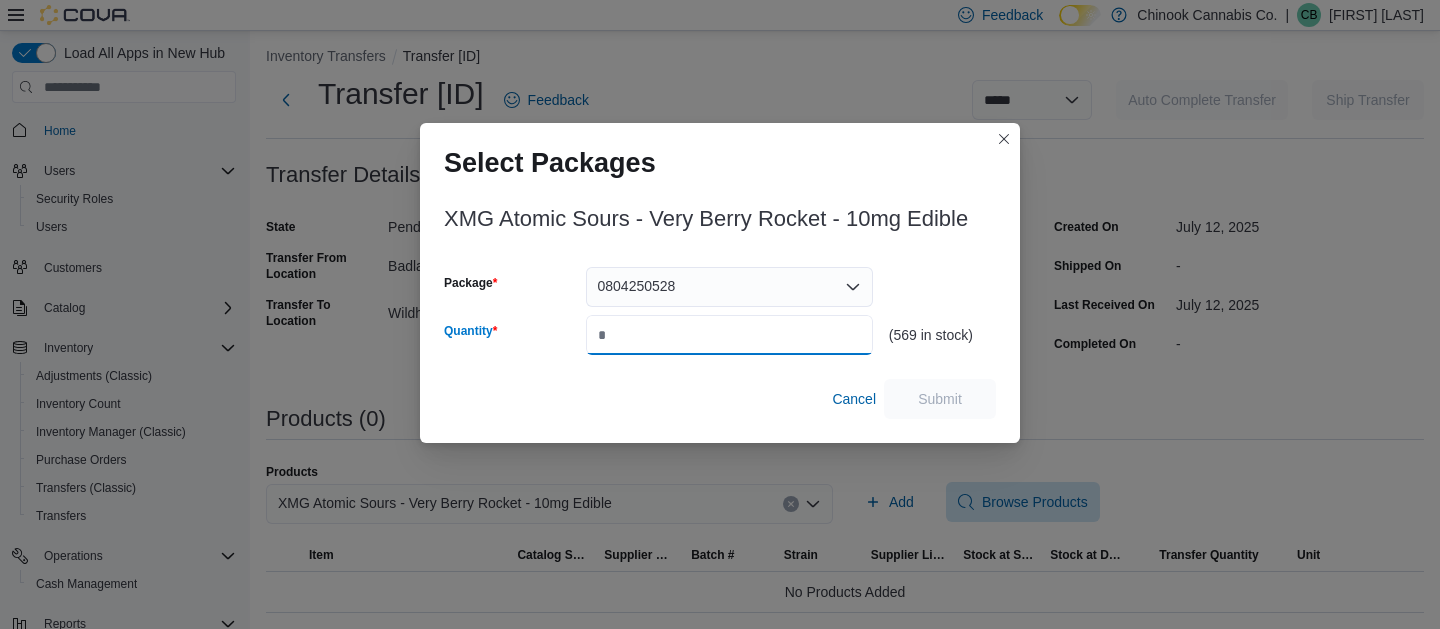 type on "*" 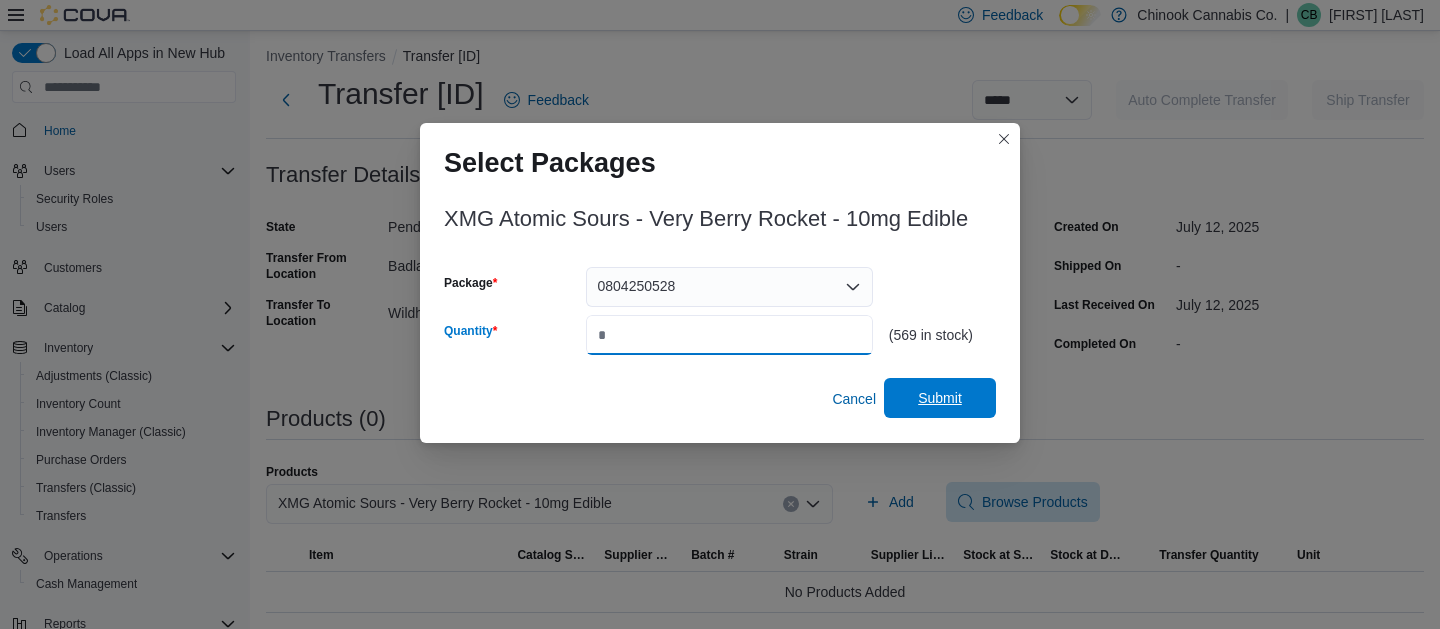 type on "**" 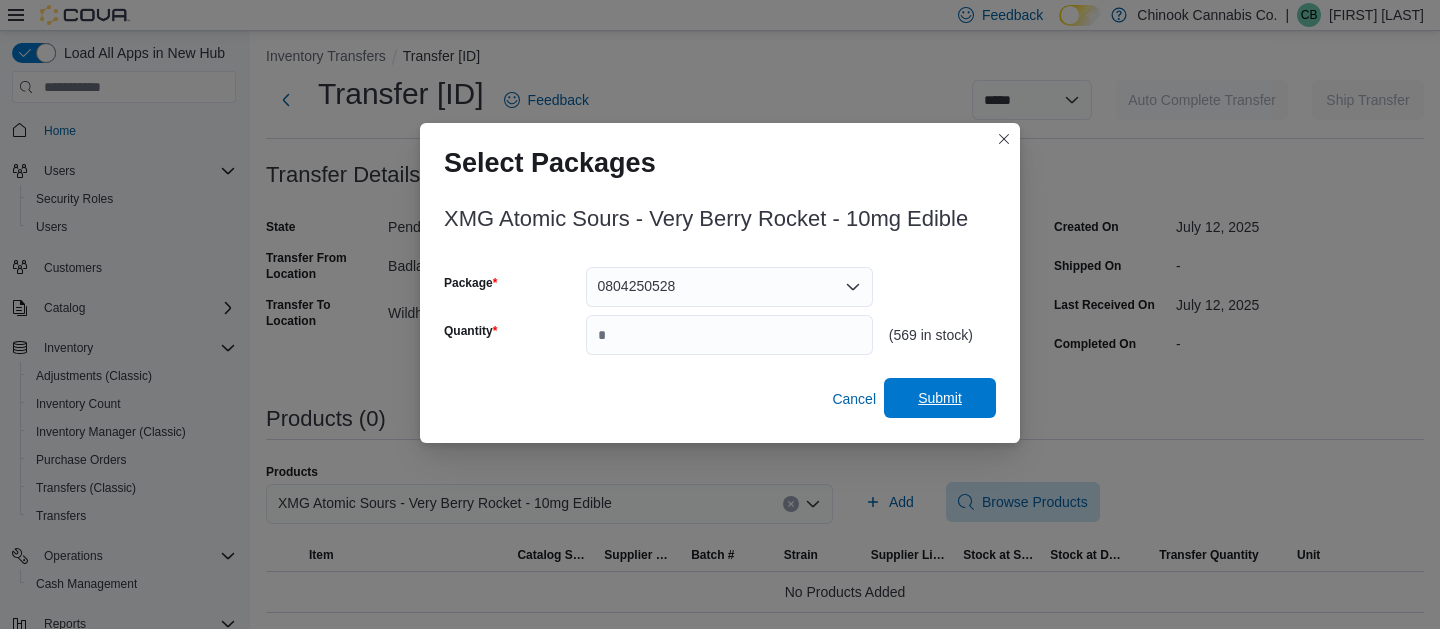 click on "Submit" at bounding box center (940, 398) 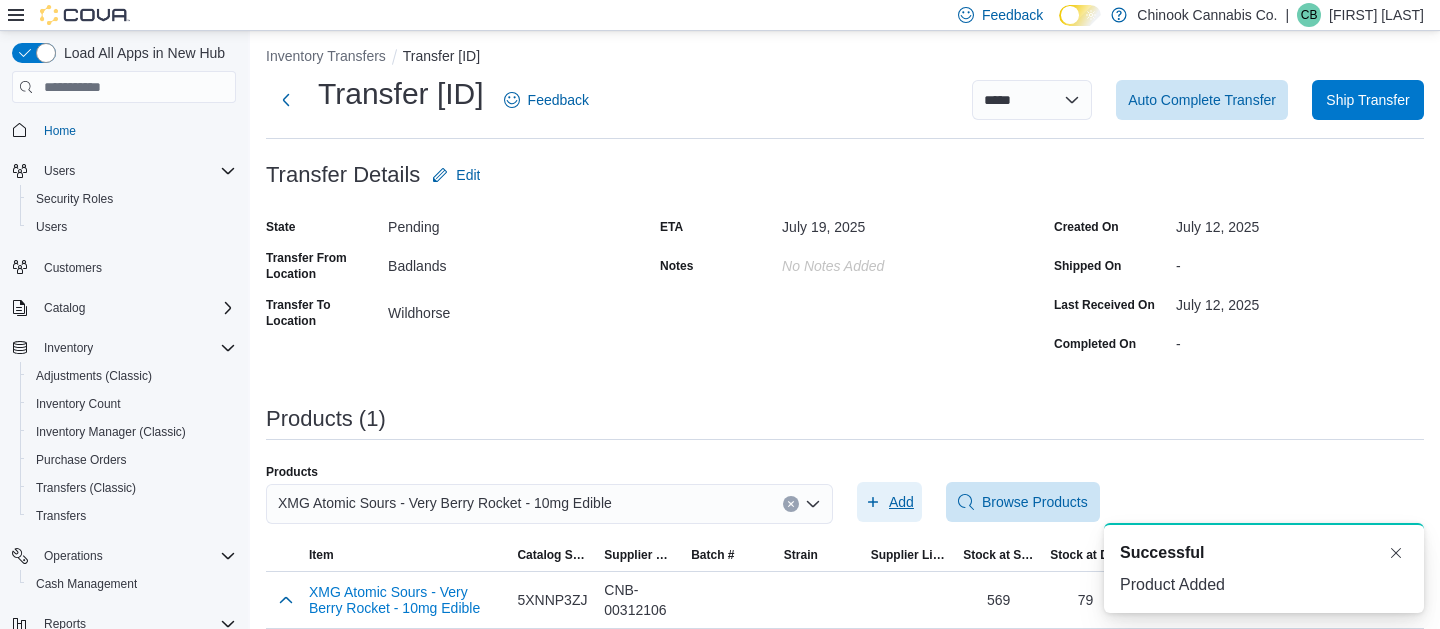 scroll, scrollTop: 25, scrollLeft: 0, axis: vertical 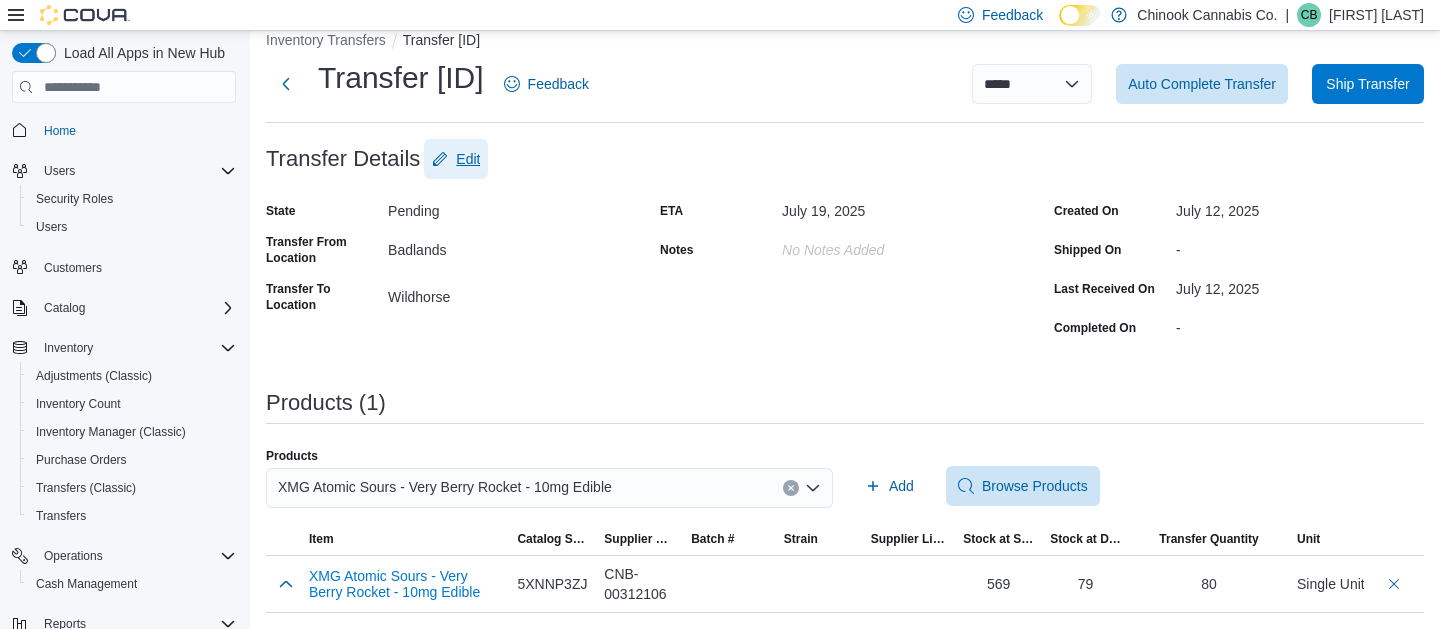 click on "Edit" at bounding box center (456, 159) 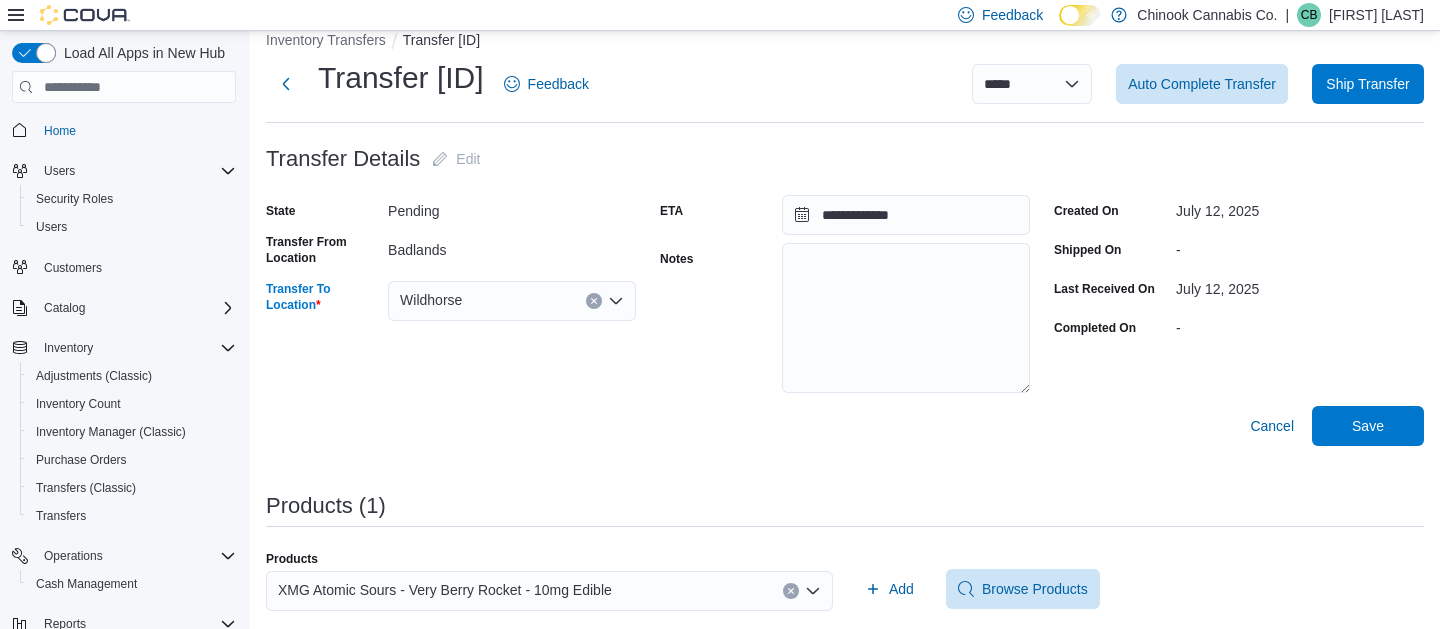click on "Wildhorse" at bounding box center (512, 301) 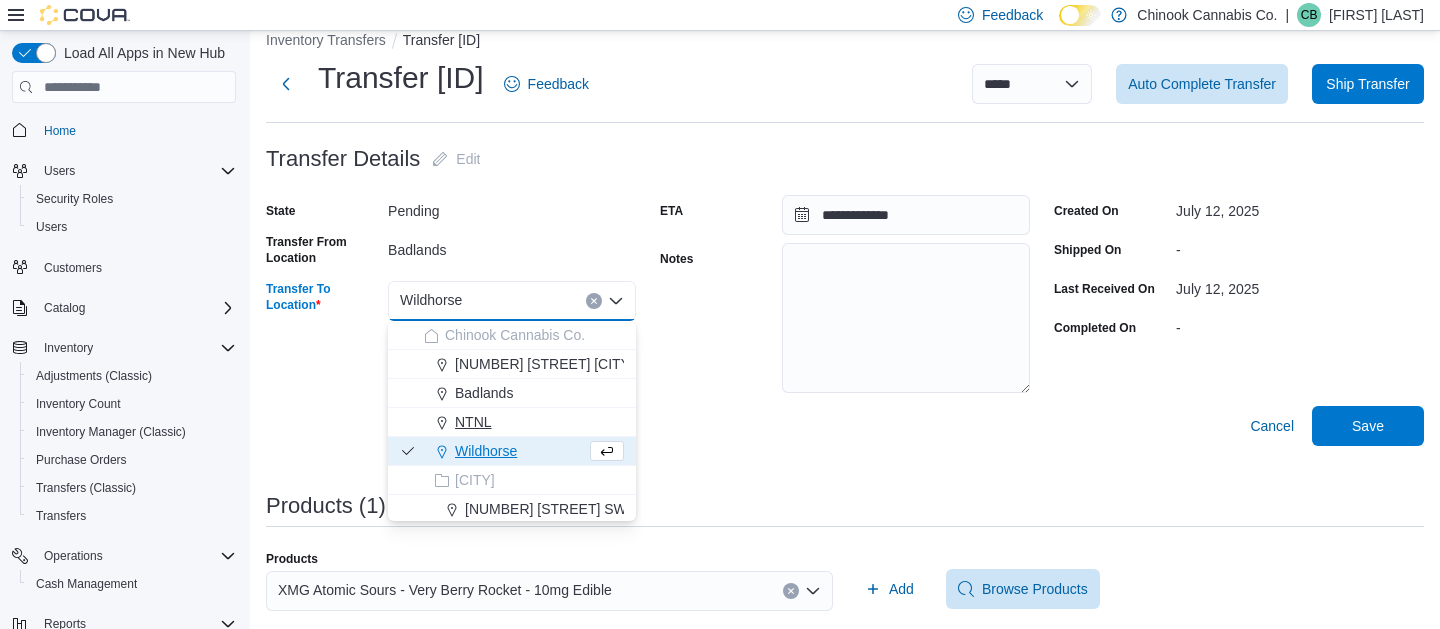 click on "NTNL" at bounding box center (473, 422) 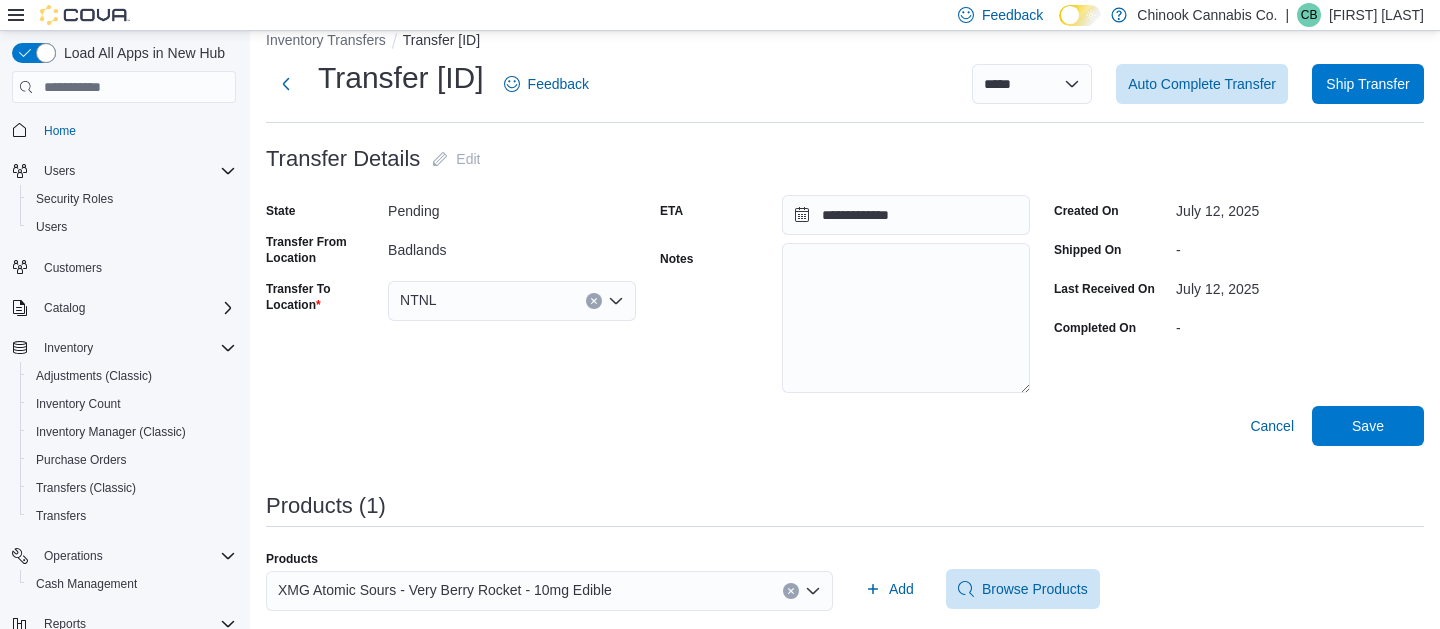 click on "Cancel Save" at bounding box center (845, 426) 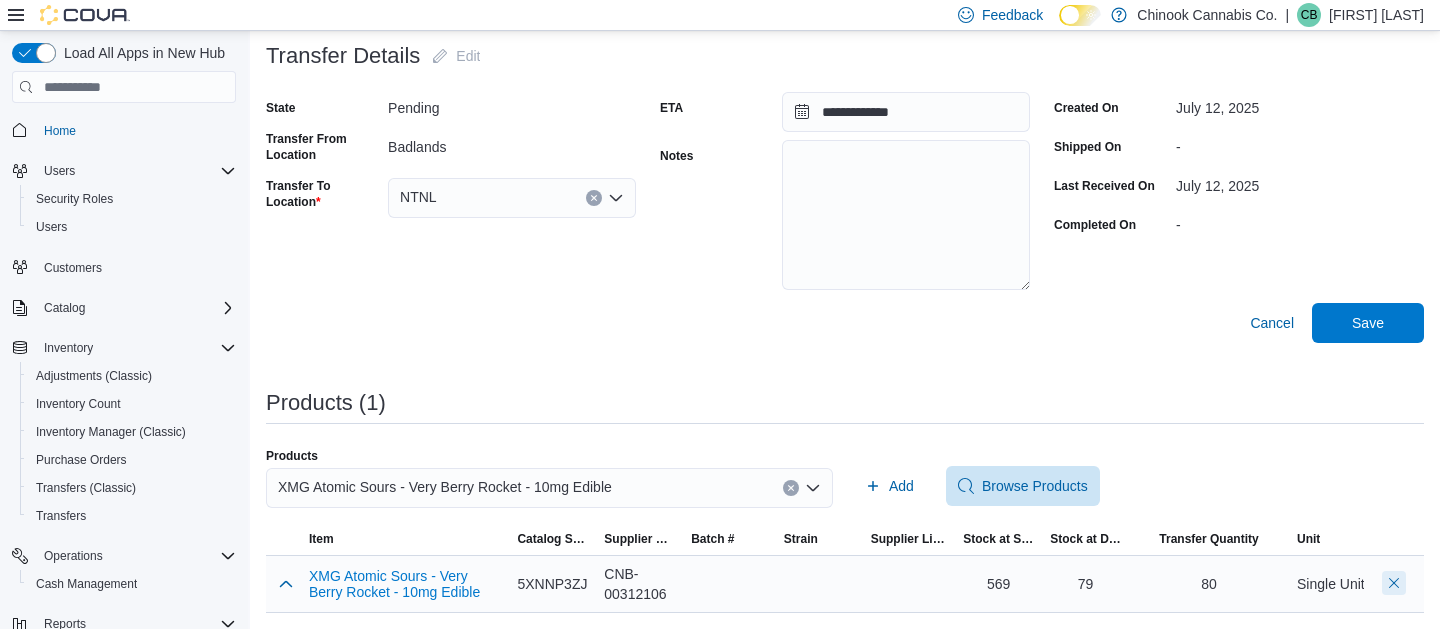 click at bounding box center [1394, 583] 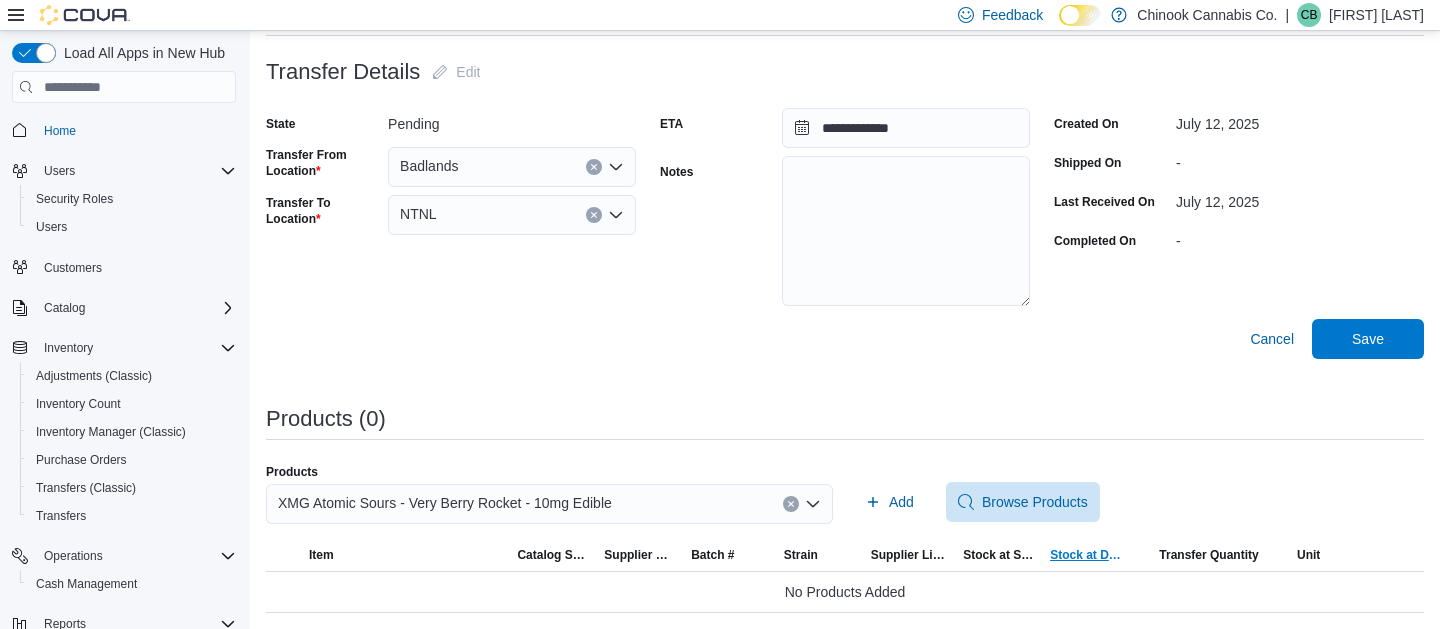 scroll, scrollTop: 112, scrollLeft: 0, axis: vertical 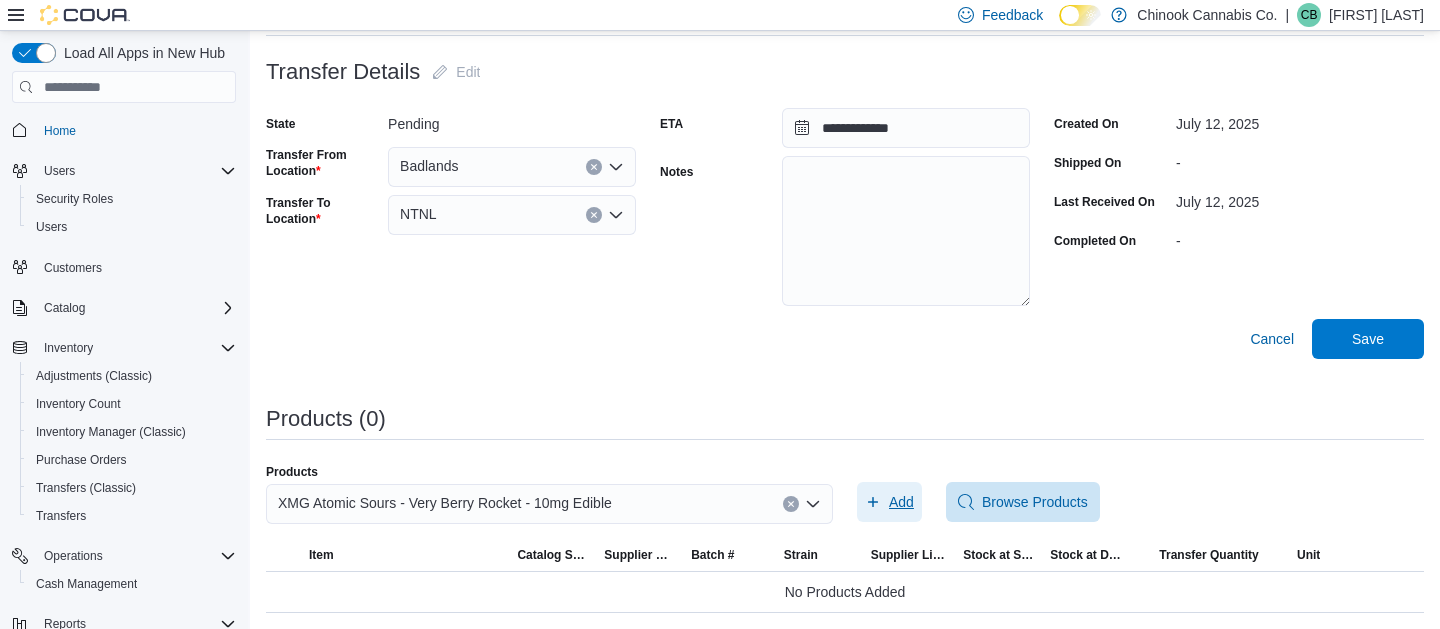 click on "Add" at bounding box center [901, 502] 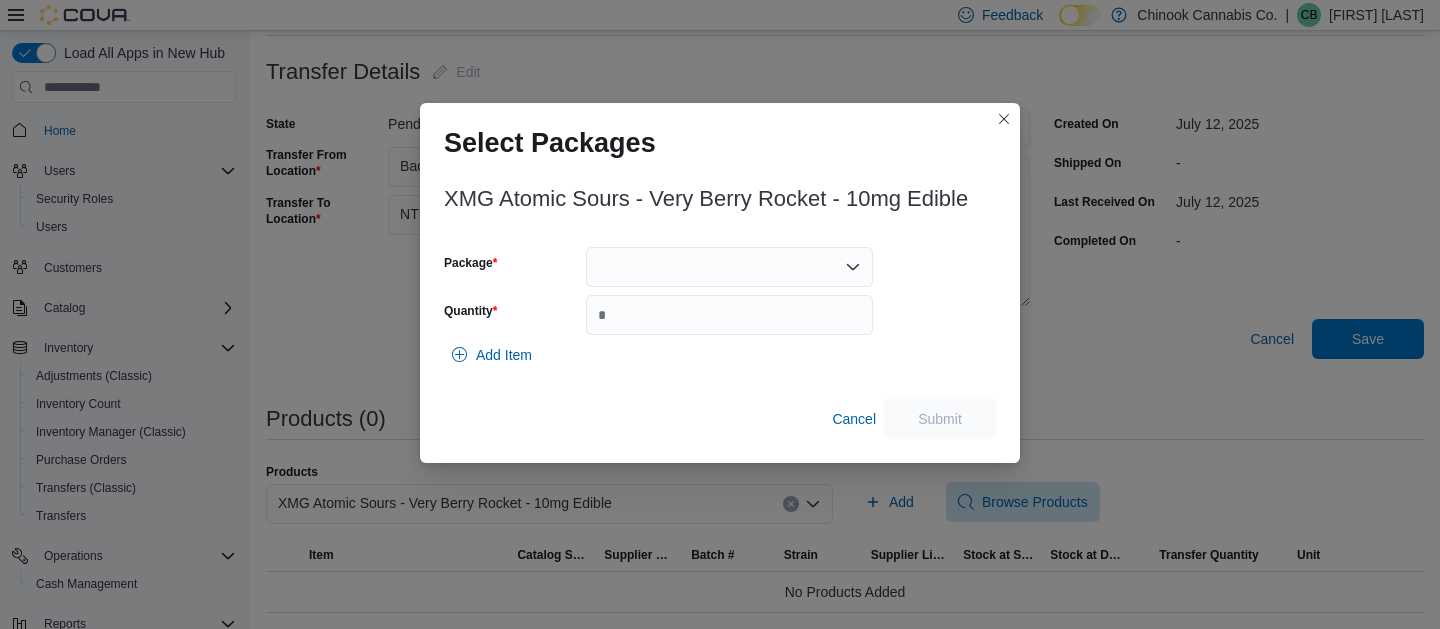 click on "XMG Atomic Sours - Very Berry Rocket - 10mg Edible   Package Quantity Add Item Cancel Submit" at bounding box center [720, 307] 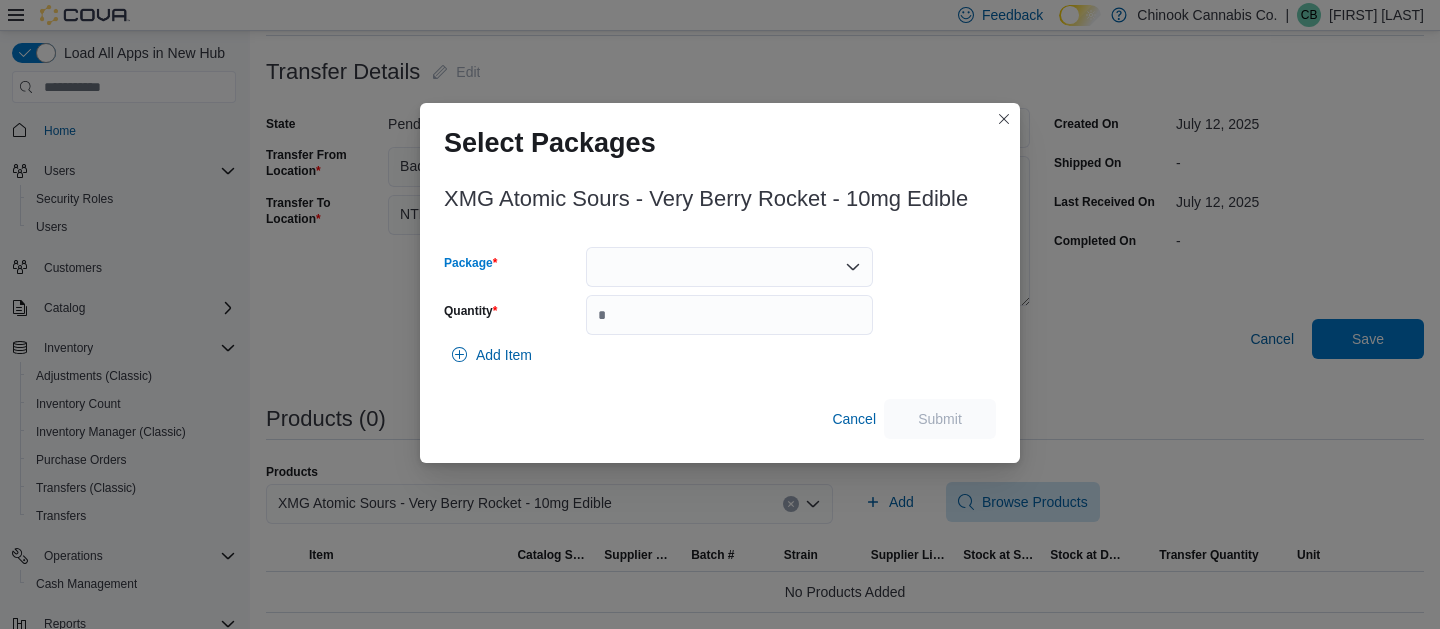 click at bounding box center [729, 267] 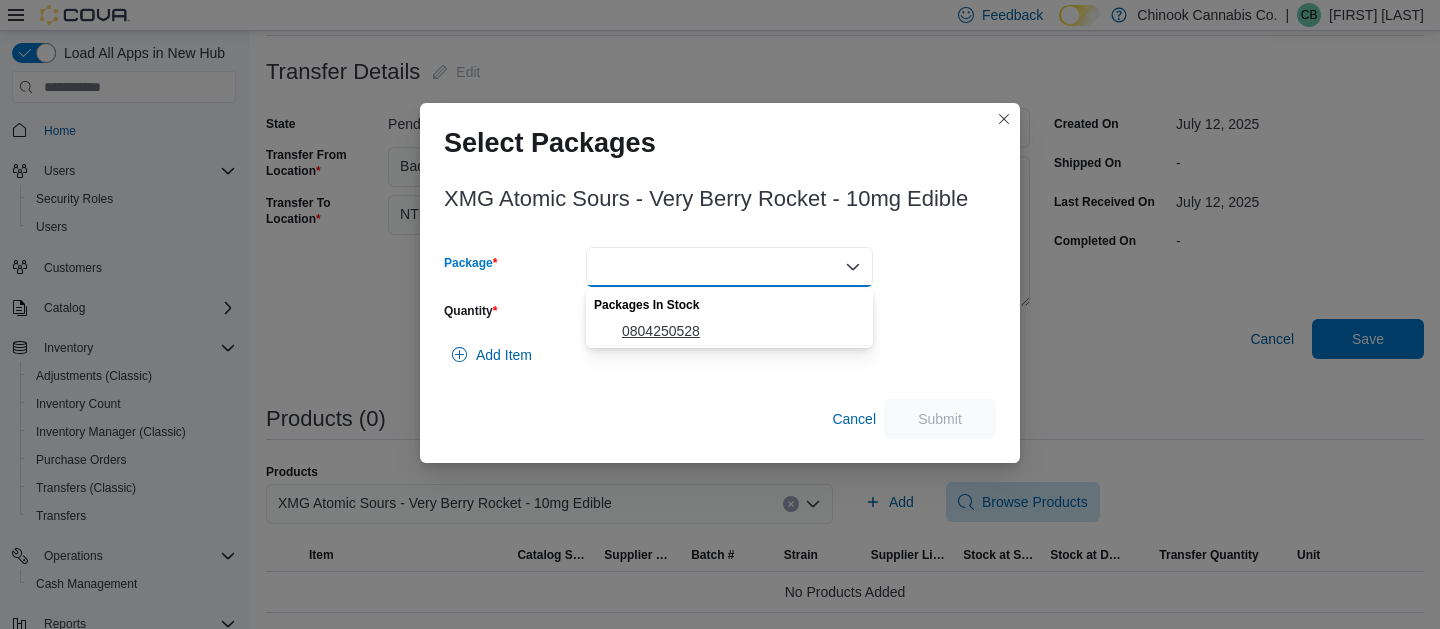 click on "0804250528" at bounding box center [741, 331] 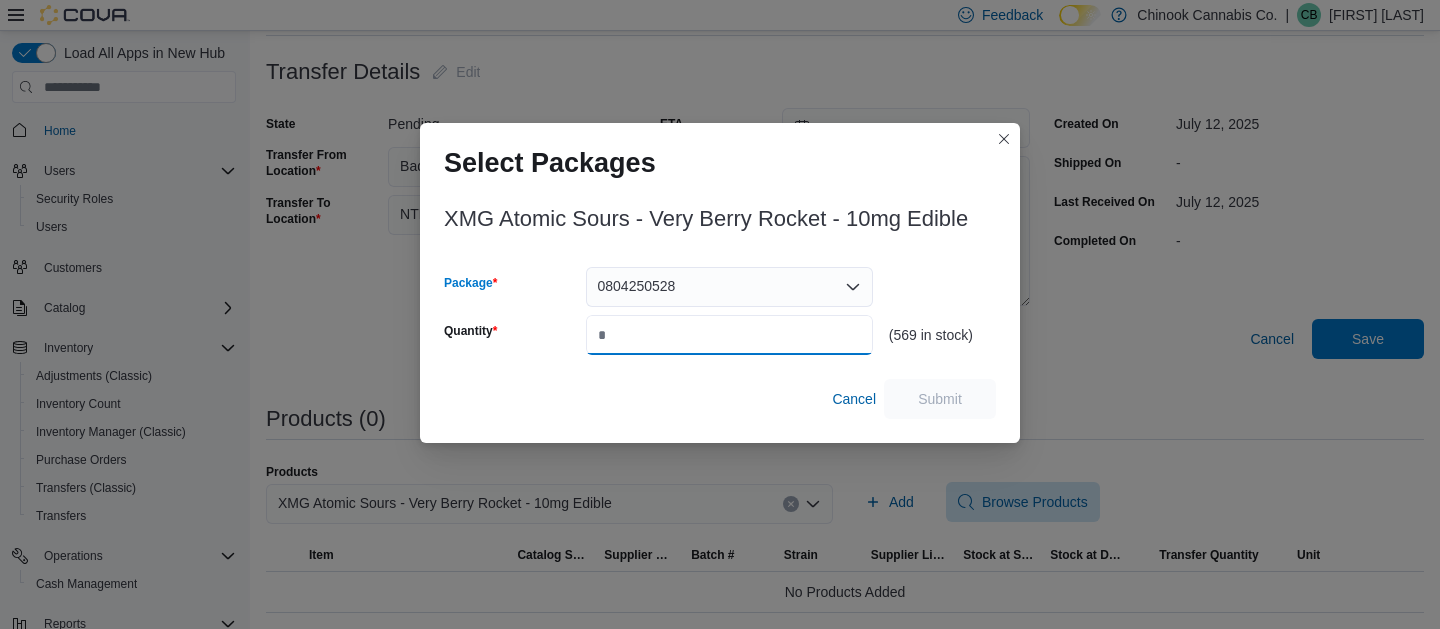 click on "Quantity" at bounding box center [729, 335] 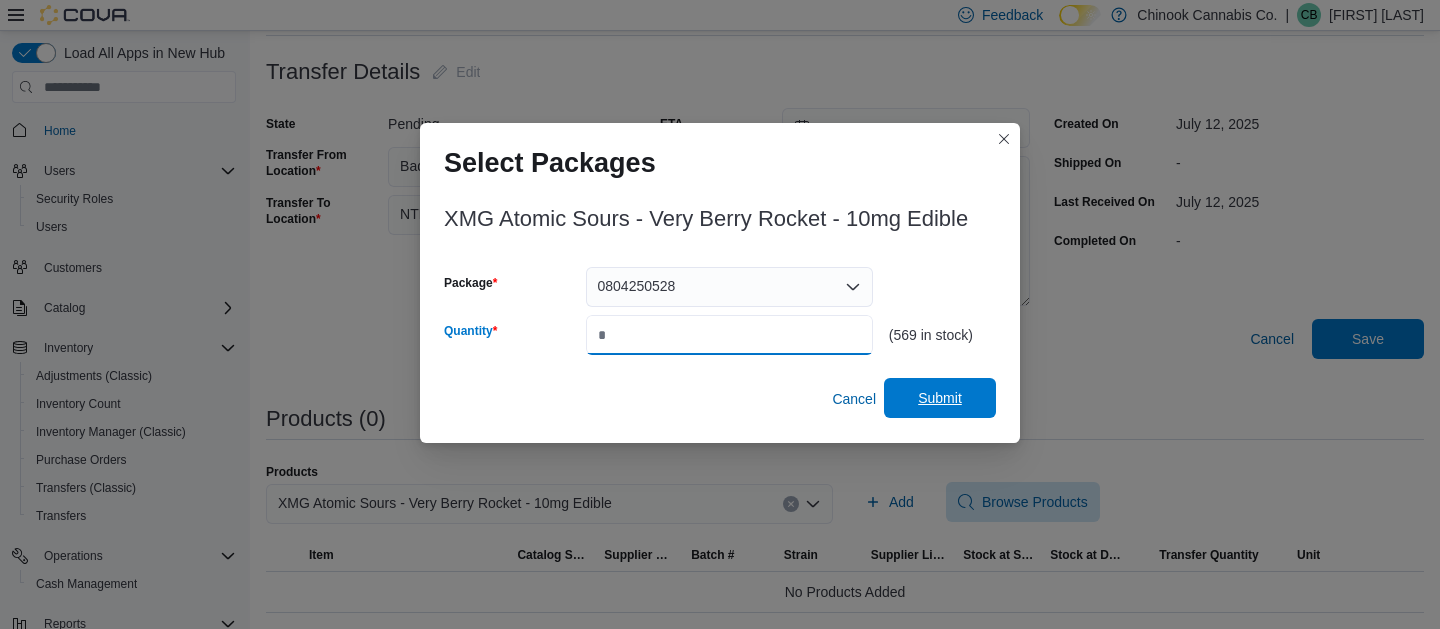 type on "**" 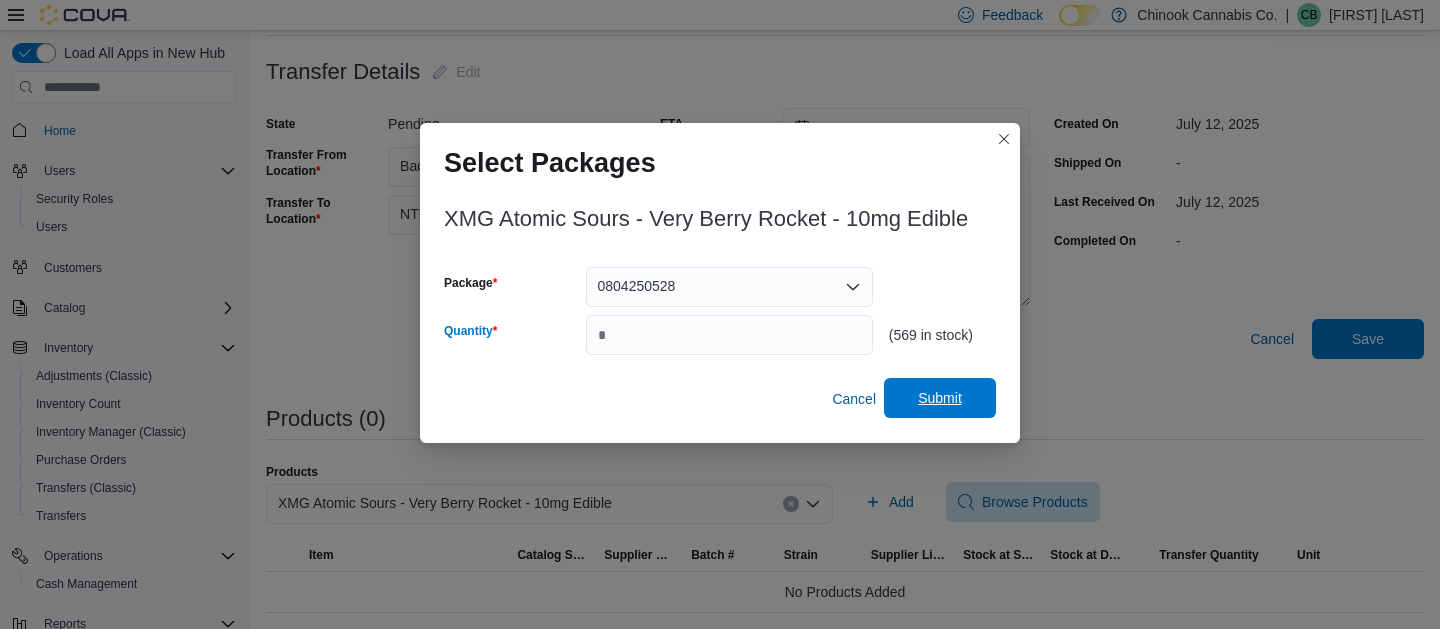 click on "Submit" at bounding box center (940, 398) 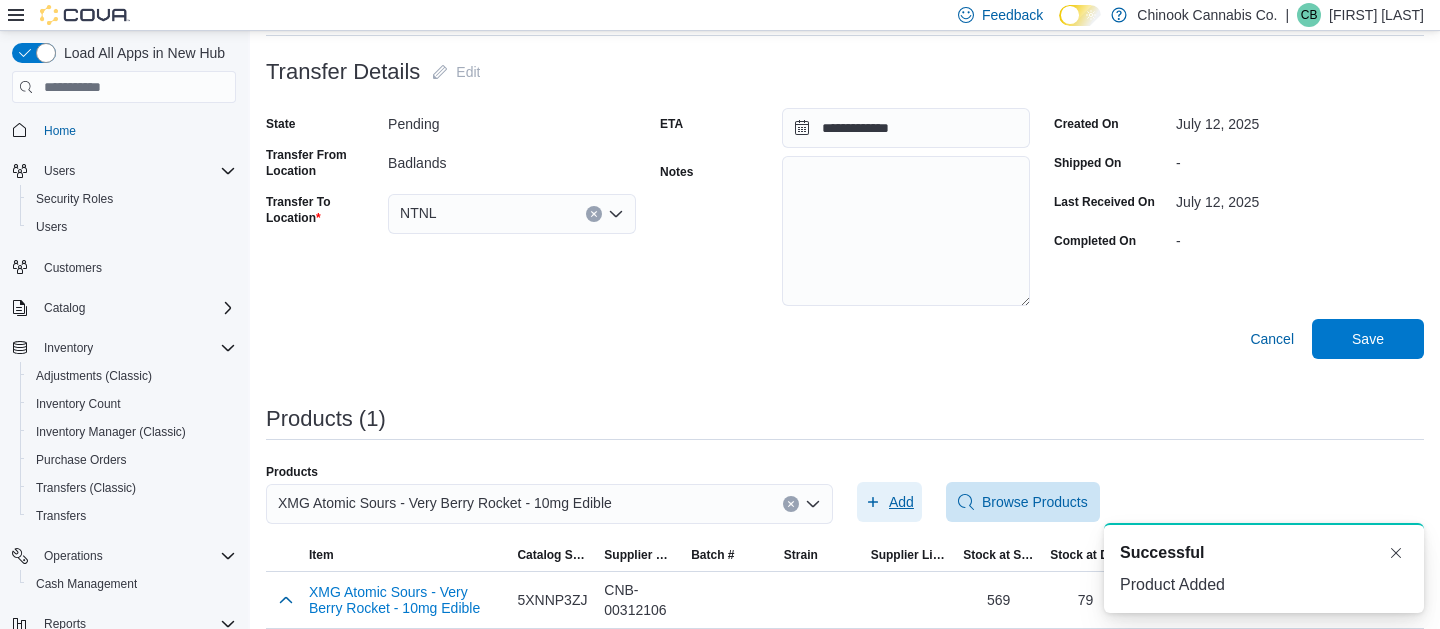 scroll, scrollTop: 128, scrollLeft: 0, axis: vertical 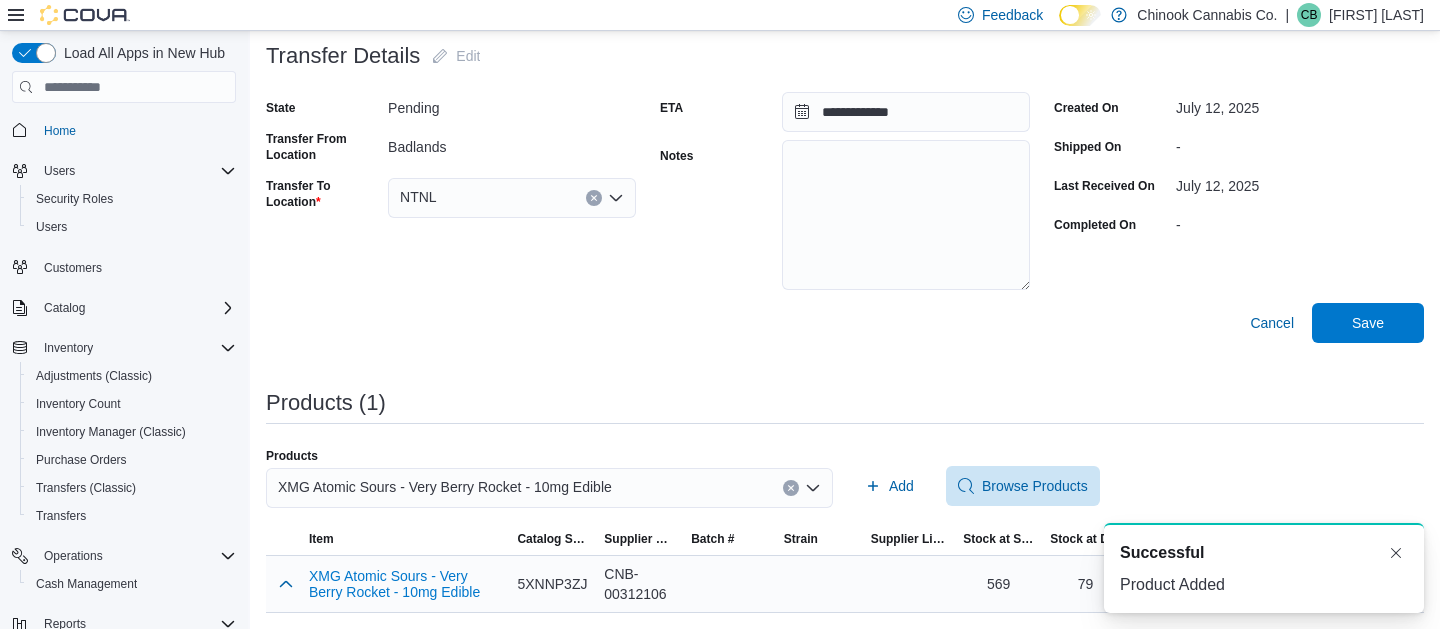 click on "569" at bounding box center [998, 584] 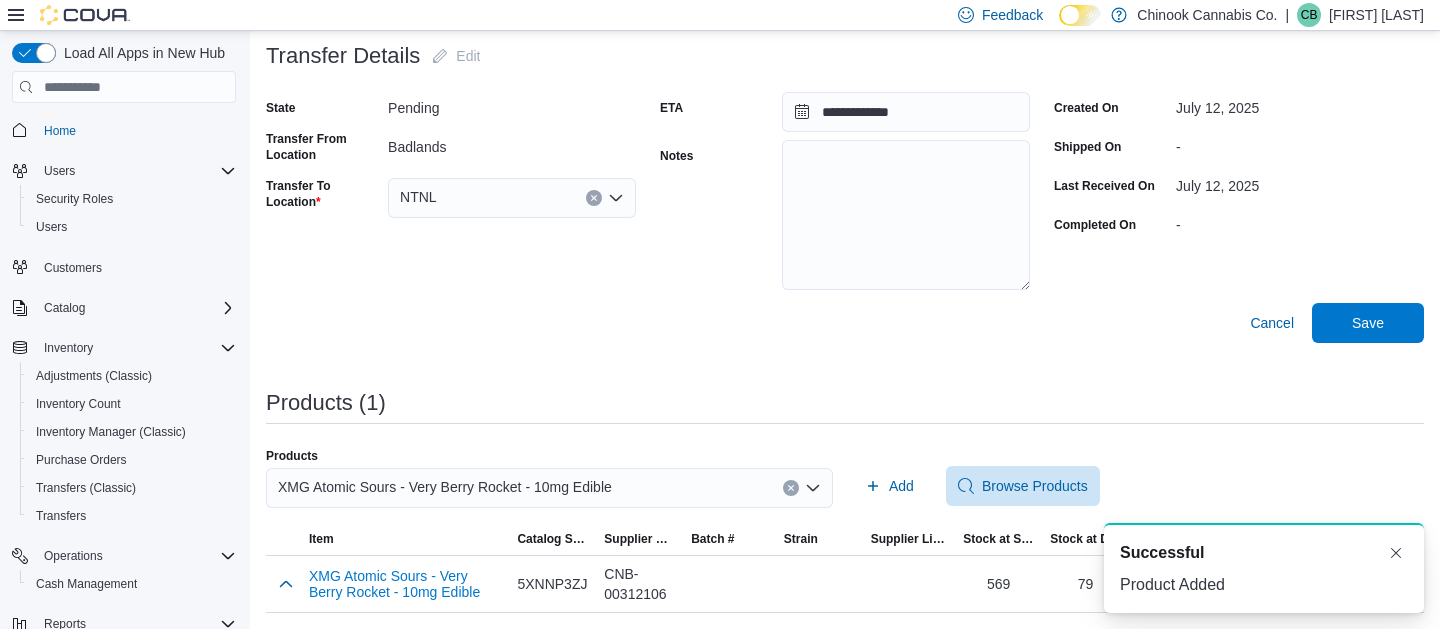 click on "A new notification appears Successful Product Added" at bounding box center [1240, 568] 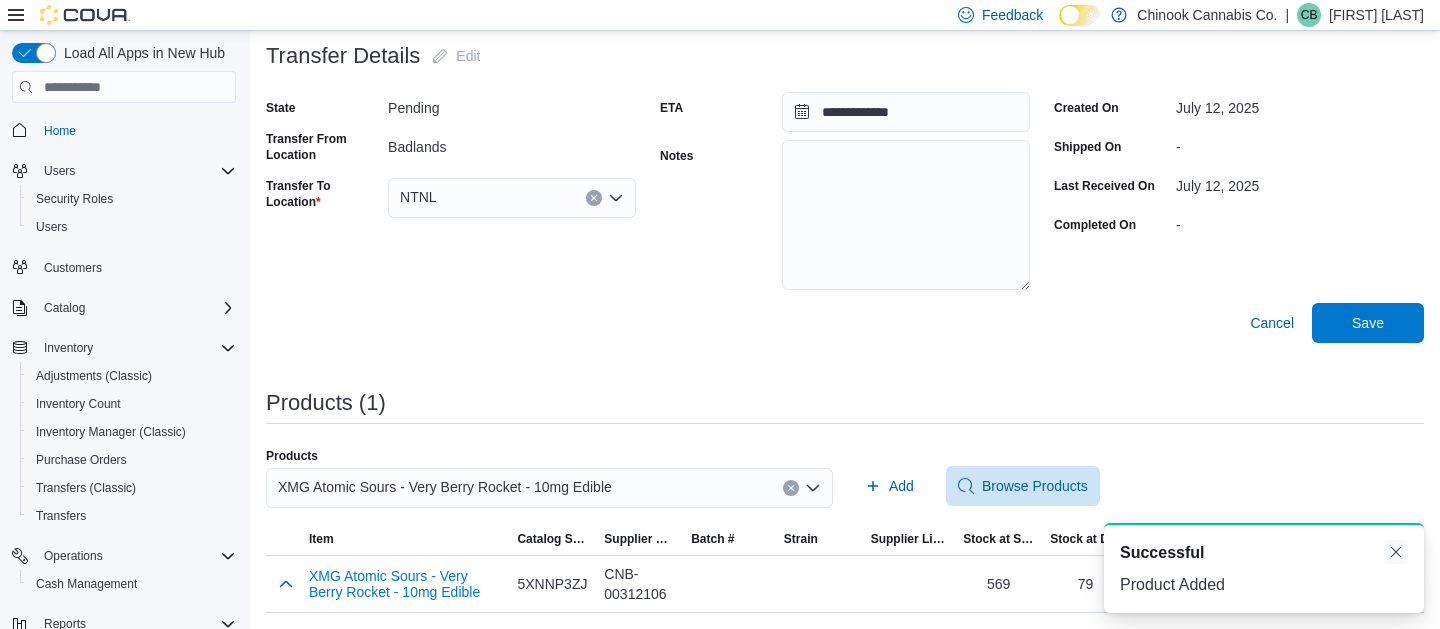 click at bounding box center [1396, 552] 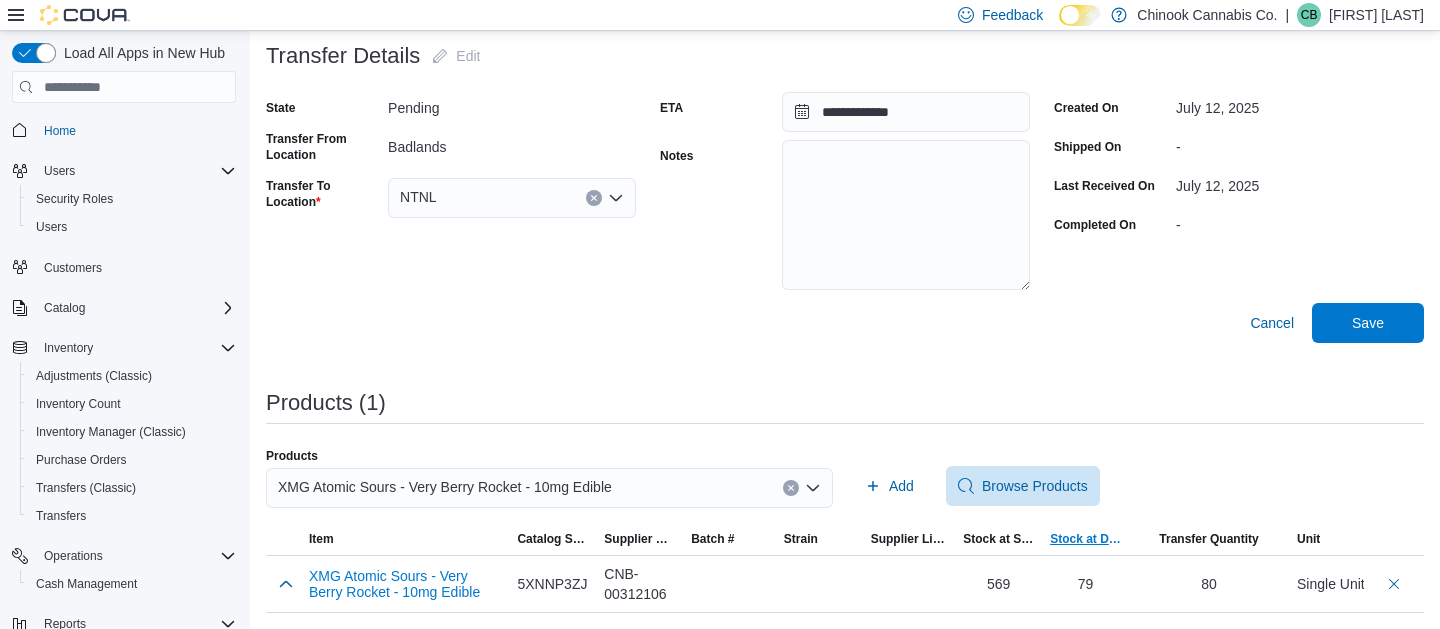 click on "Stock at Destination" at bounding box center (1085, 539) 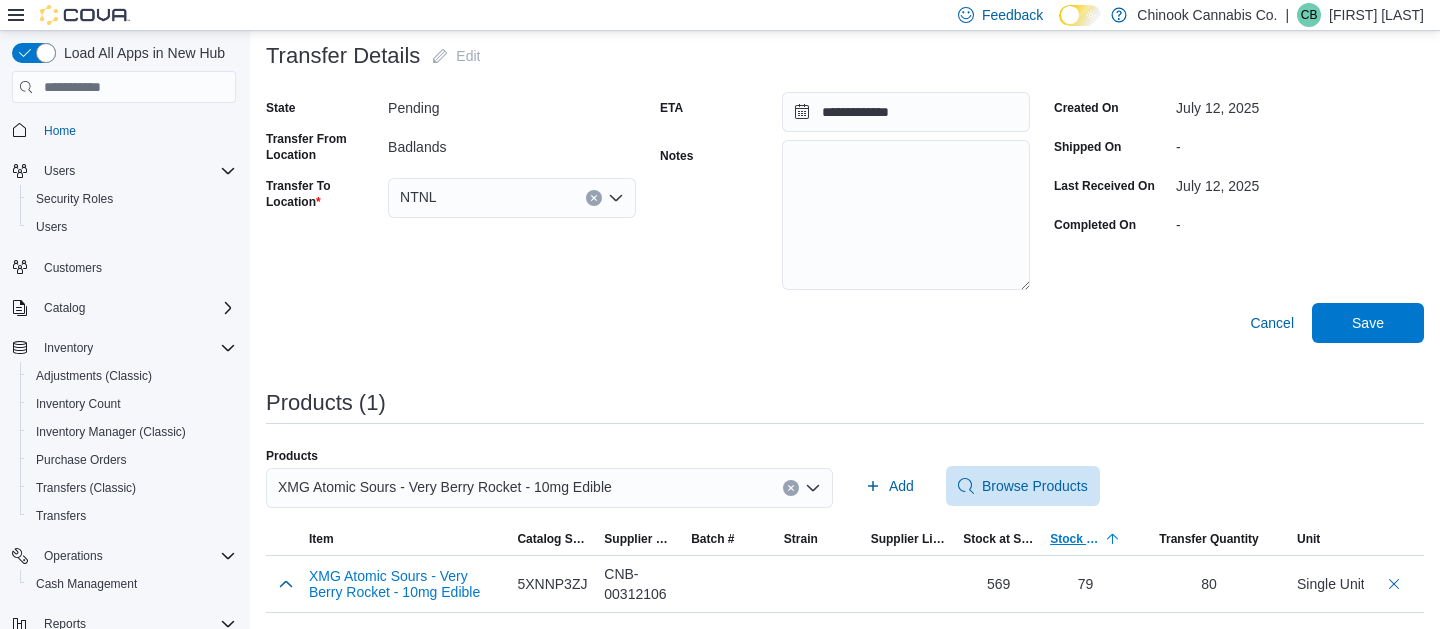 click on "Stock at Destination" at bounding box center [1085, 539] 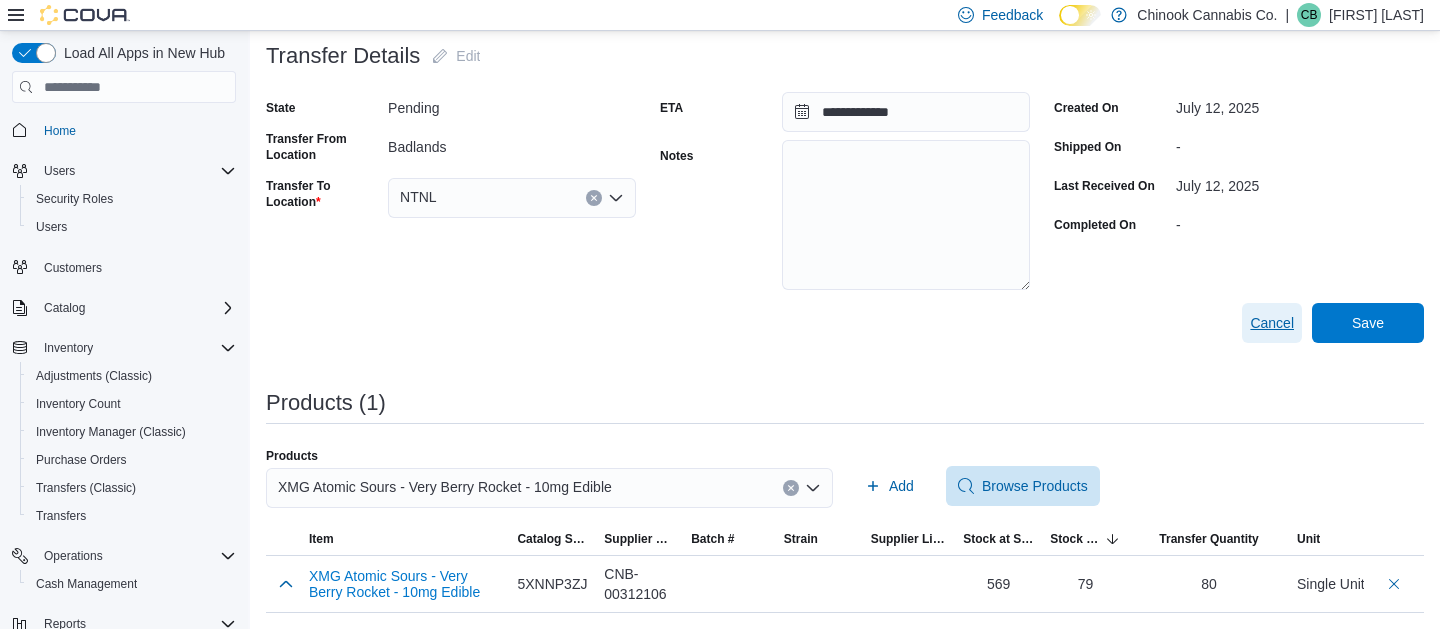 click on "Cancel" at bounding box center (1272, 323) 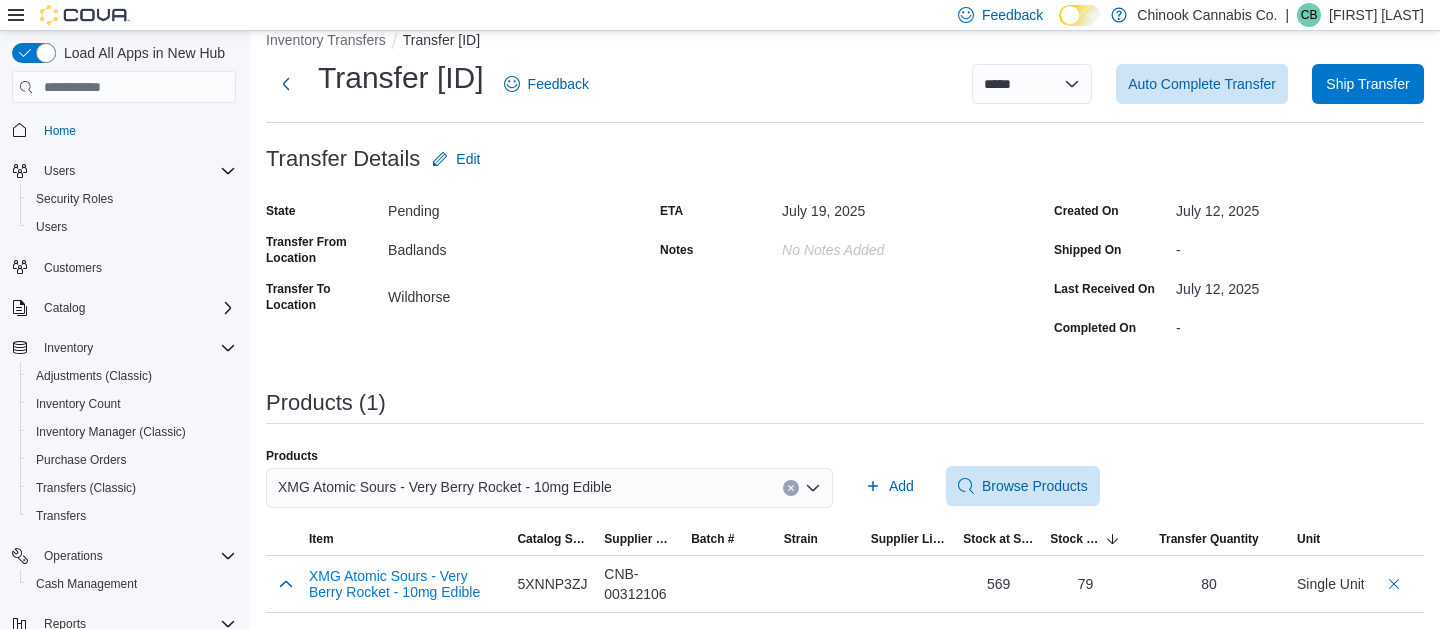 scroll, scrollTop: 25, scrollLeft: 0, axis: vertical 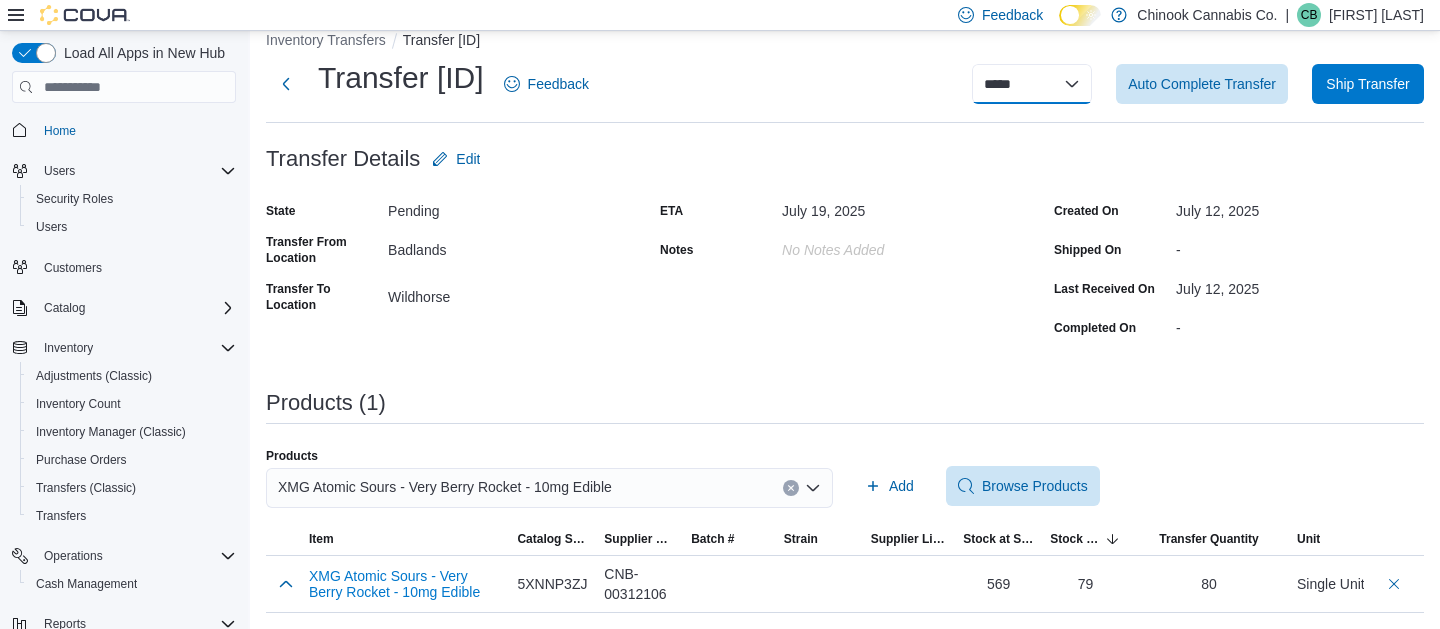 click on "**********" at bounding box center [1032, 84] 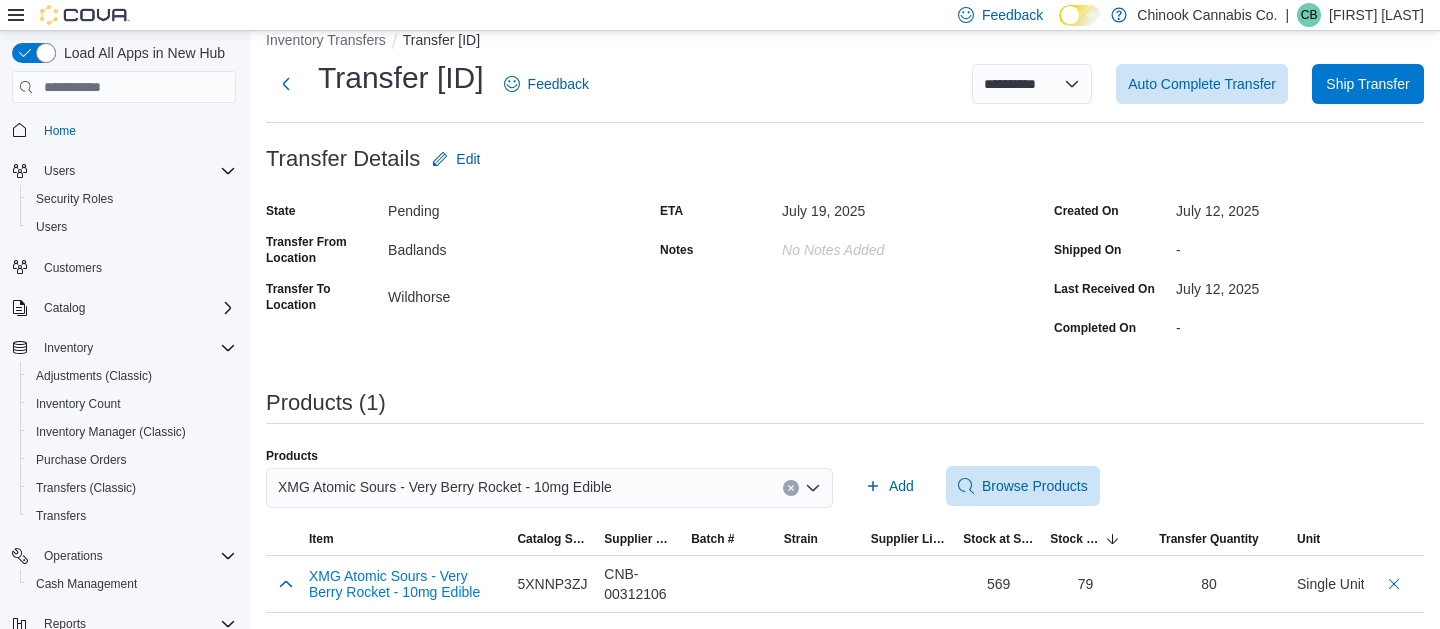 select 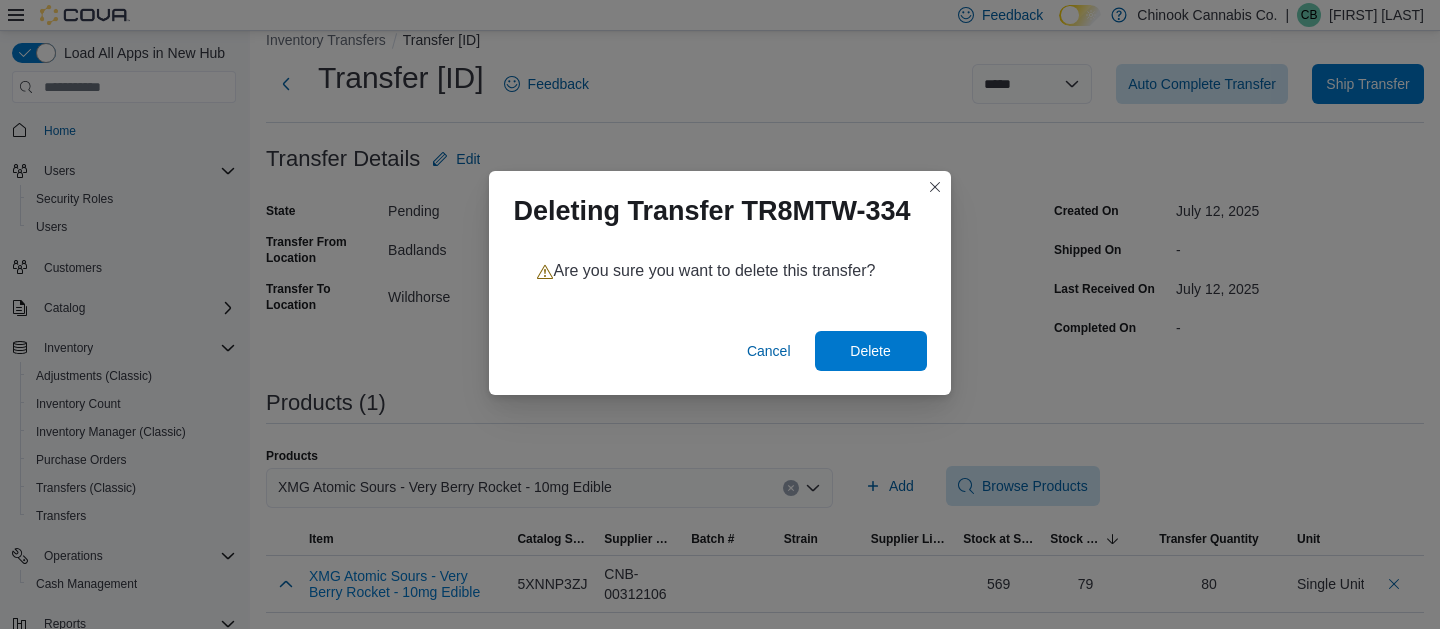 click on "Cancel Delete" at bounding box center [719, 355] 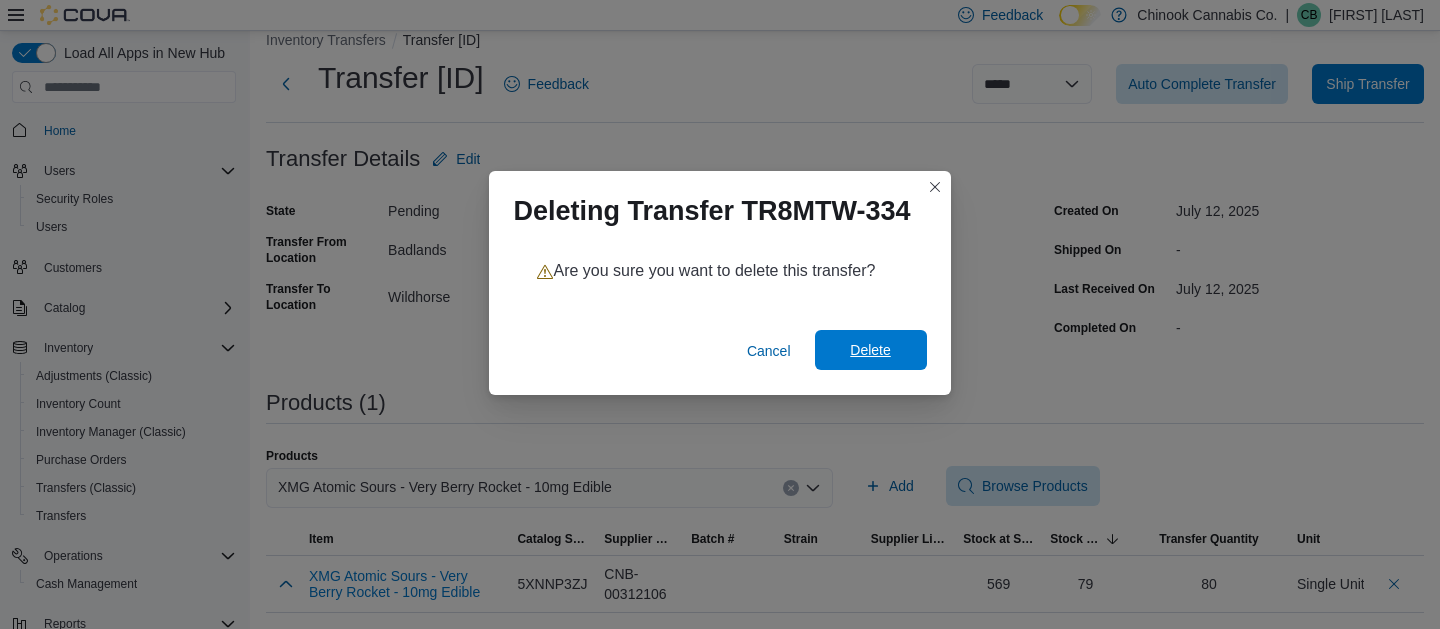 click on "Delete" at bounding box center (870, 350) 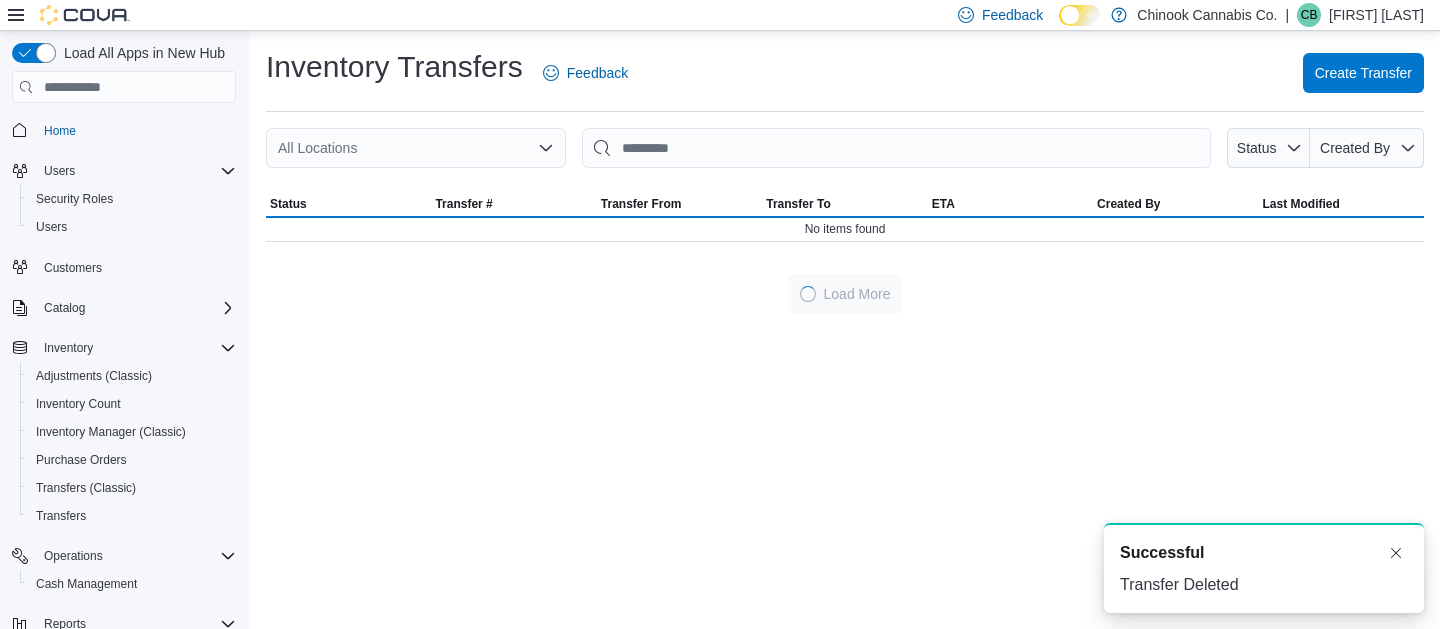 scroll, scrollTop: 0, scrollLeft: 0, axis: both 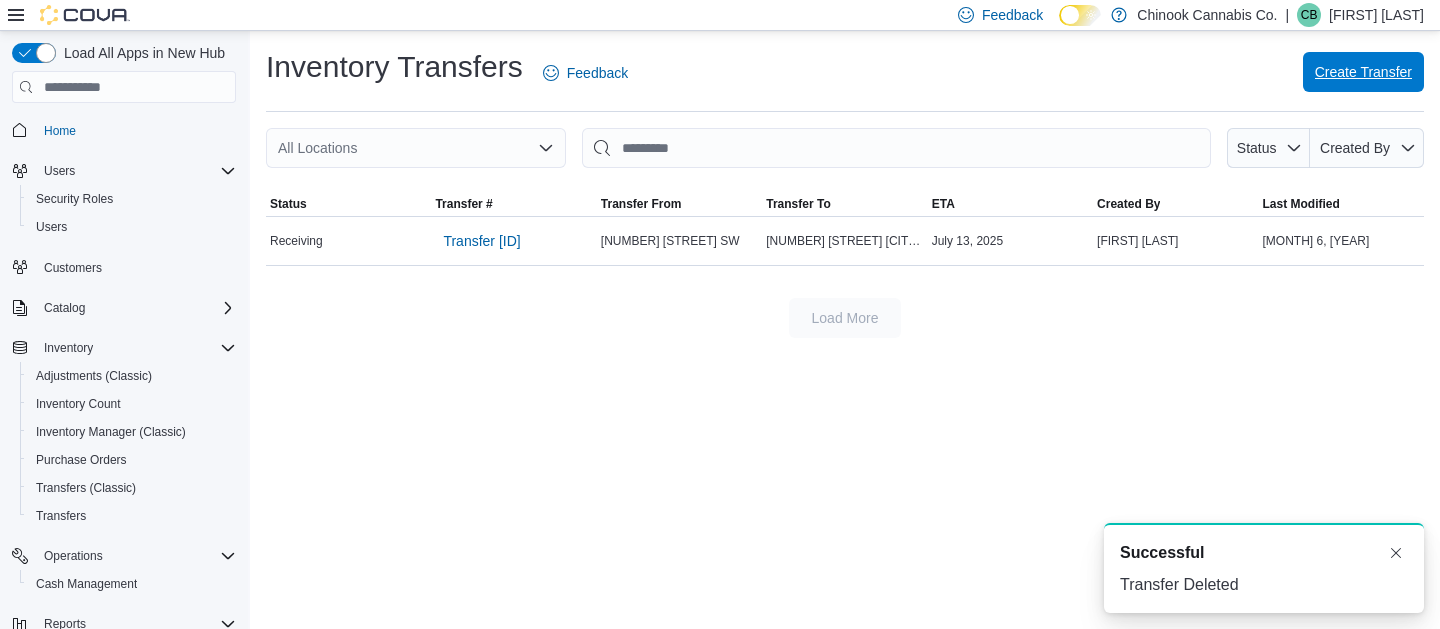 click on "Create Transfer" at bounding box center [1363, 72] 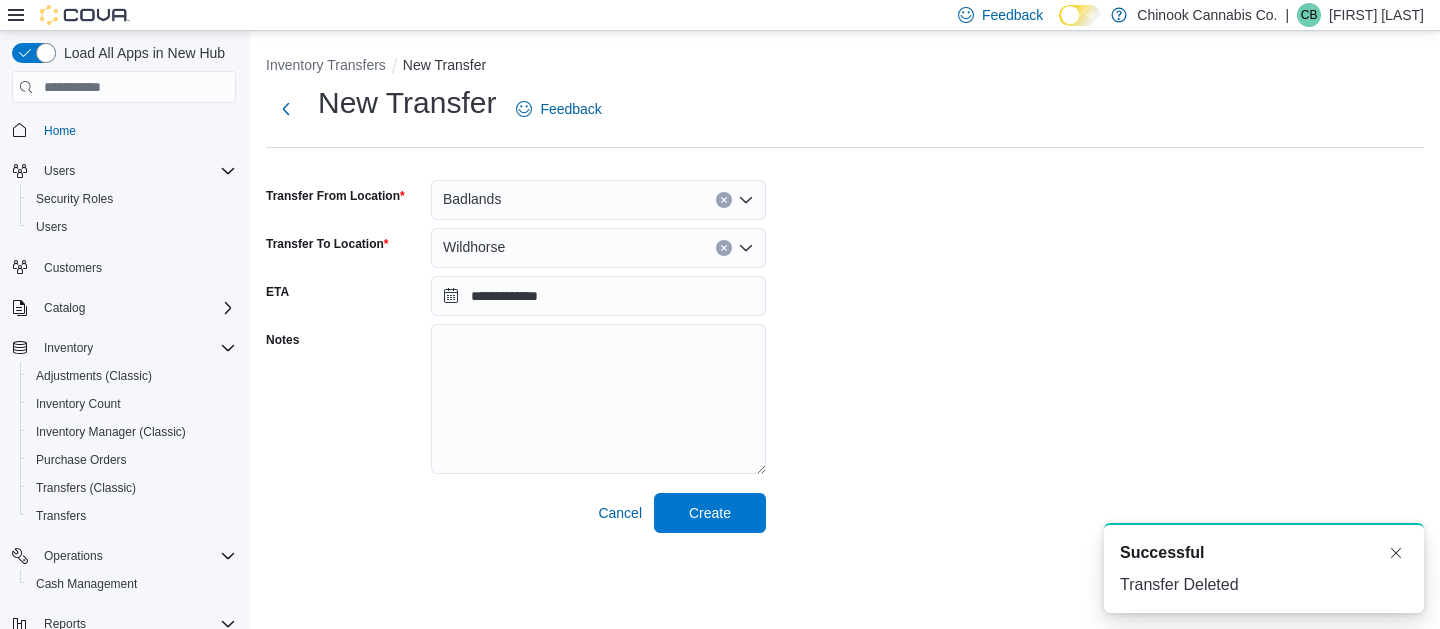 click on "Wildhorse" at bounding box center [474, 247] 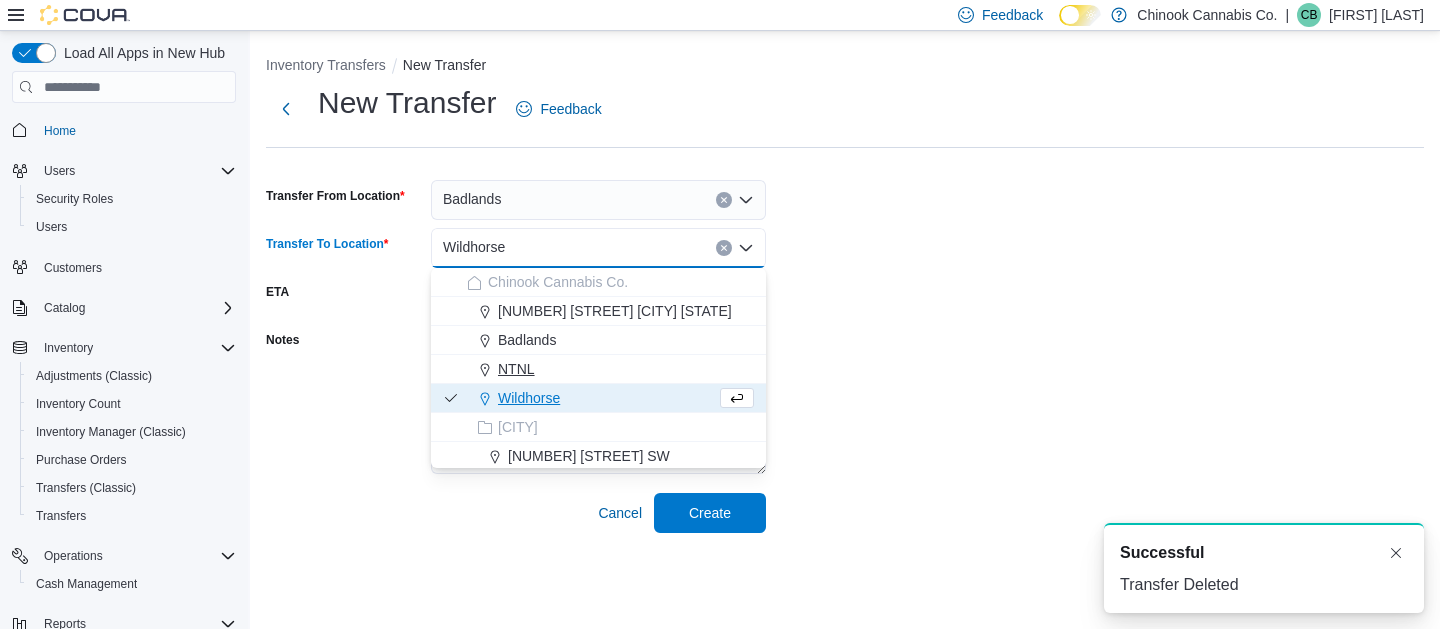 click on "NTNL" at bounding box center [516, 369] 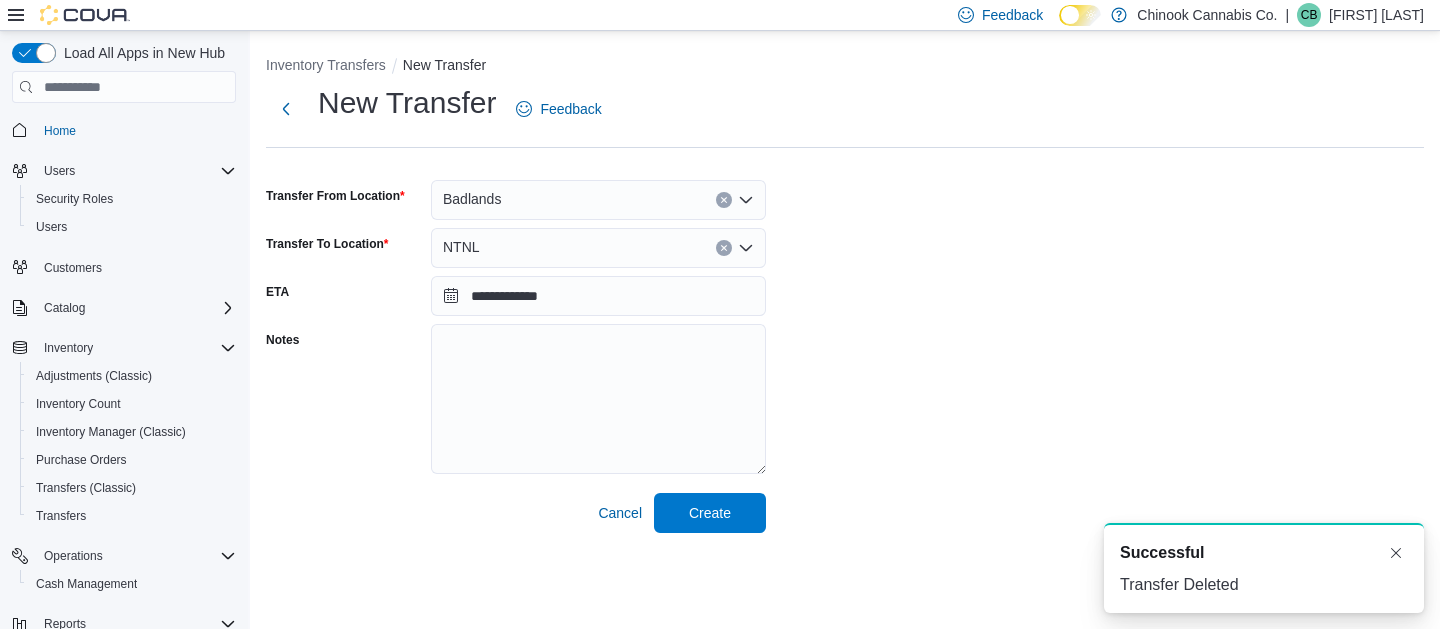click on "**********" at bounding box center [845, 290] 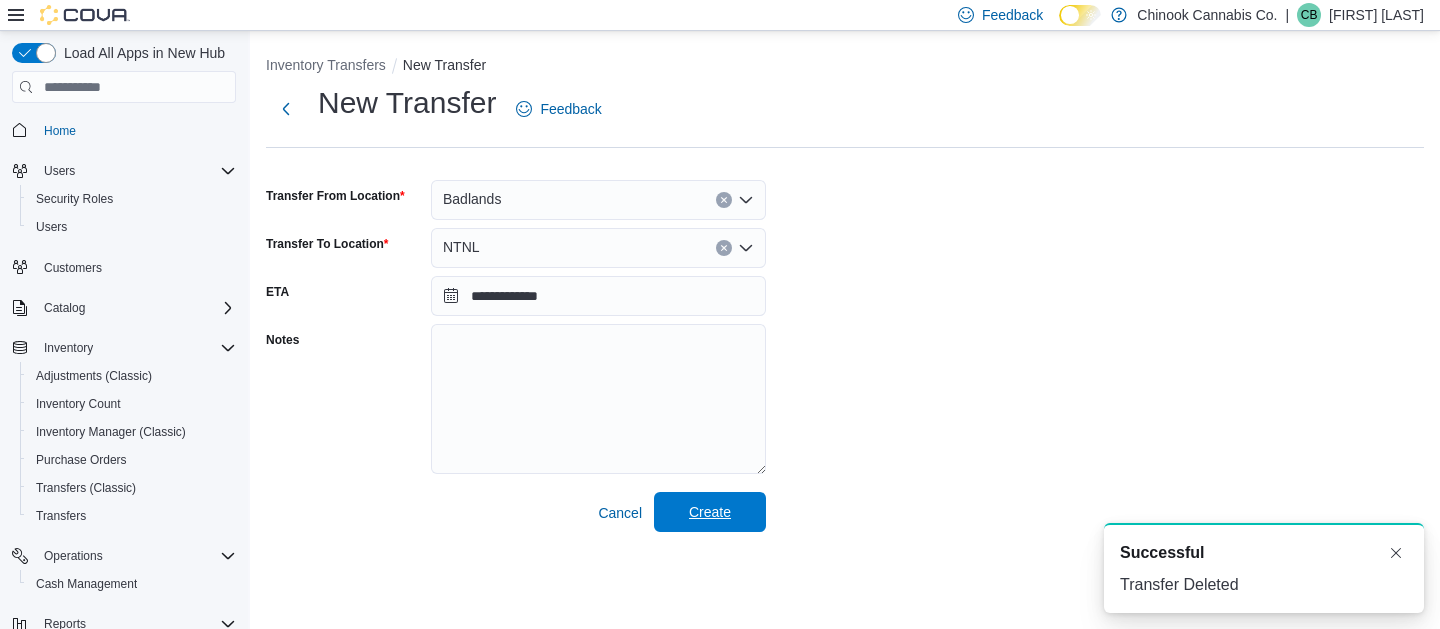 click on "Create" at bounding box center [710, 512] 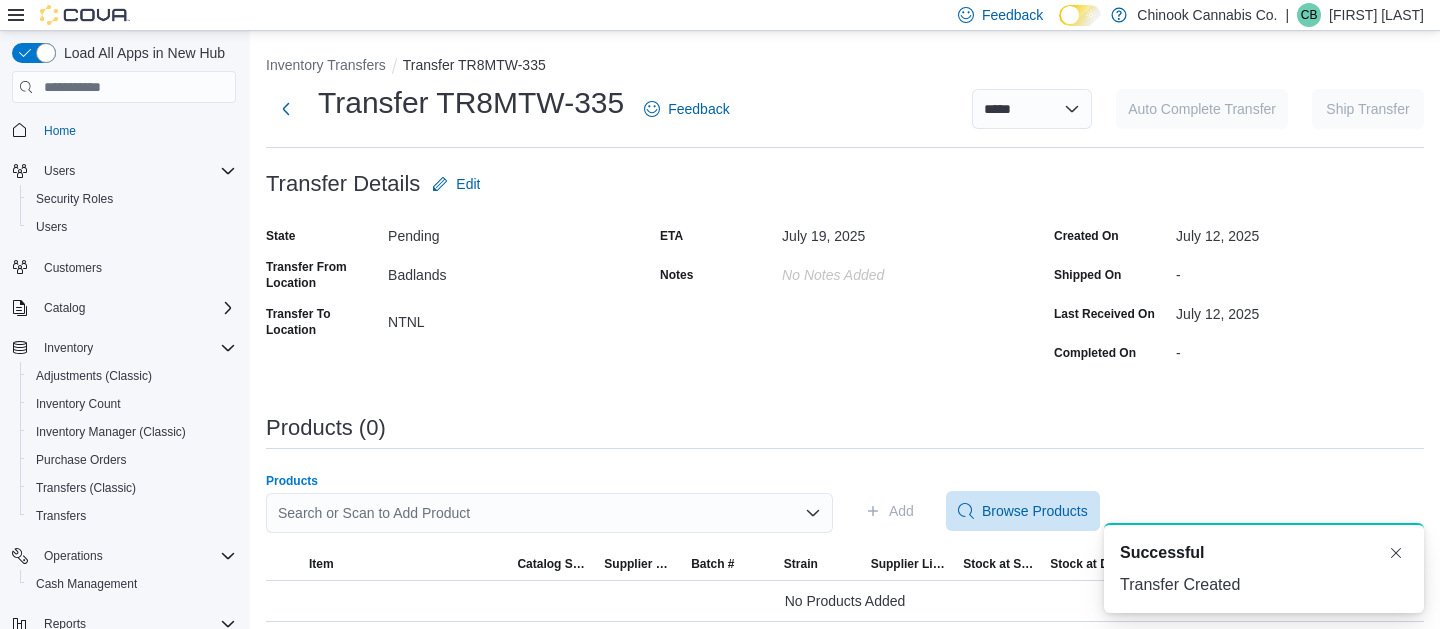 click on "Search or Scan to Add Product" at bounding box center (549, 513) 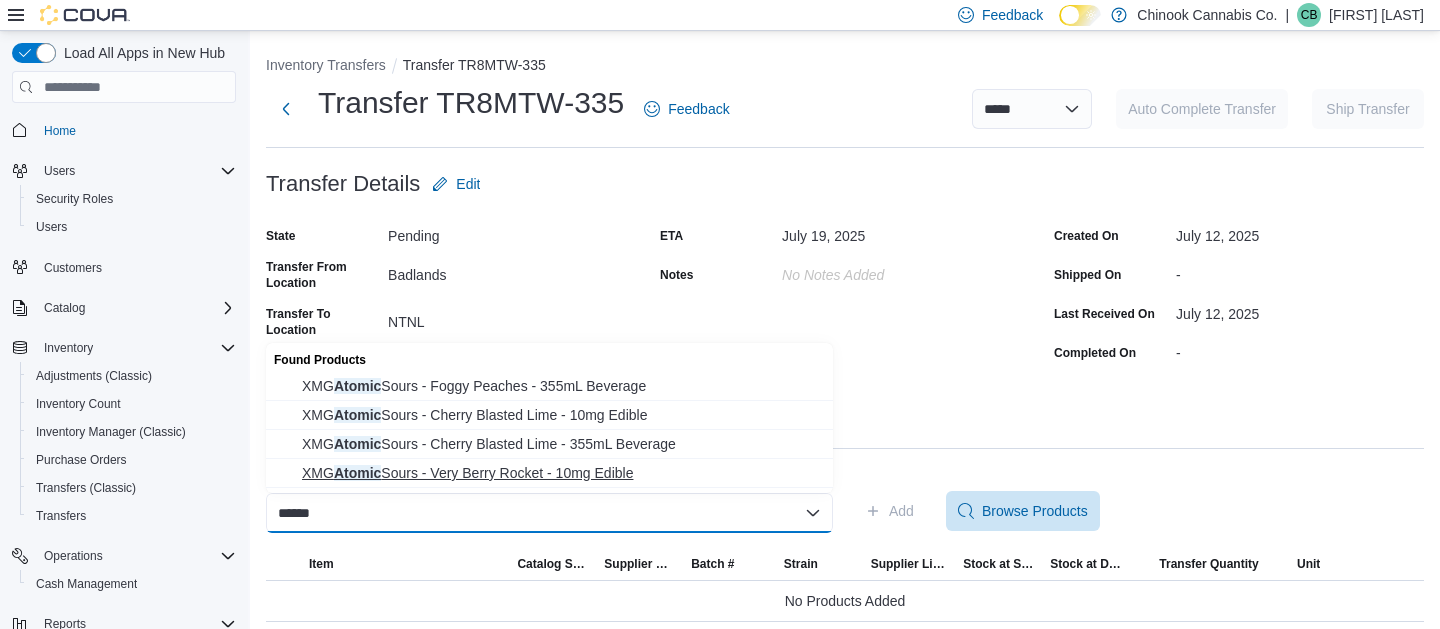 type on "******" 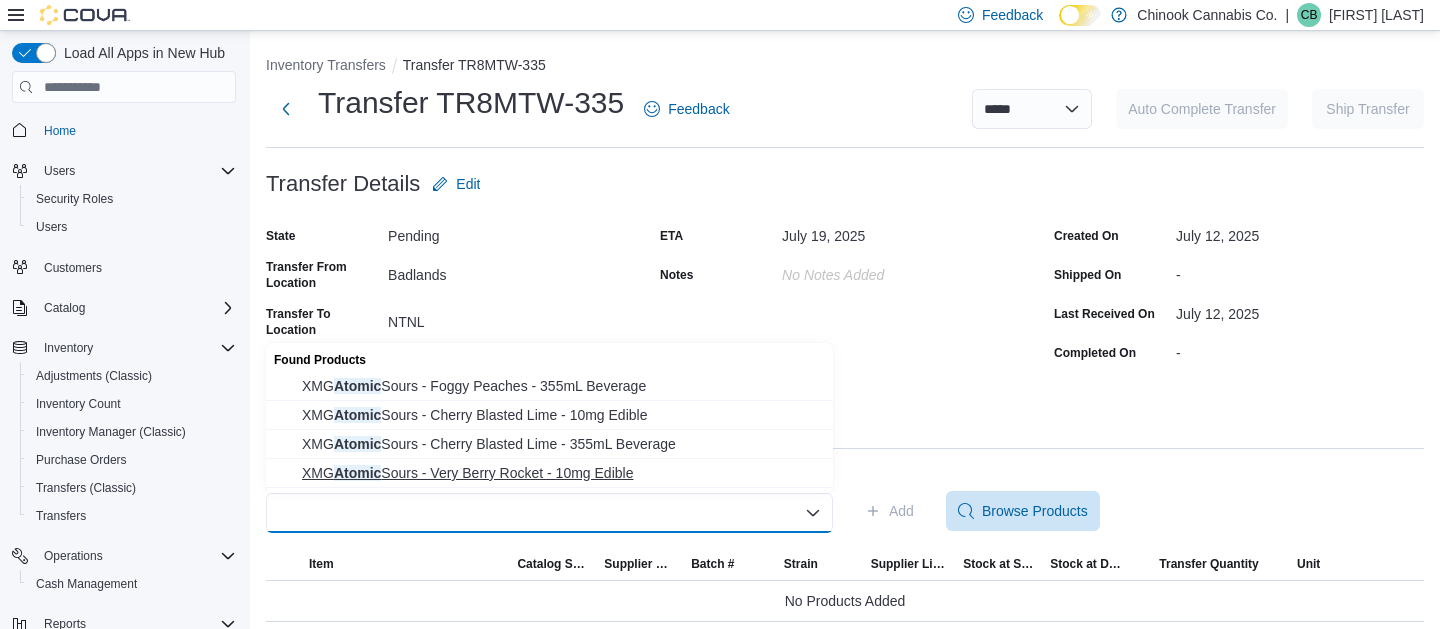 click on "**********" at bounding box center (845, 338) 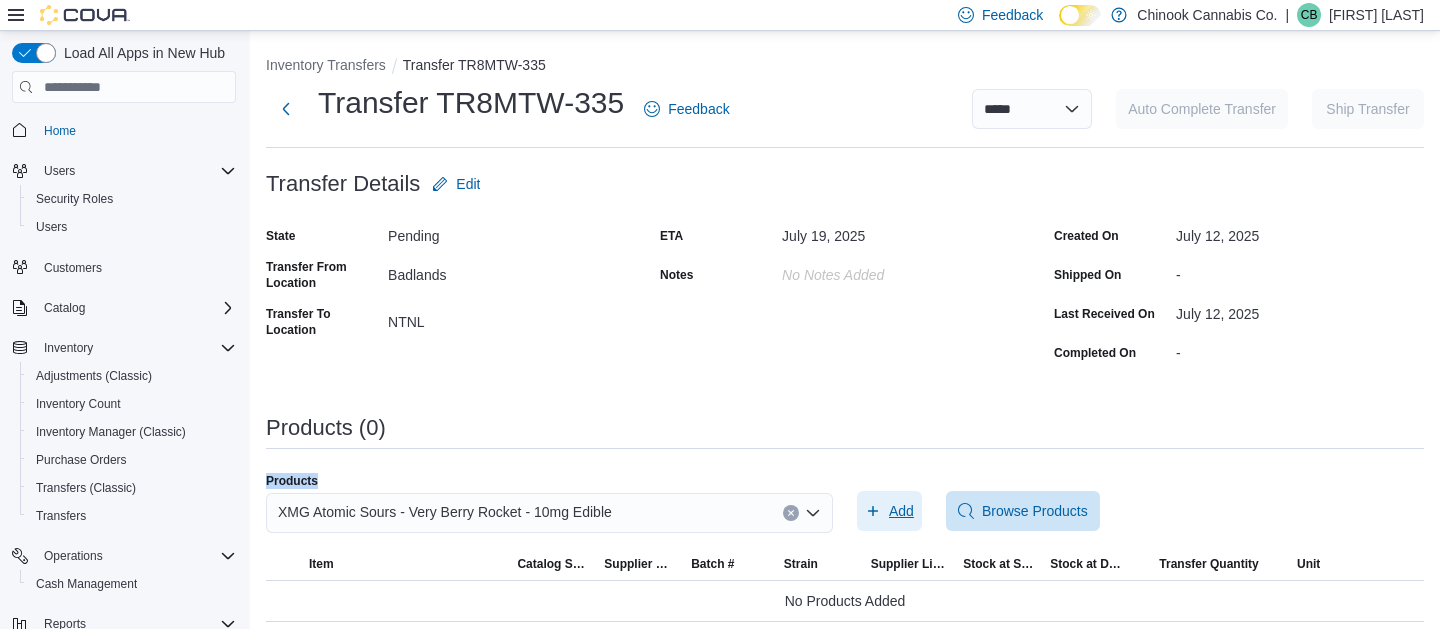 click on "Add" at bounding box center [889, 511] 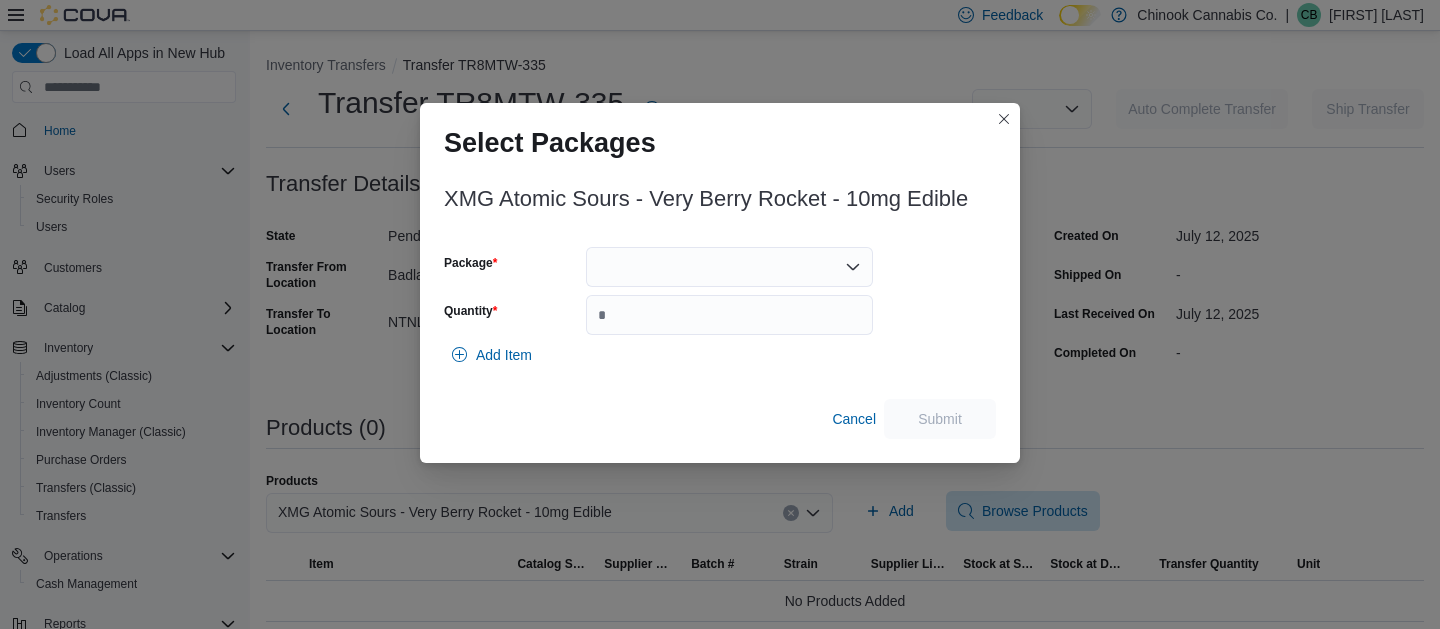 click at bounding box center (729, 267) 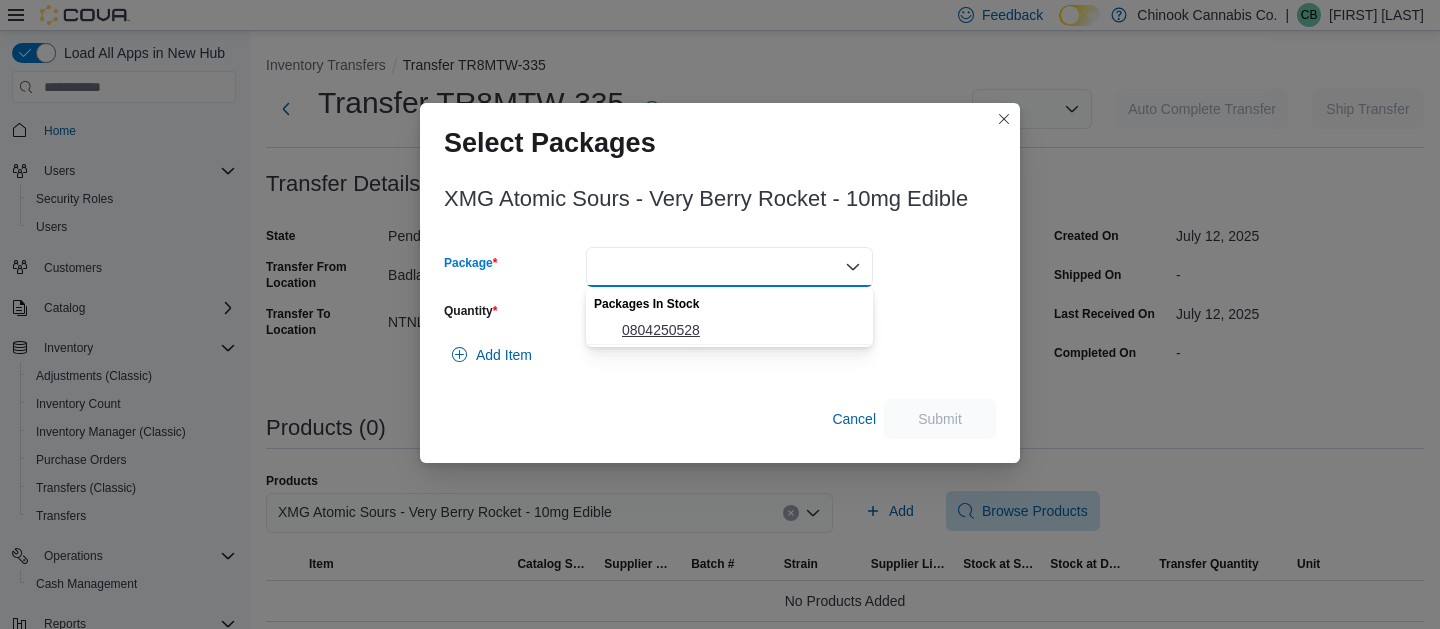 click on "0804250528" at bounding box center (729, 330) 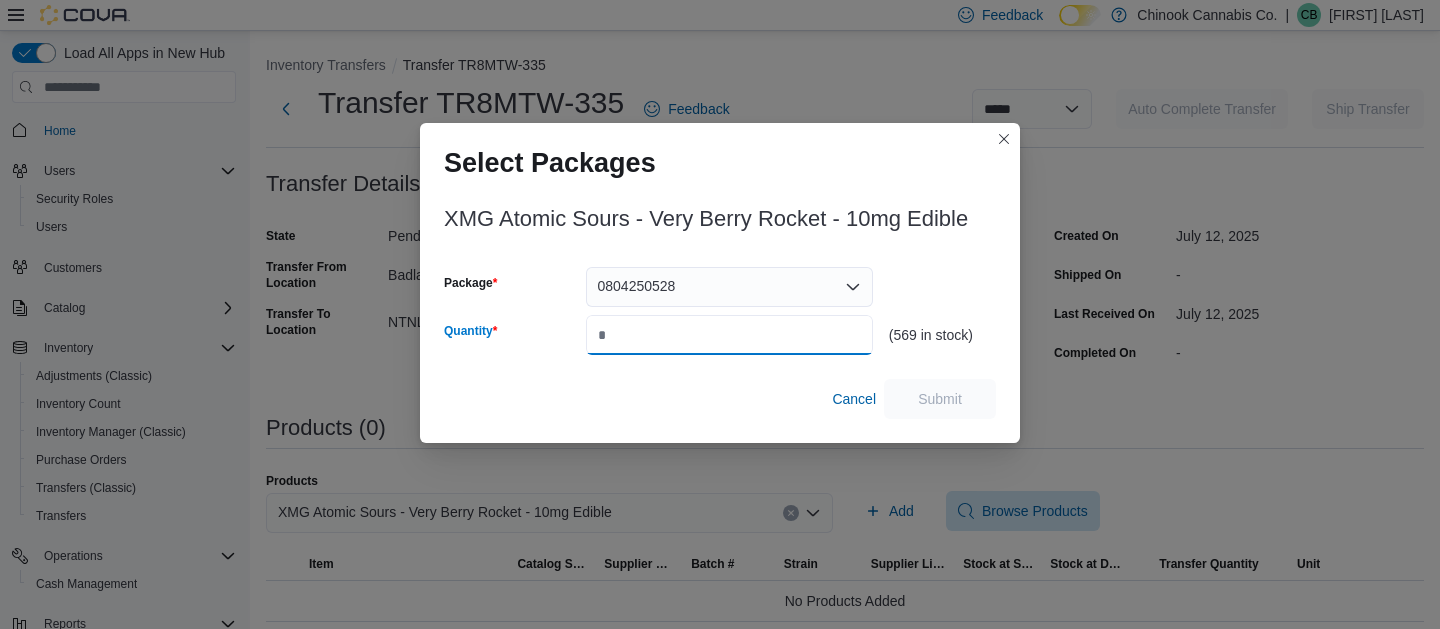 drag, startPoint x: 683, startPoint y: 341, endPoint x: 465, endPoint y: 323, distance: 218.74185 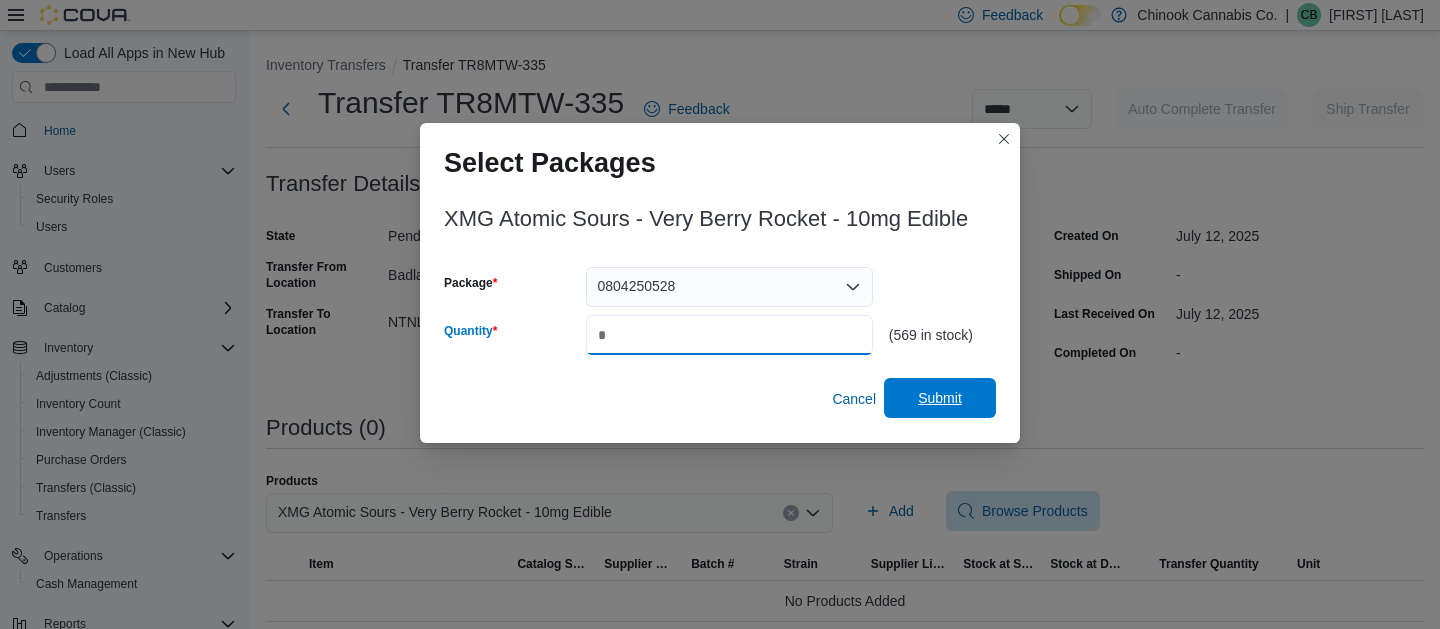 type on "**" 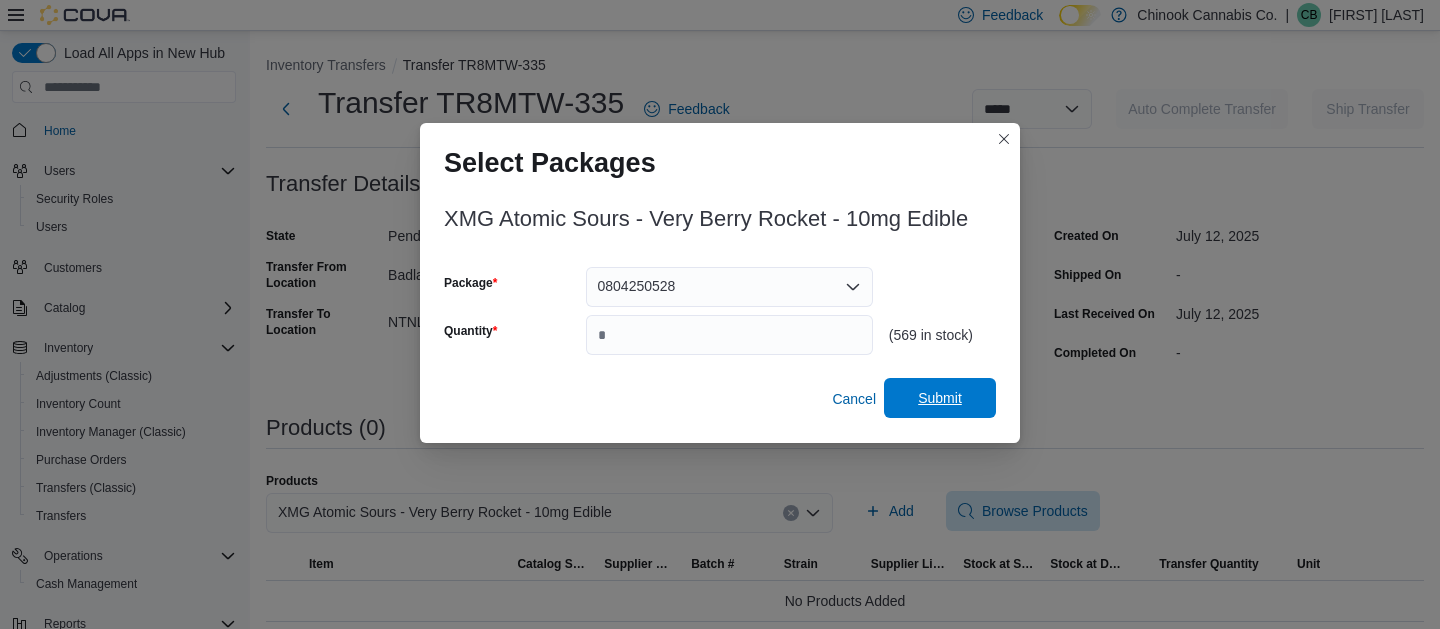 click on "Submit" at bounding box center (940, 398) 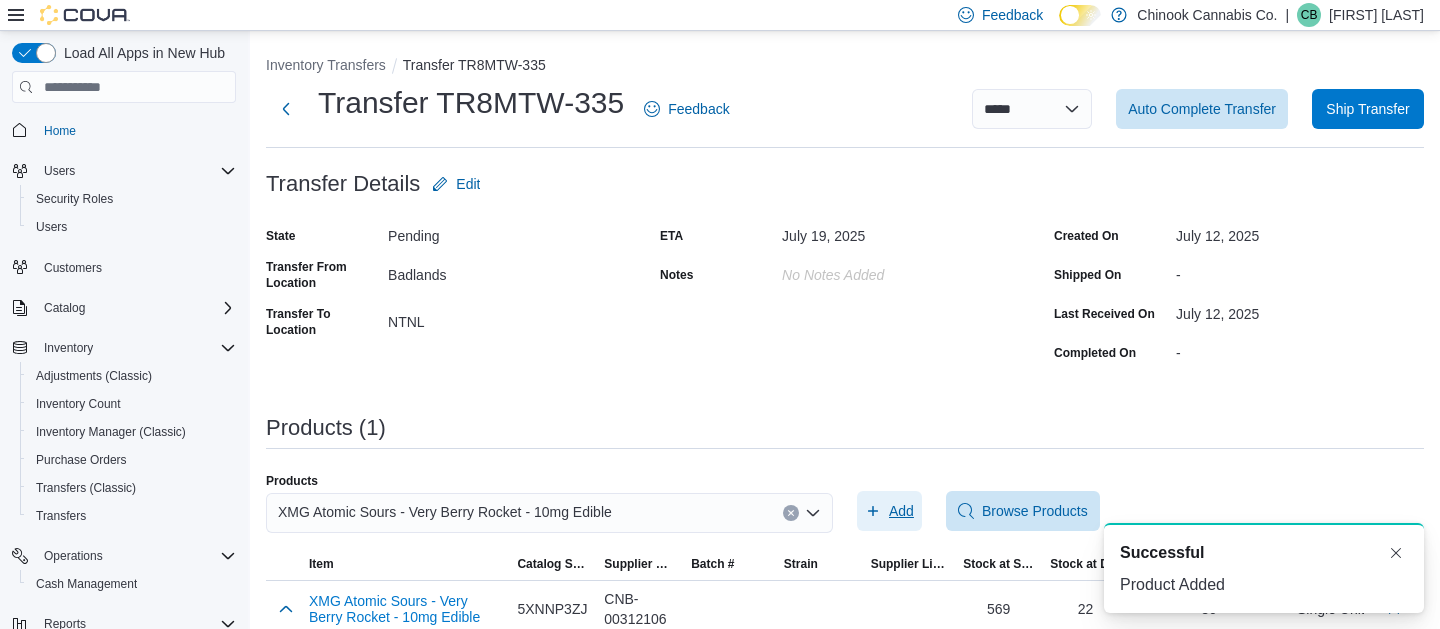 scroll, scrollTop: 25, scrollLeft: 0, axis: vertical 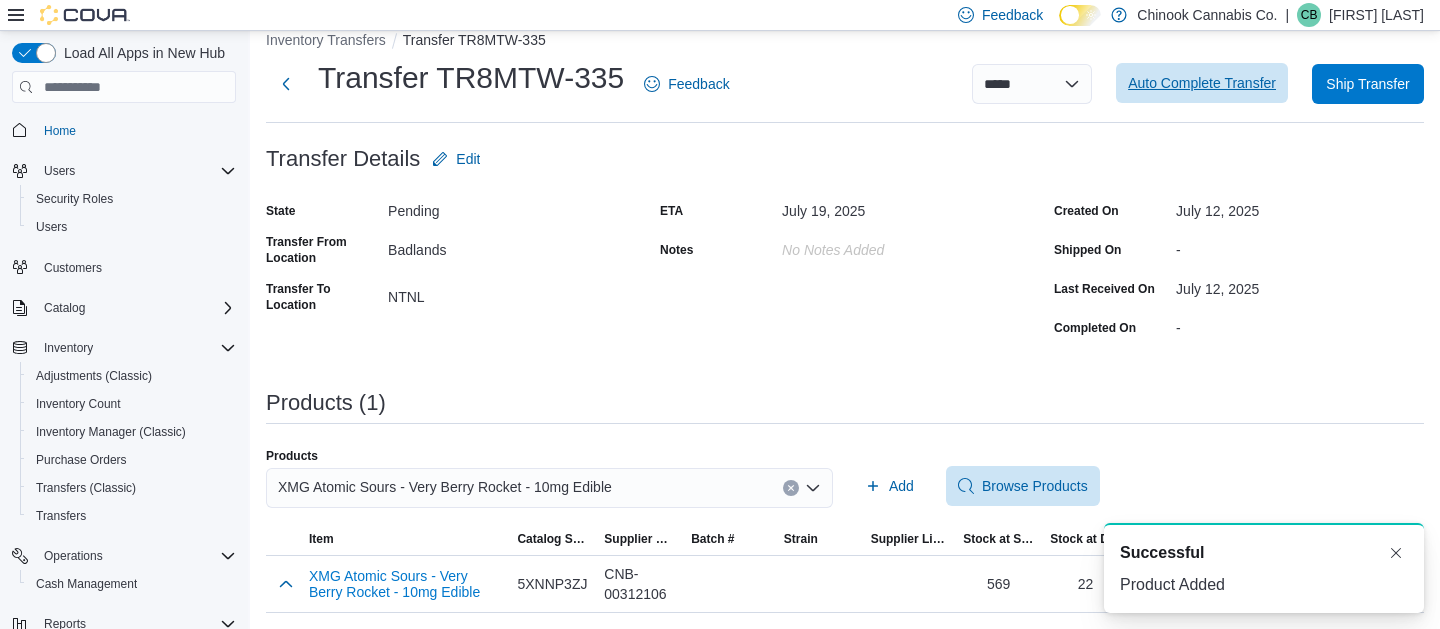 click on "Auto Complete Transfer" at bounding box center [1202, 83] 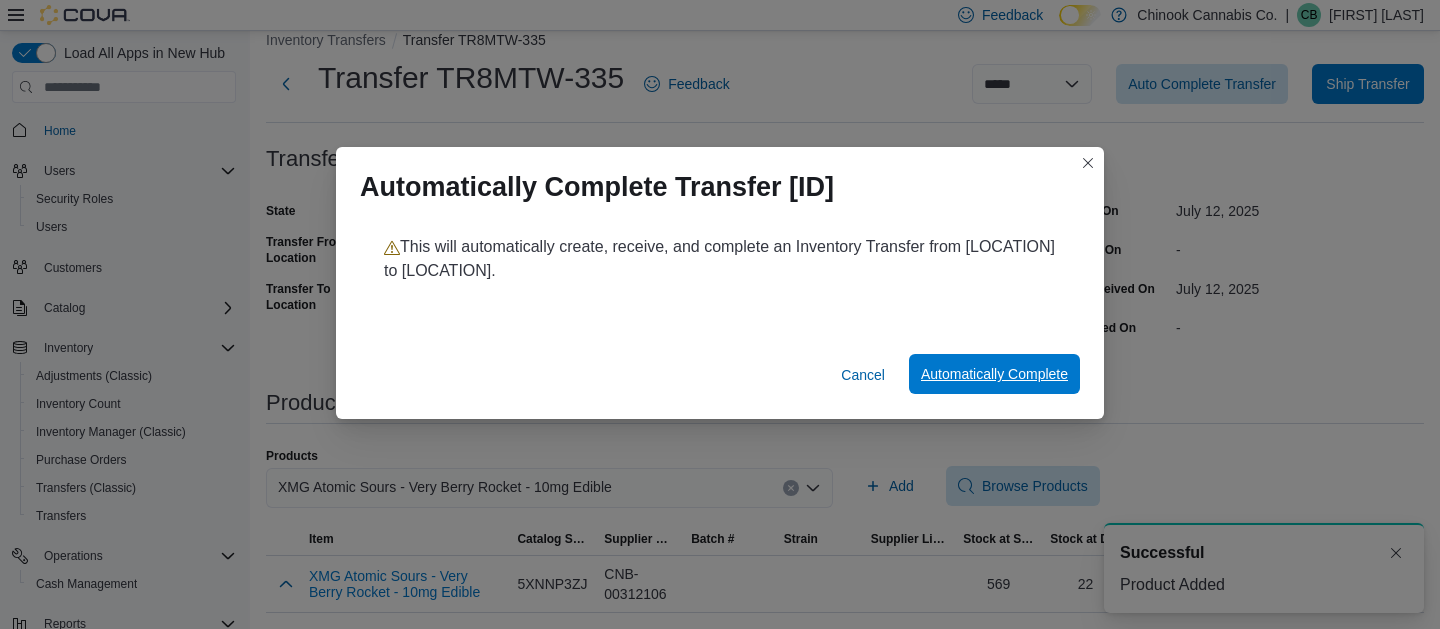 click on "Automatically Complete" at bounding box center [994, 374] 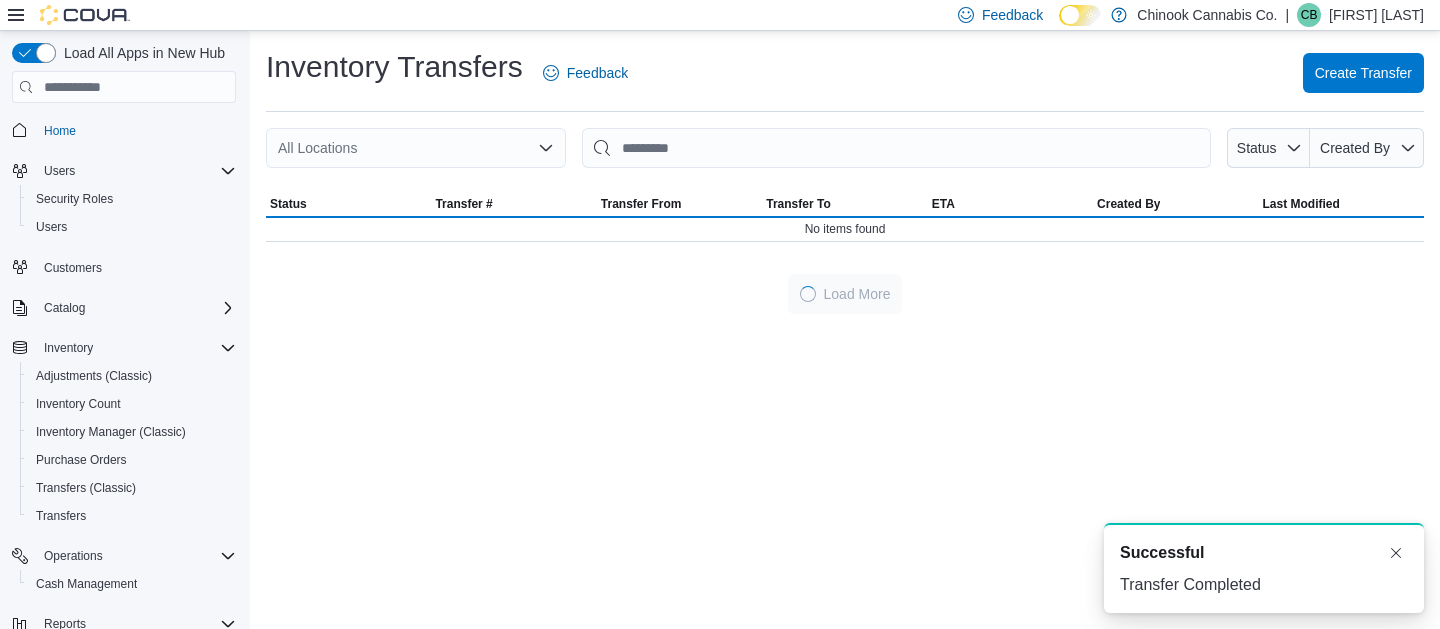 scroll, scrollTop: 0, scrollLeft: 0, axis: both 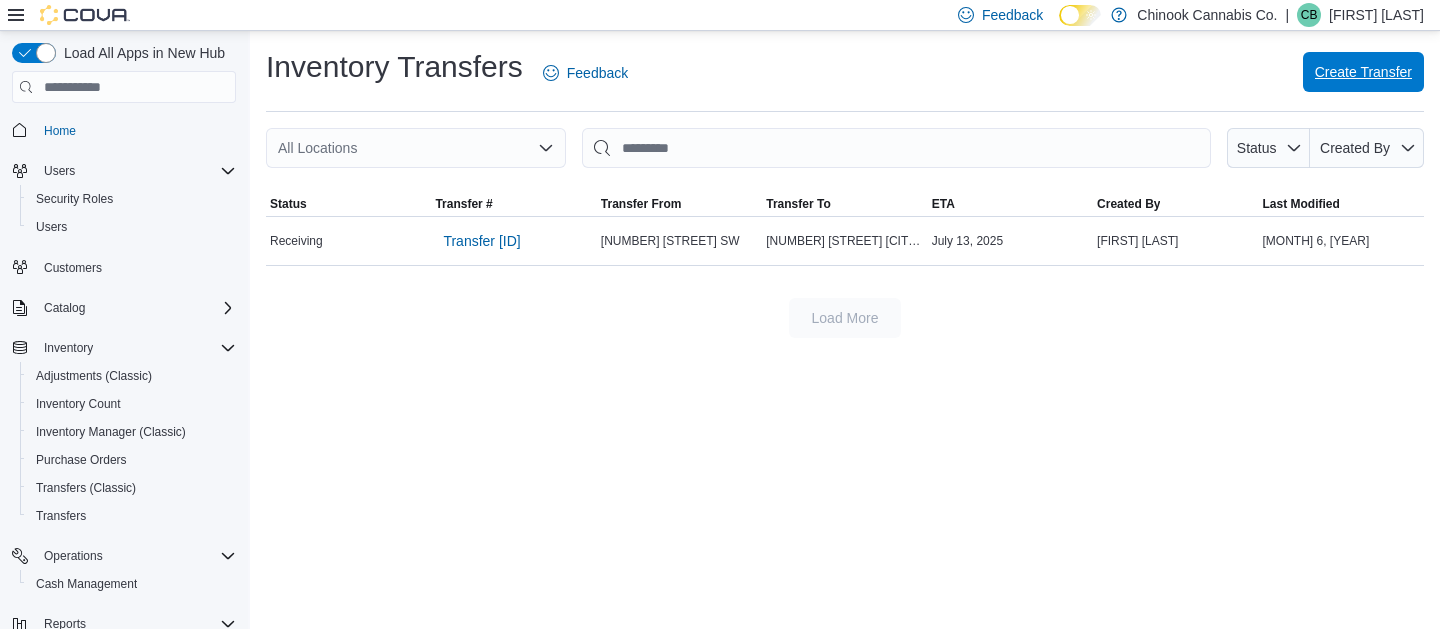 click on "Create Transfer" at bounding box center [1363, 72] 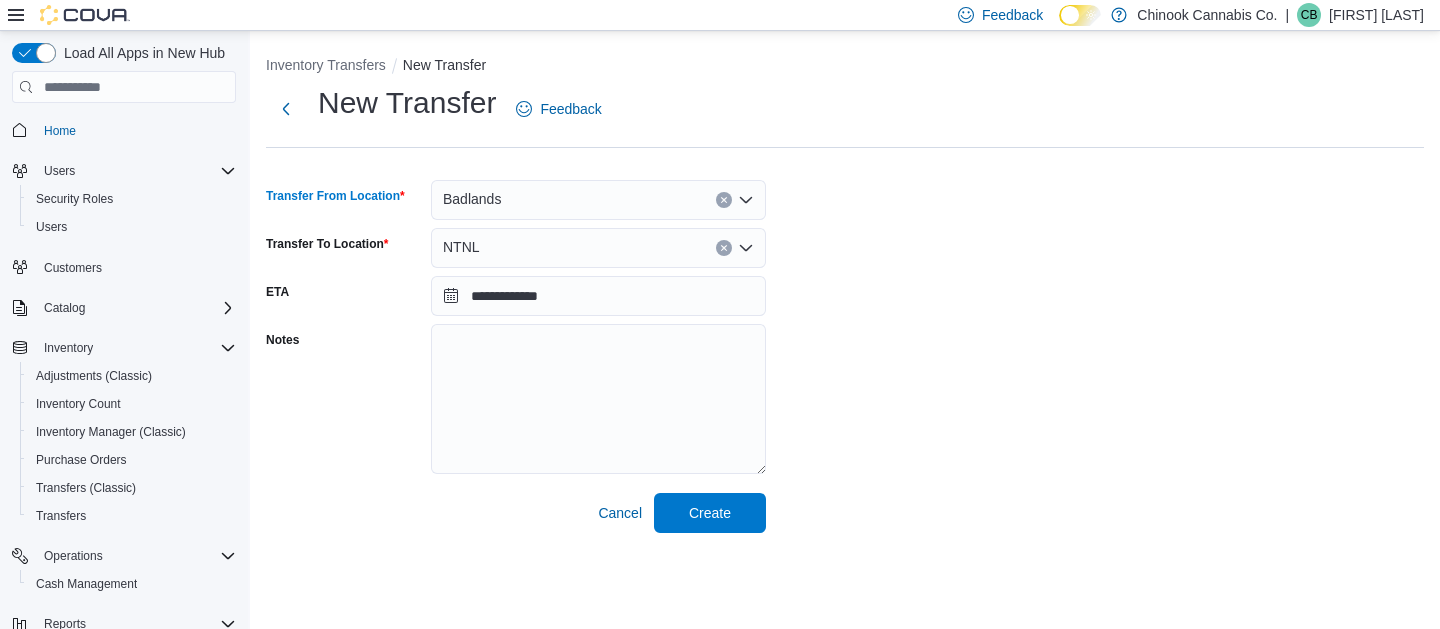 click on "Badlands" at bounding box center (598, 200) 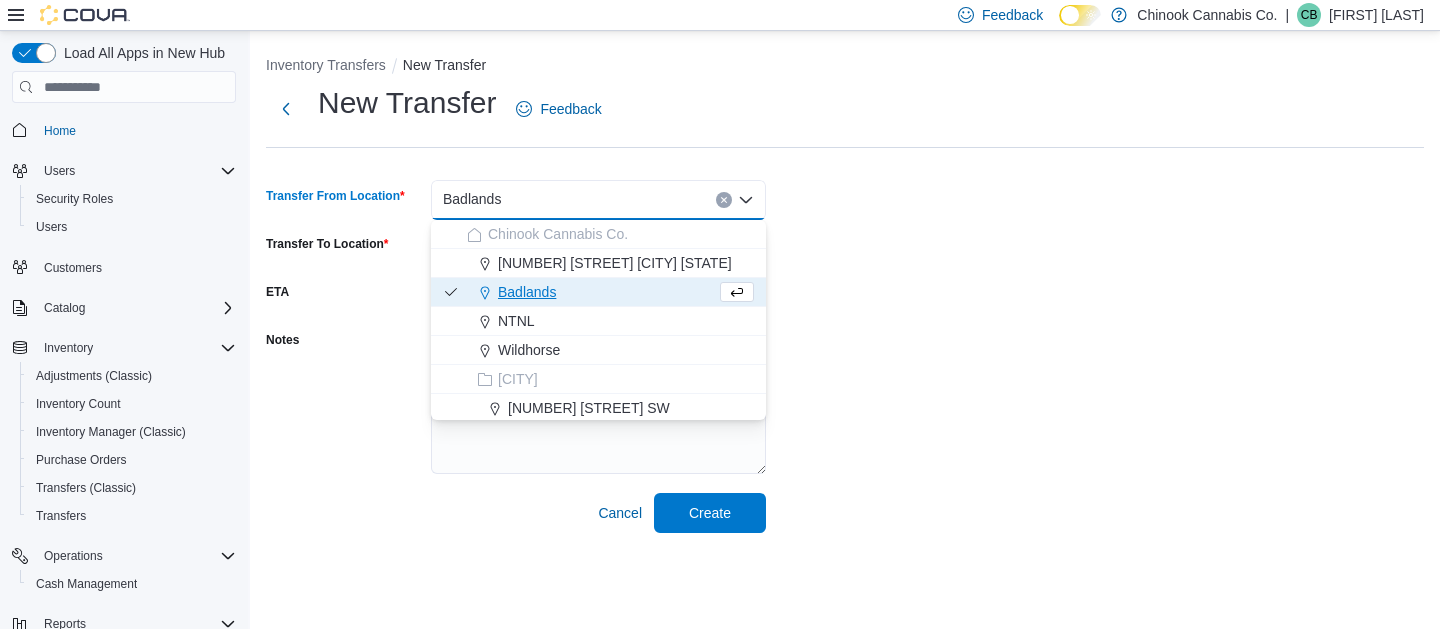 click on "Notes" at bounding box center [344, 400] 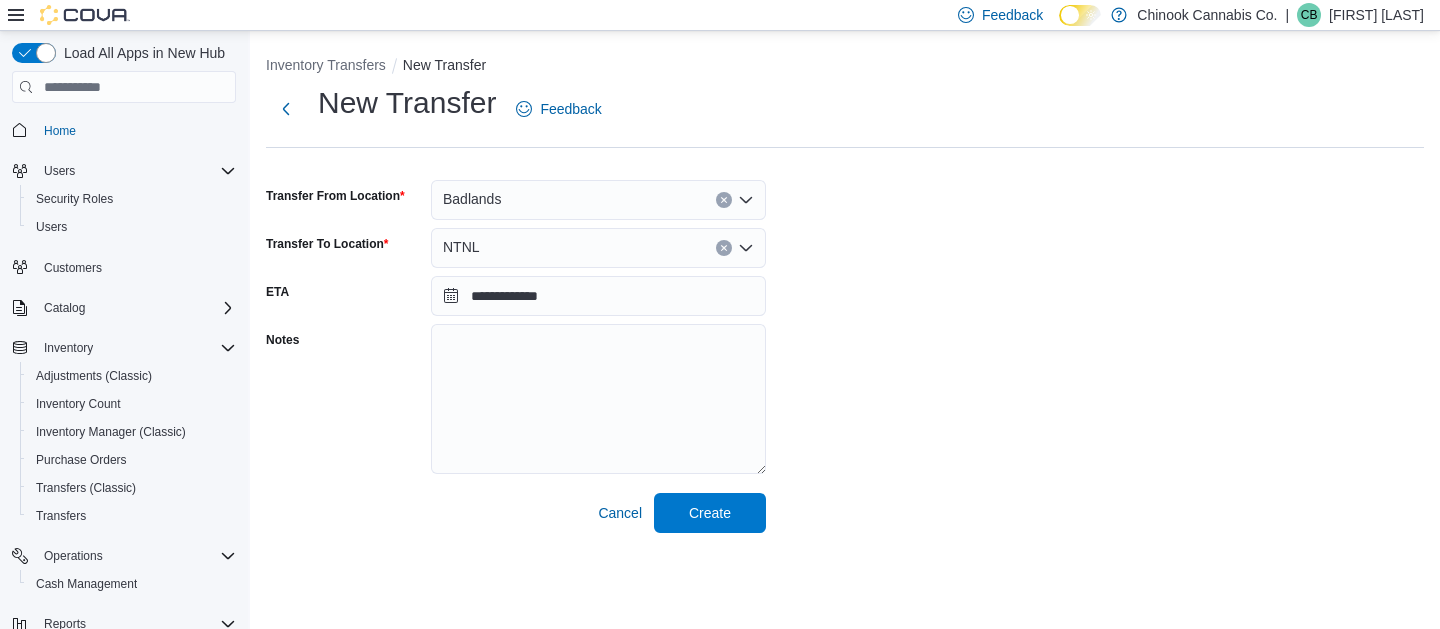 click on "NTNL" at bounding box center [598, 248] 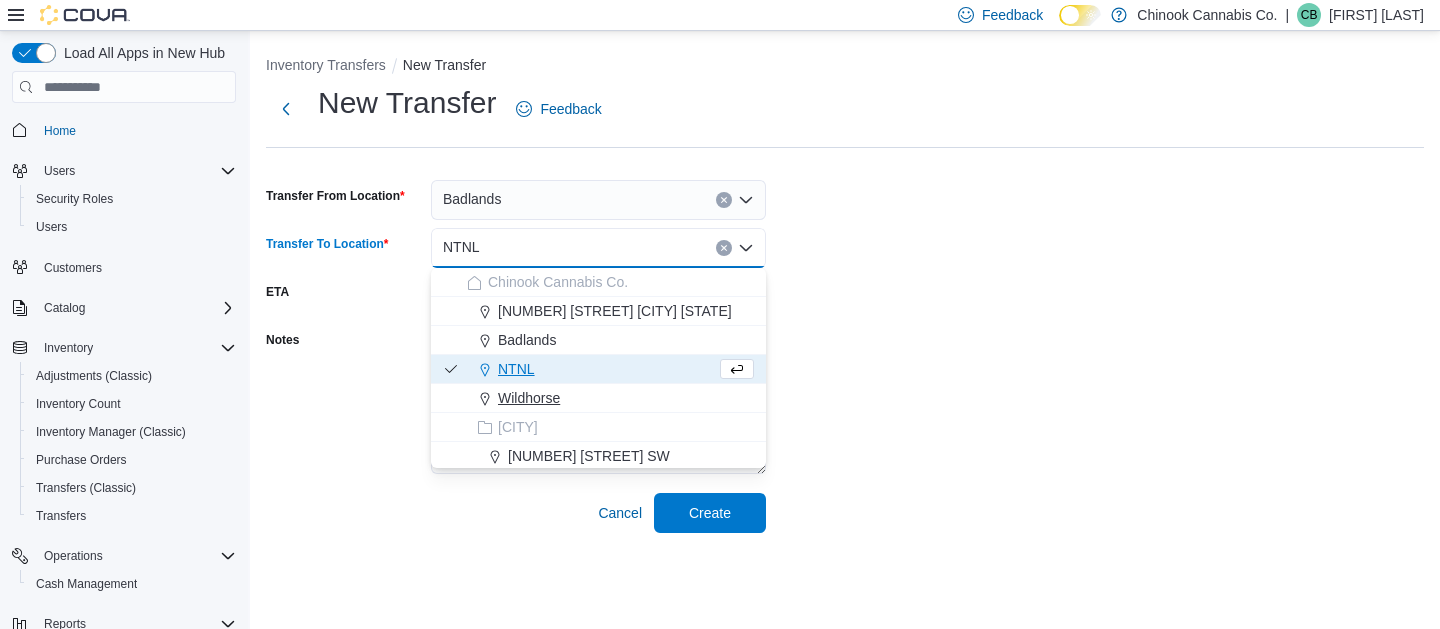 click on "Wildhorse" at bounding box center [529, 398] 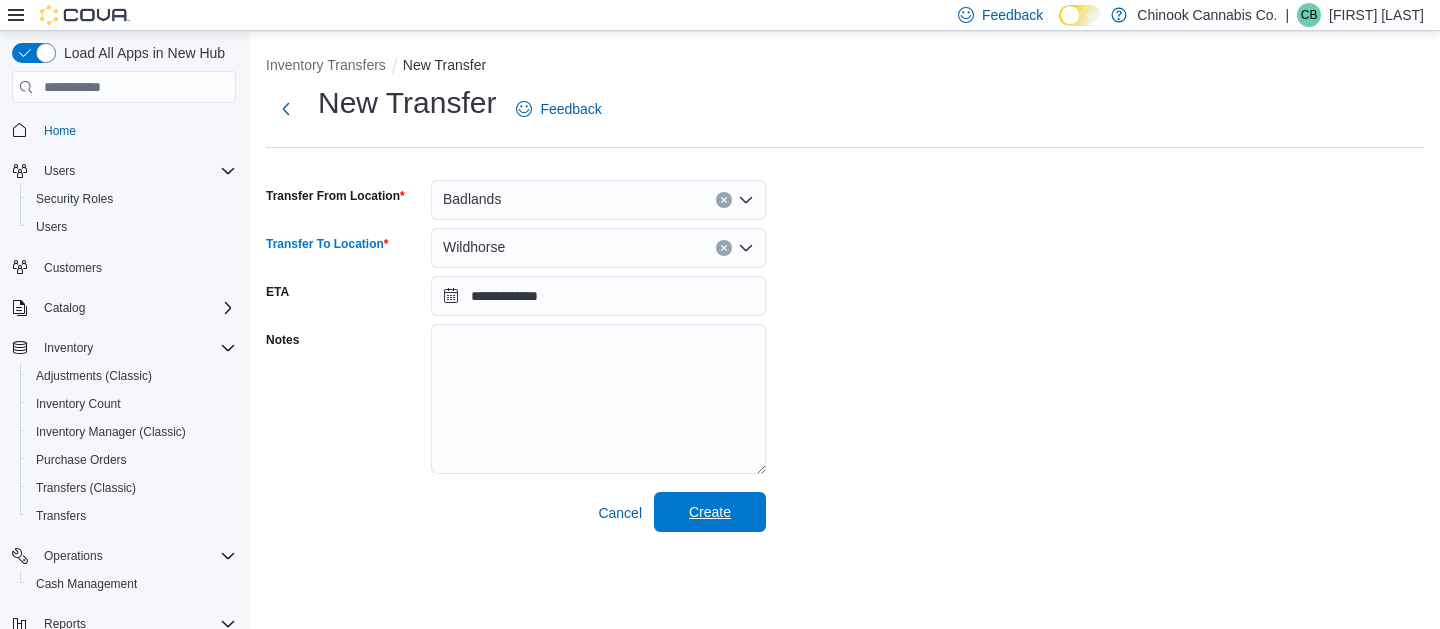 click on "Create" at bounding box center (710, 512) 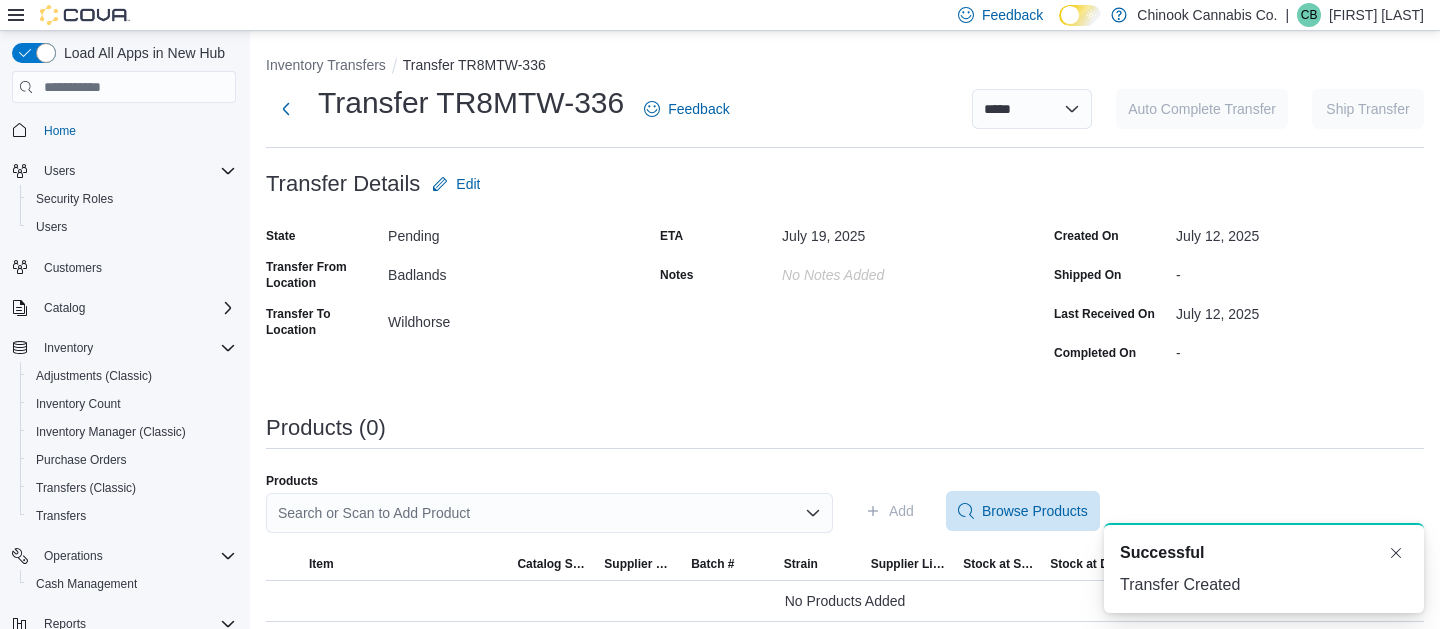 scroll, scrollTop: 9, scrollLeft: 0, axis: vertical 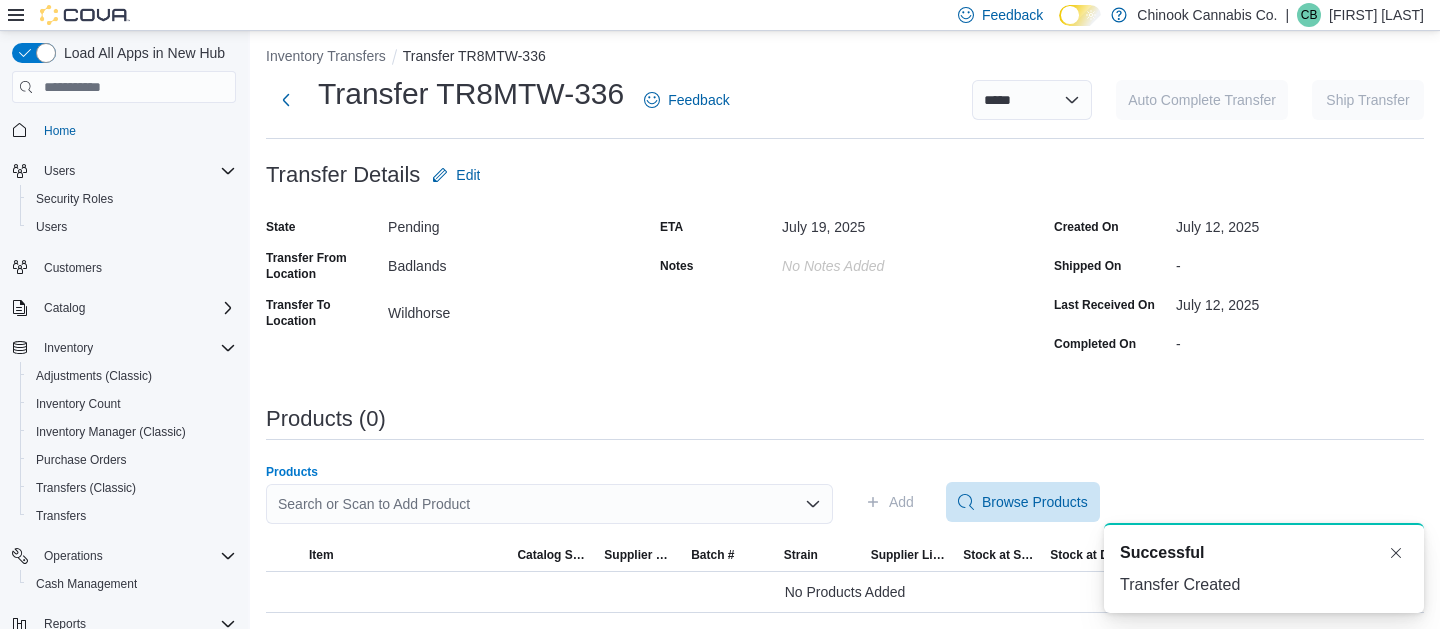 click on "Search or Scan to Add Product" at bounding box center [549, 504] 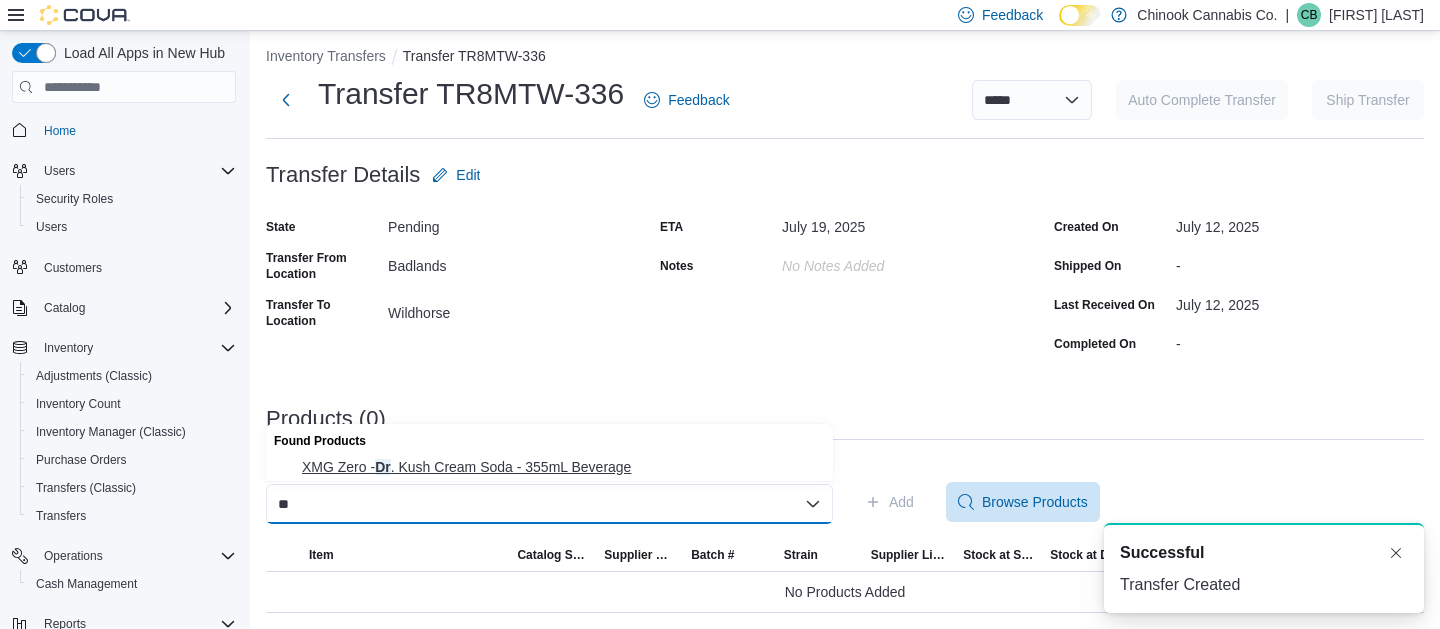 type on "**" 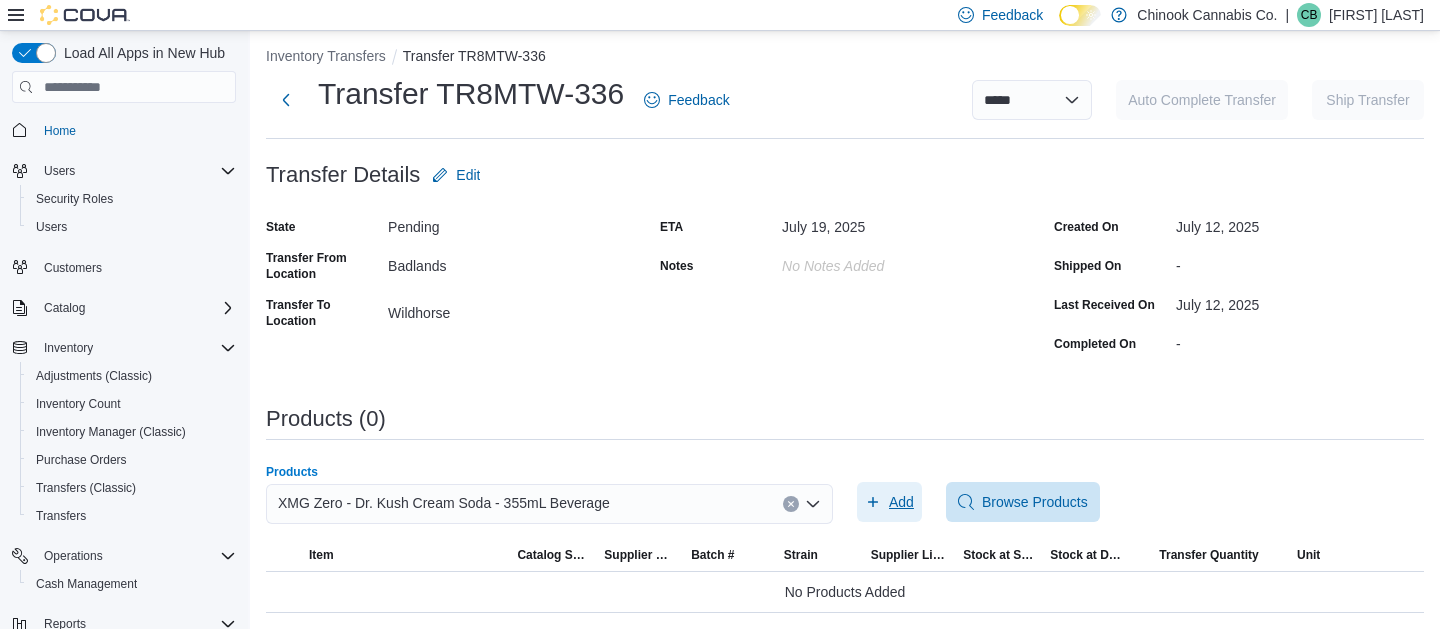 click on "Add" at bounding box center (889, 502) 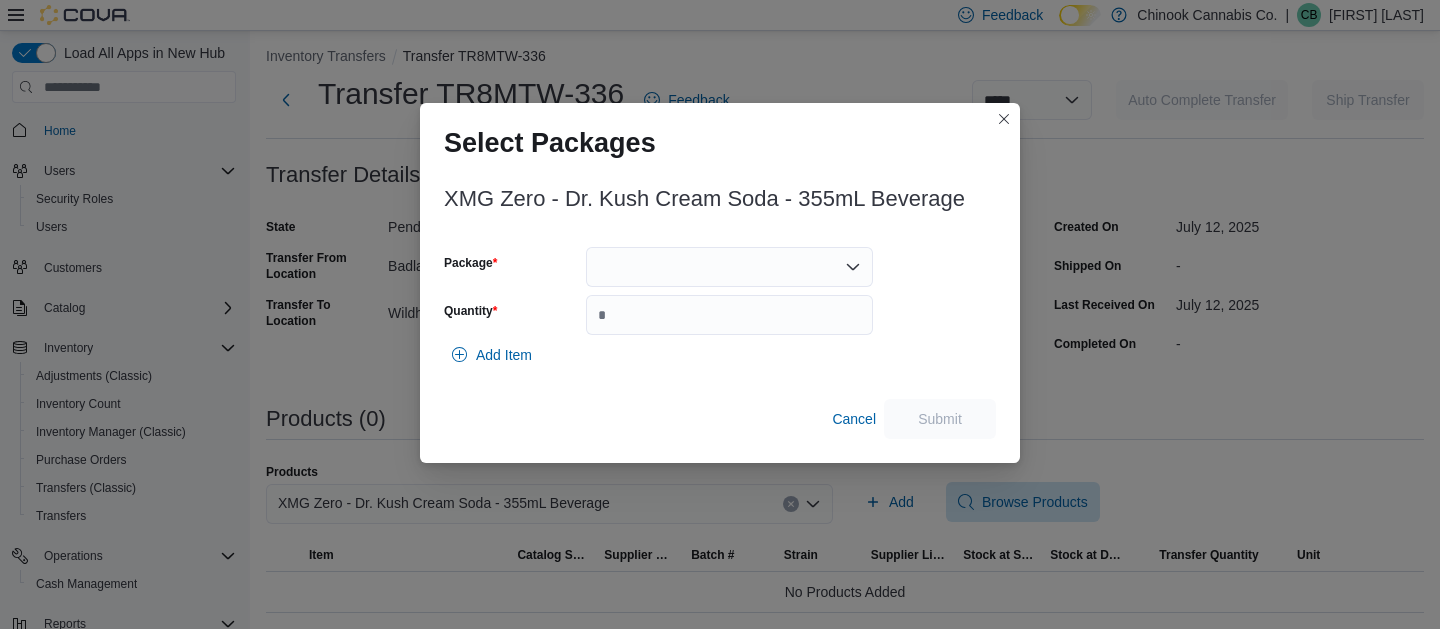 click at bounding box center [729, 267] 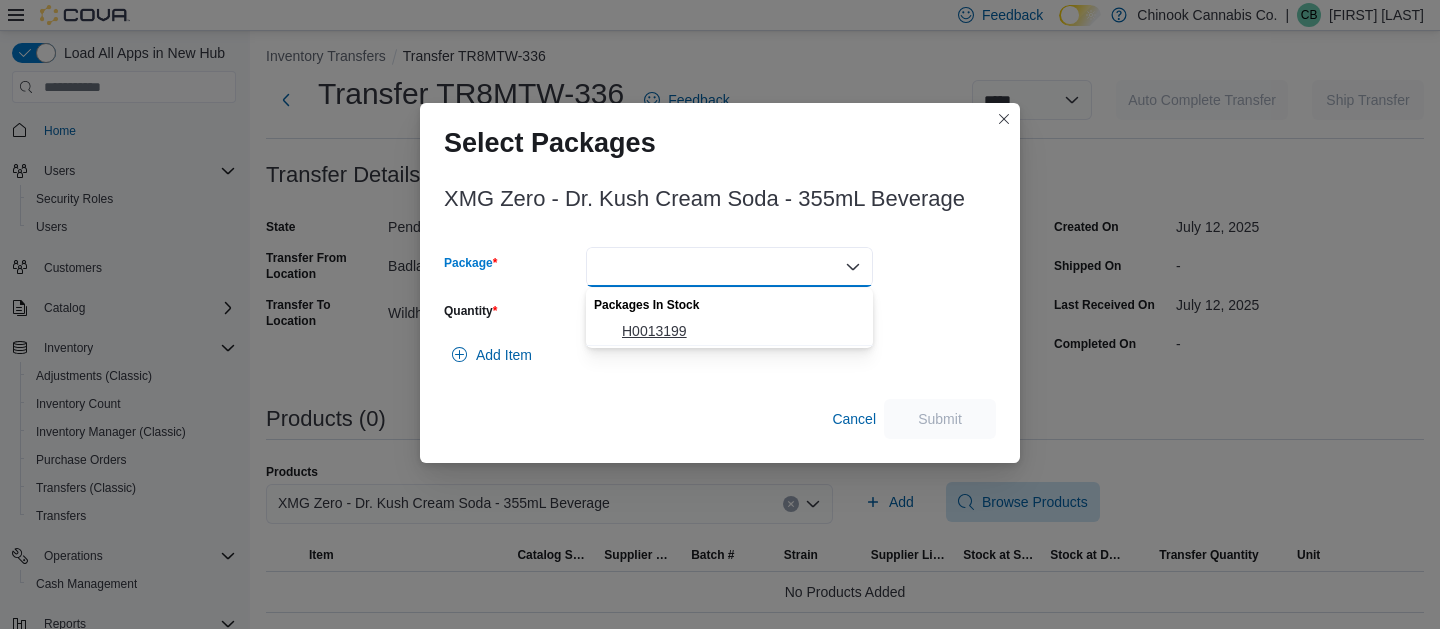 click on "H0013199" at bounding box center (741, 331) 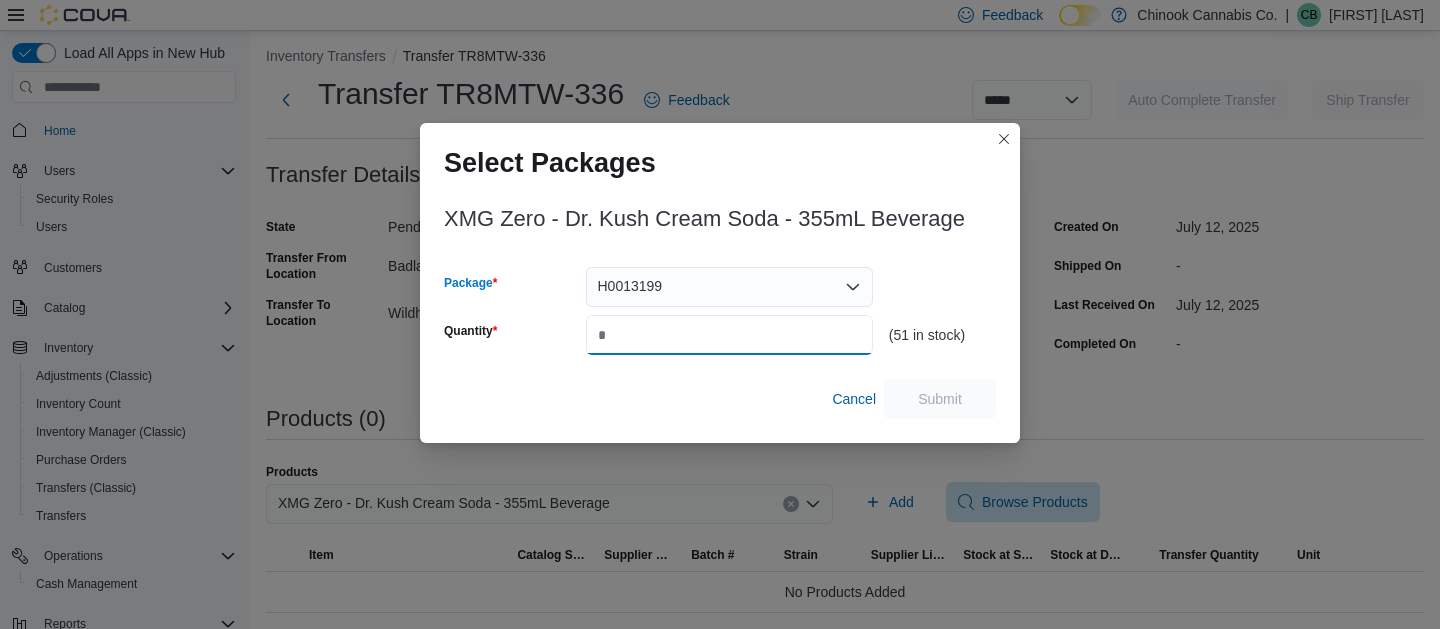 click on "Quantity" at bounding box center [729, 335] 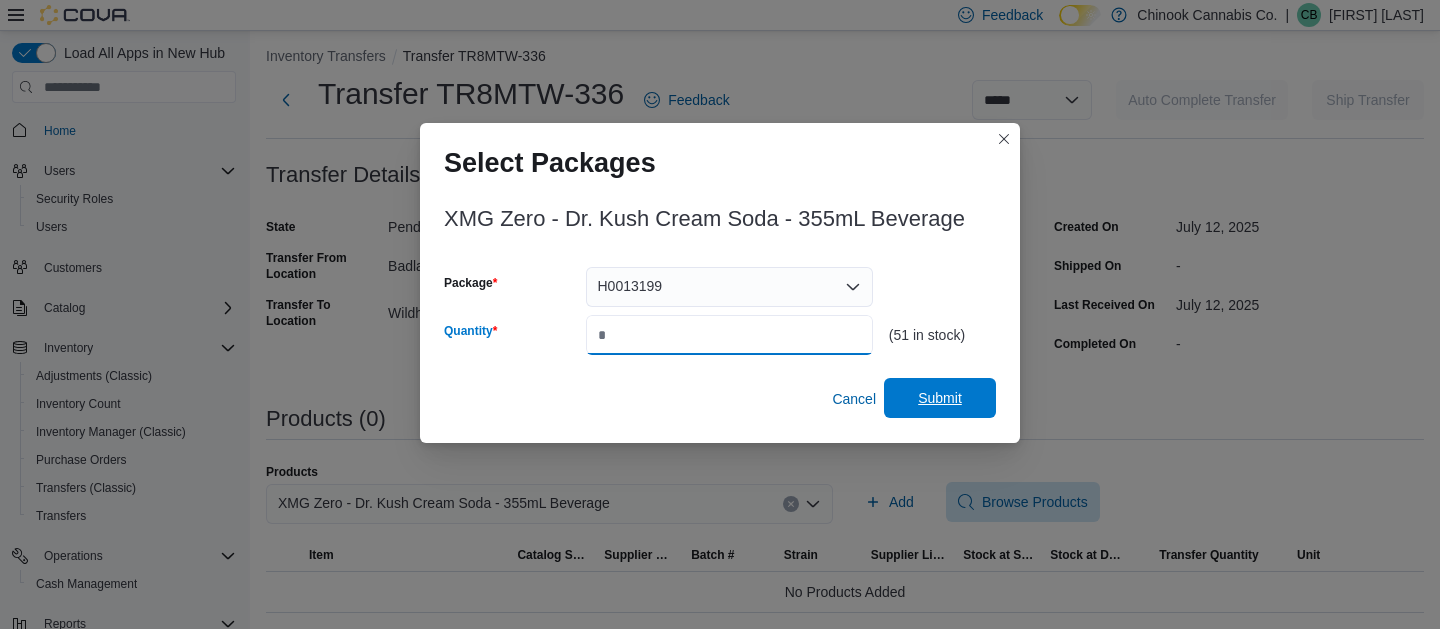 type on "**" 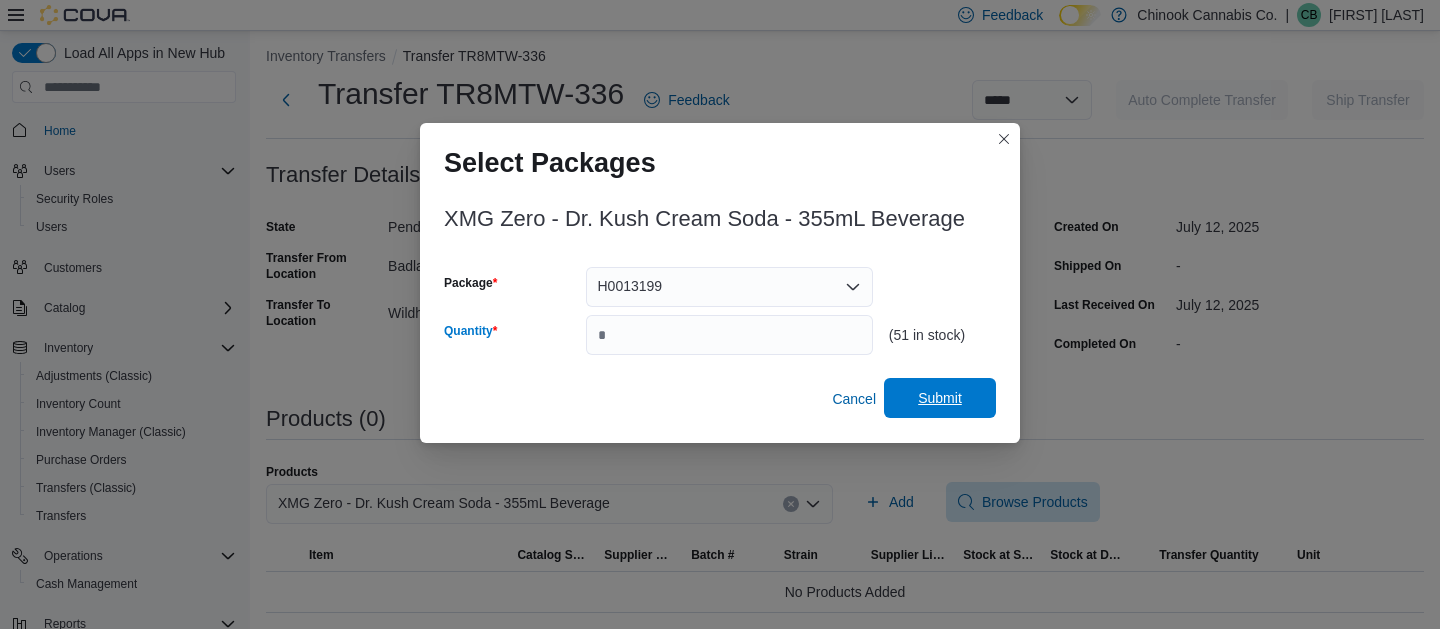 click on "Submit" at bounding box center (940, 398) 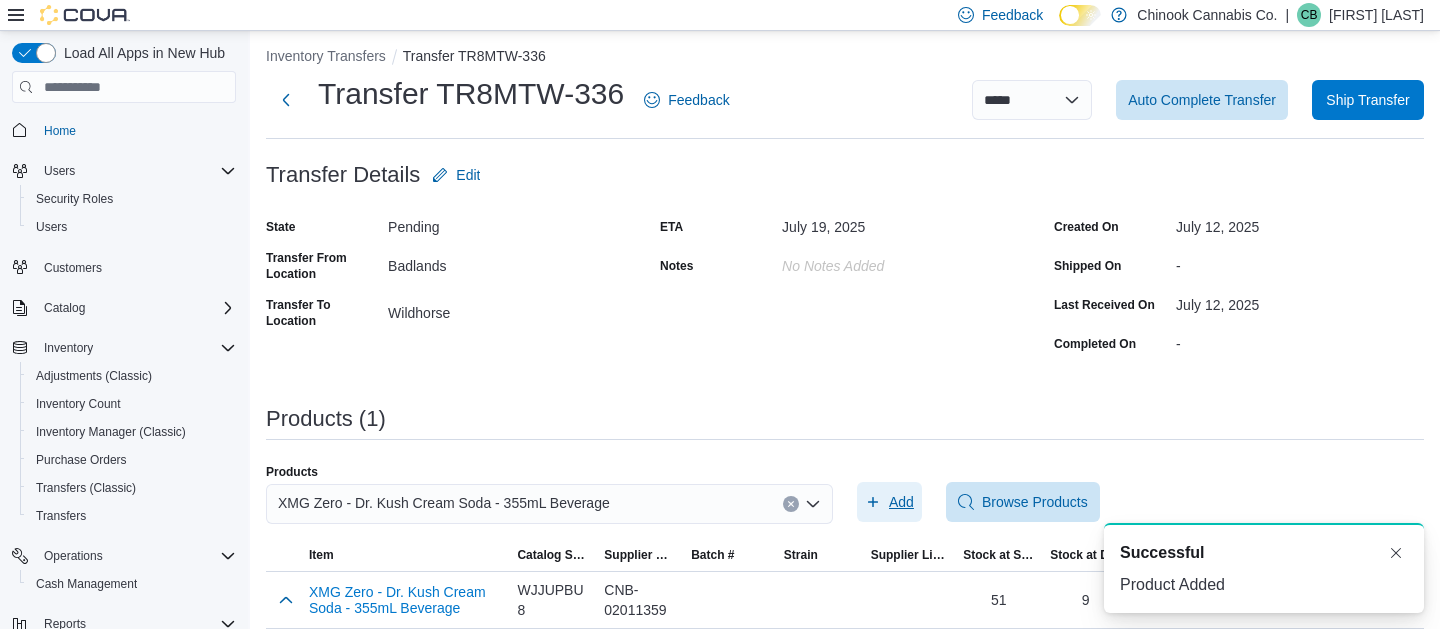 scroll, scrollTop: 25, scrollLeft: 0, axis: vertical 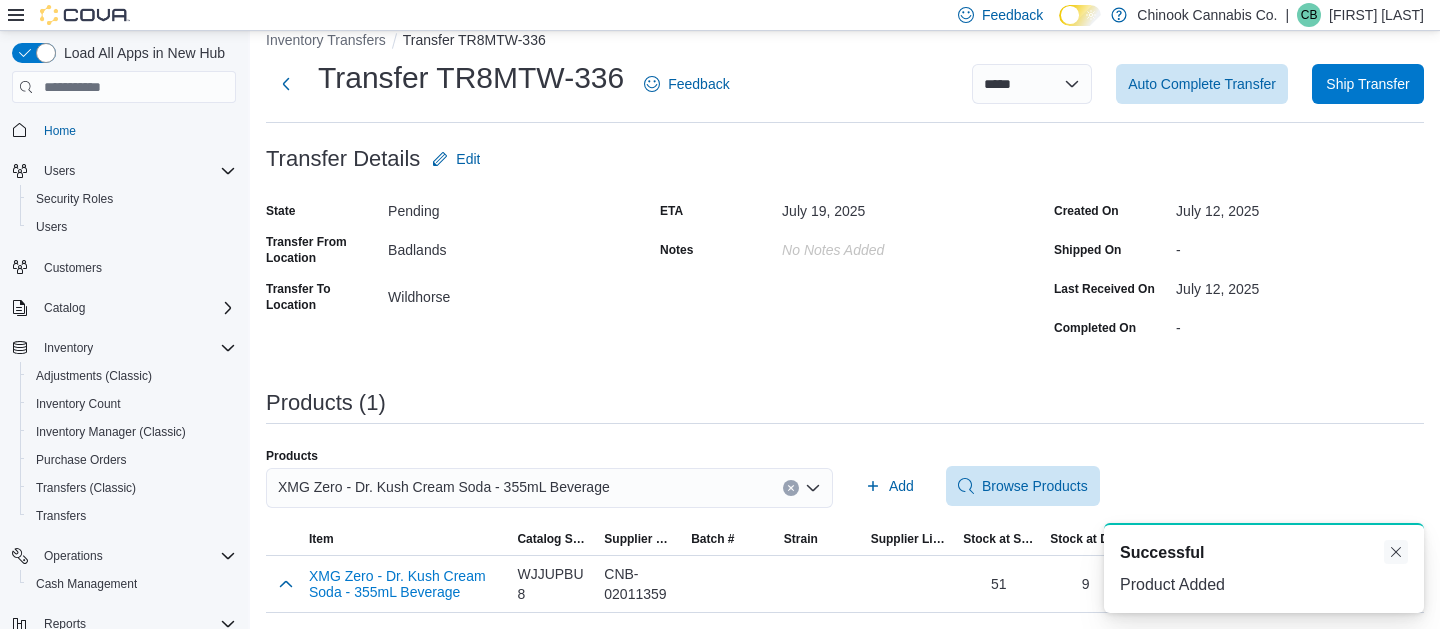 click at bounding box center [1396, 552] 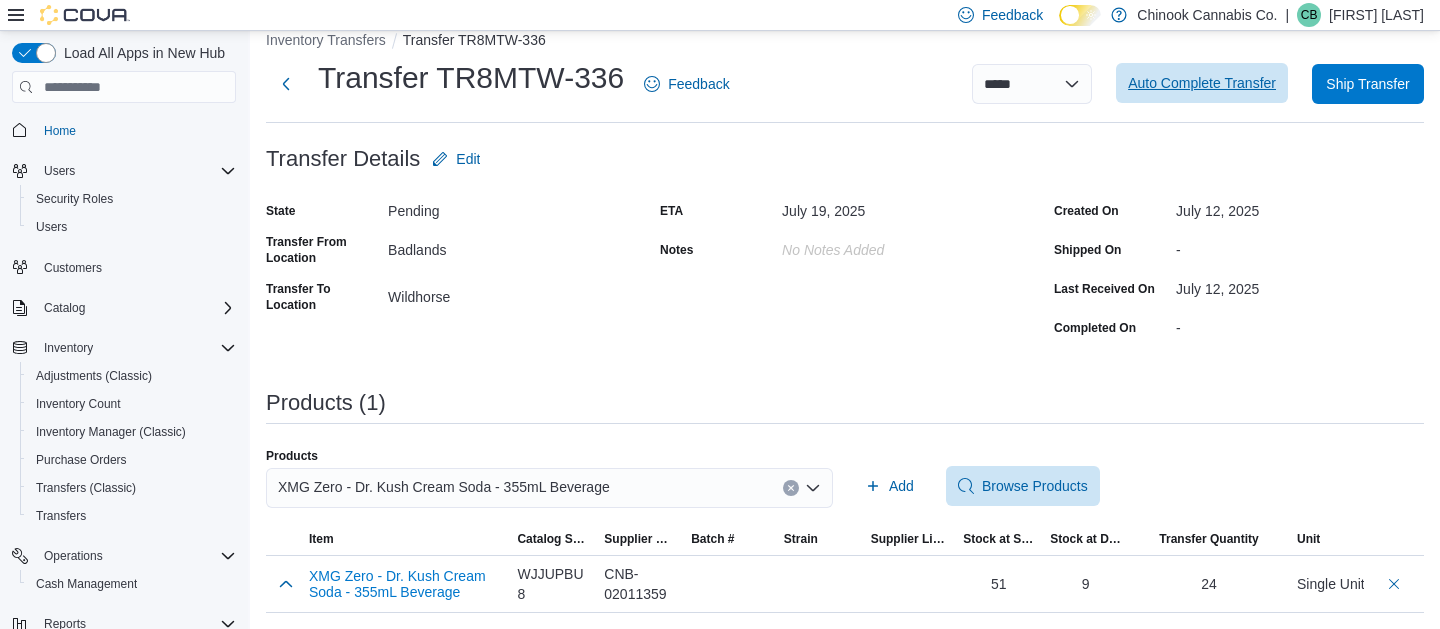 click on "Auto Complete Transfer" at bounding box center [1202, 83] 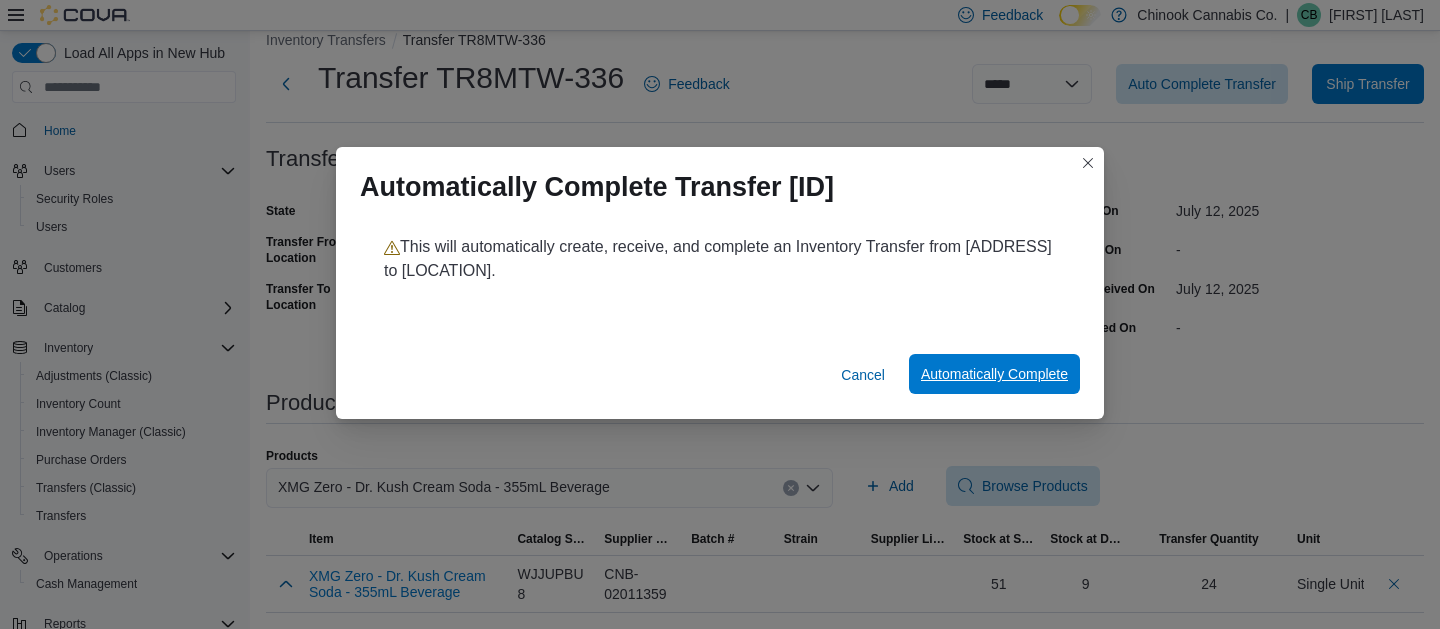 click on "Automatically Complete" at bounding box center (994, 374) 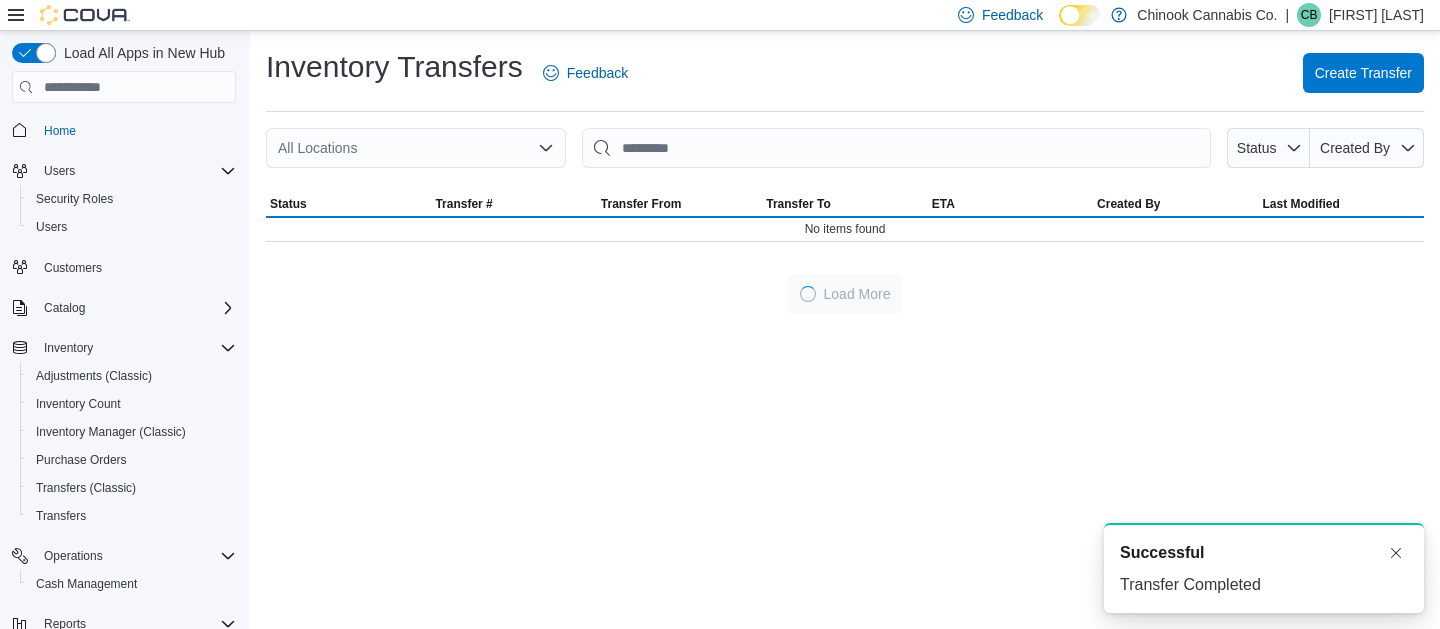 scroll, scrollTop: 0, scrollLeft: 0, axis: both 